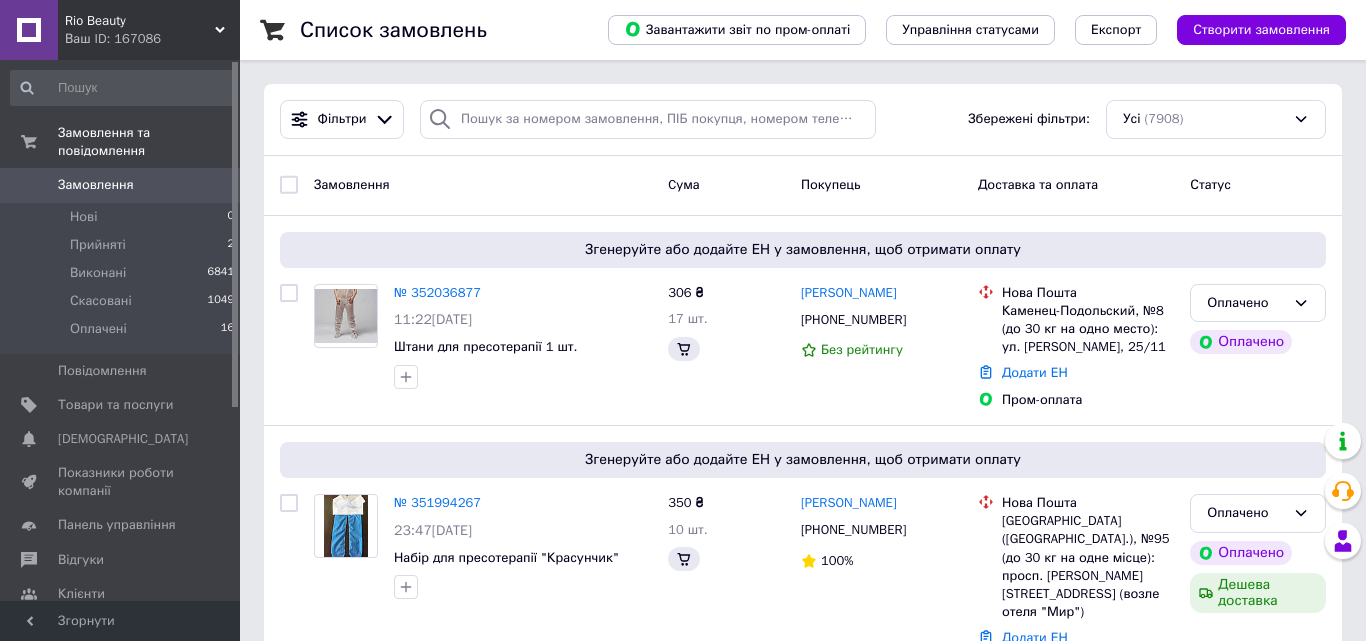 click on "Товари та послуги" at bounding box center (115, 405) 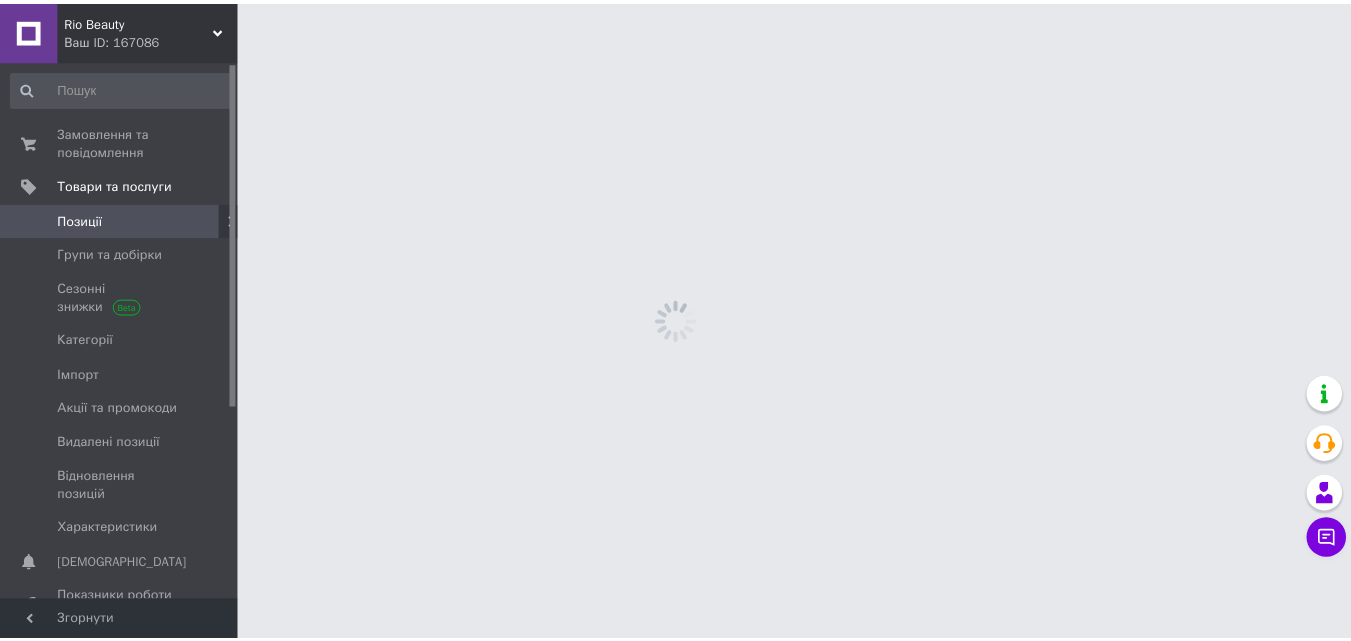 scroll, scrollTop: 0, scrollLeft: 0, axis: both 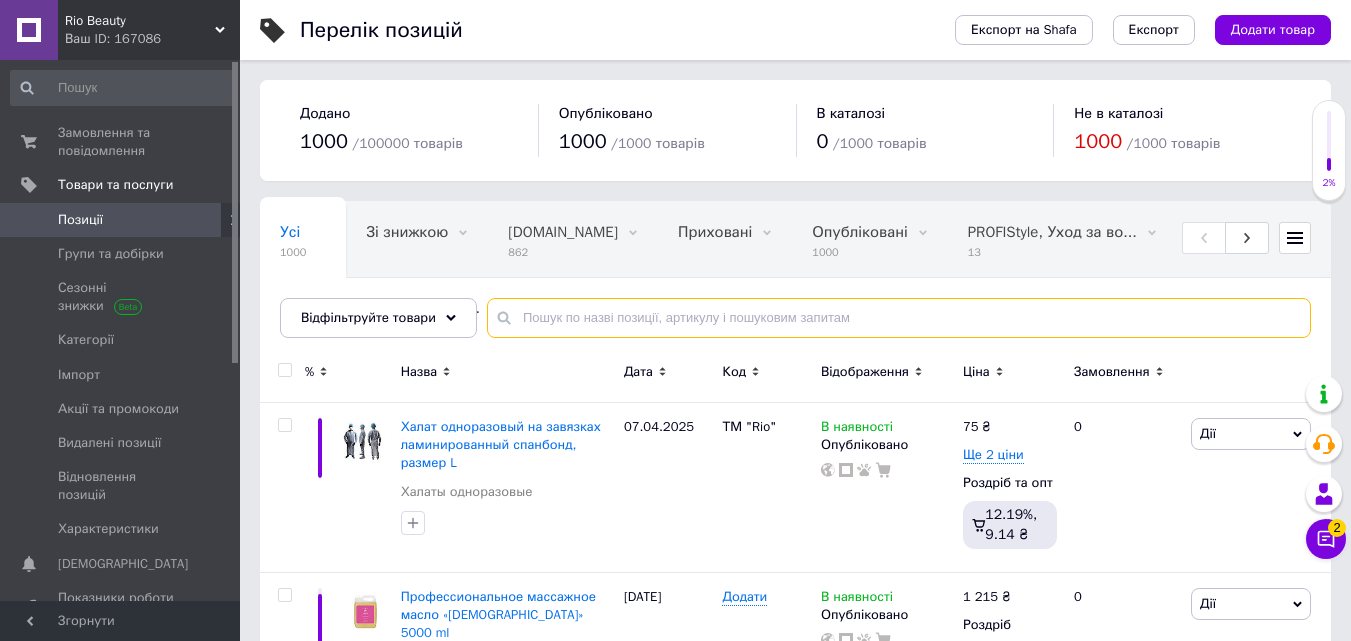 click at bounding box center (899, 318) 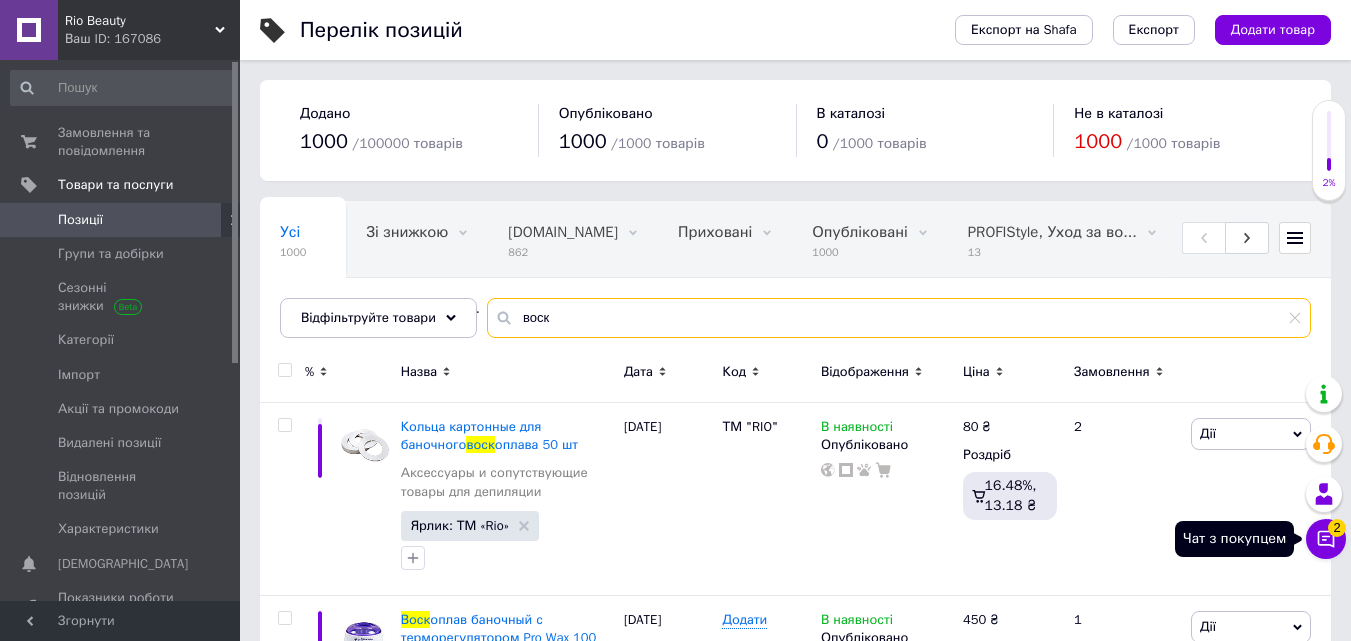 type on "воск" 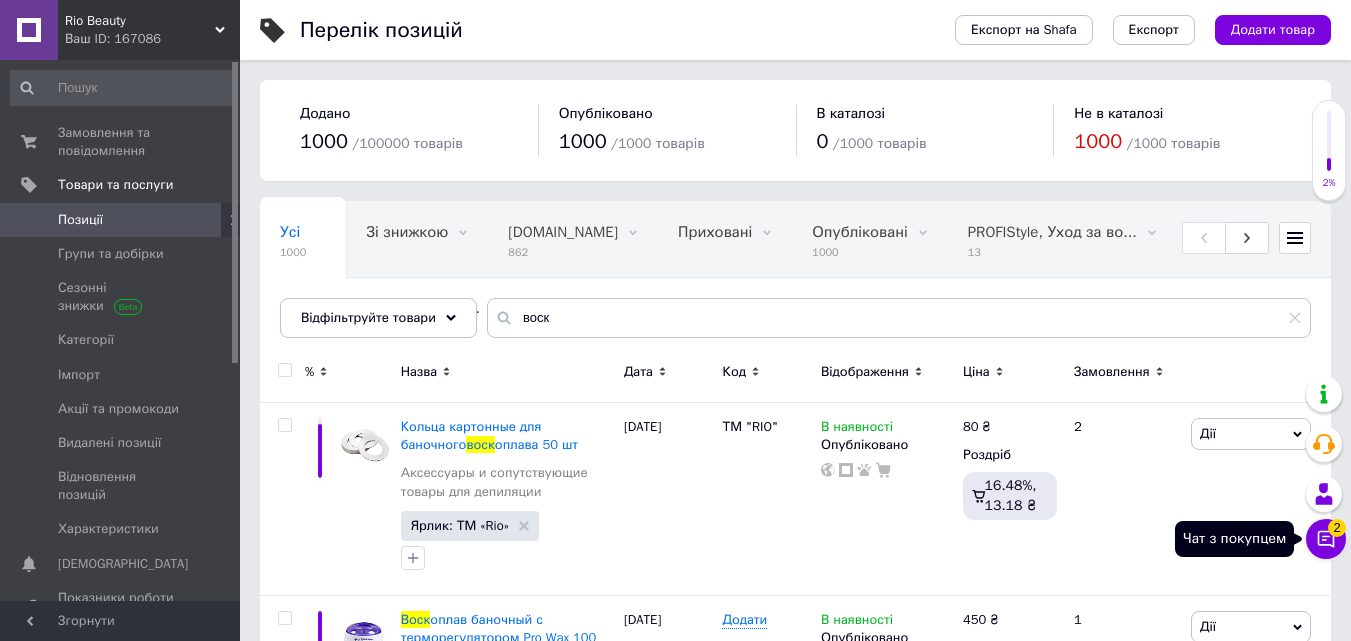click 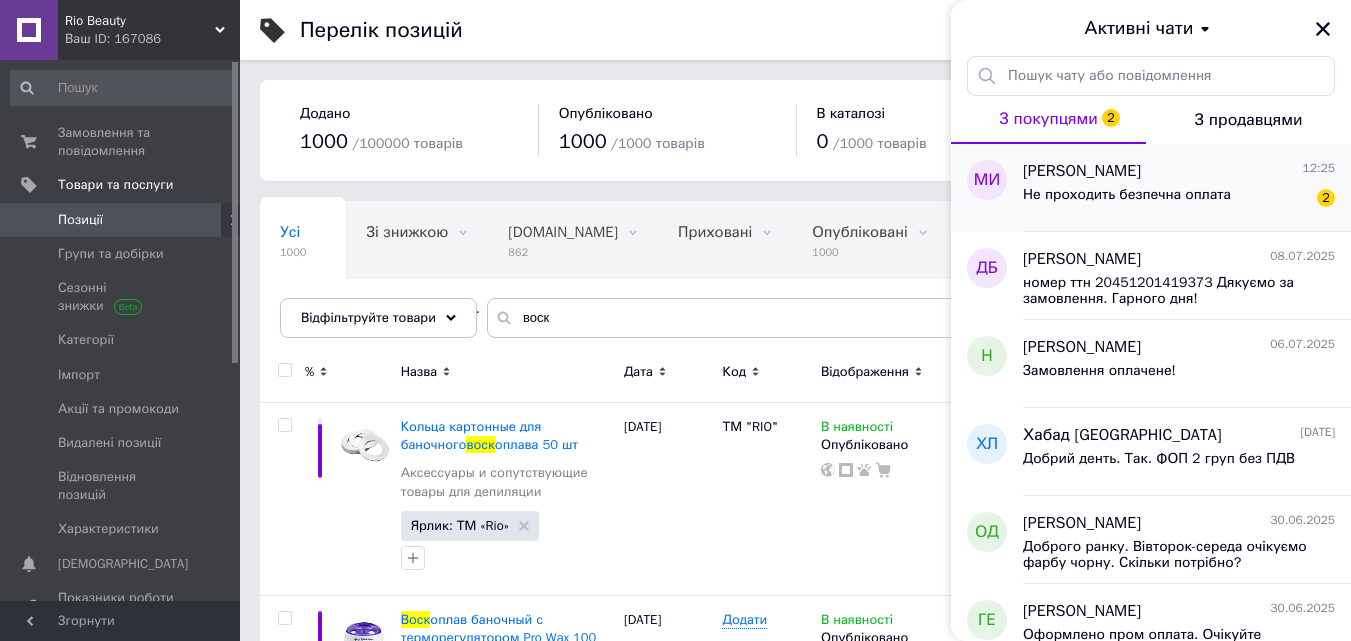 click on "Не проходить безпечна оплата 2" at bounding box center (1179, 199) 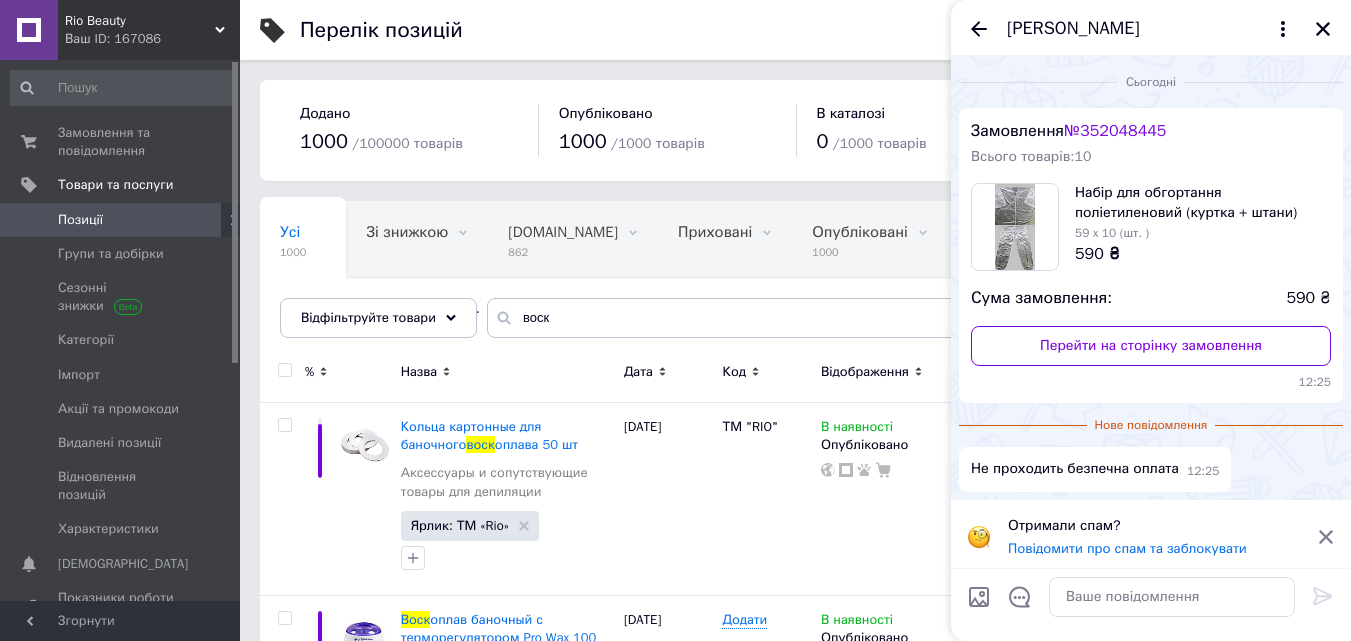 scroll, scrollTop: 5, scrollLeft: 0, axis: vertical 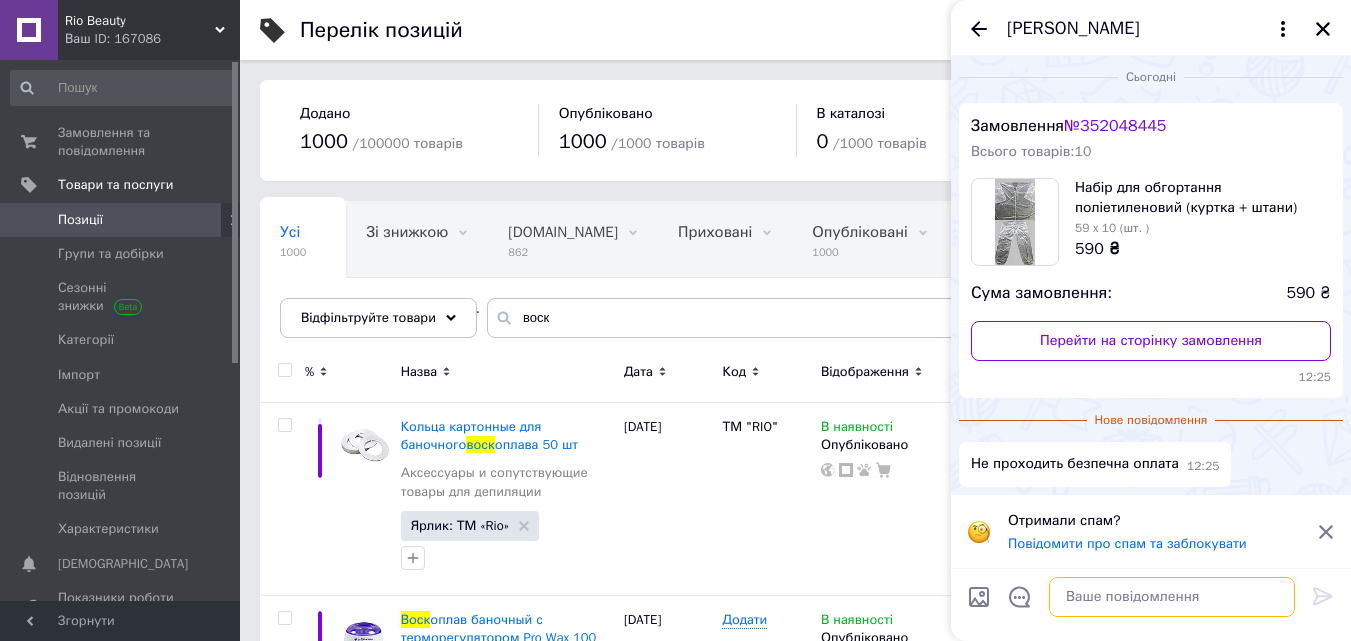 click at bounding box center (1172, 597) 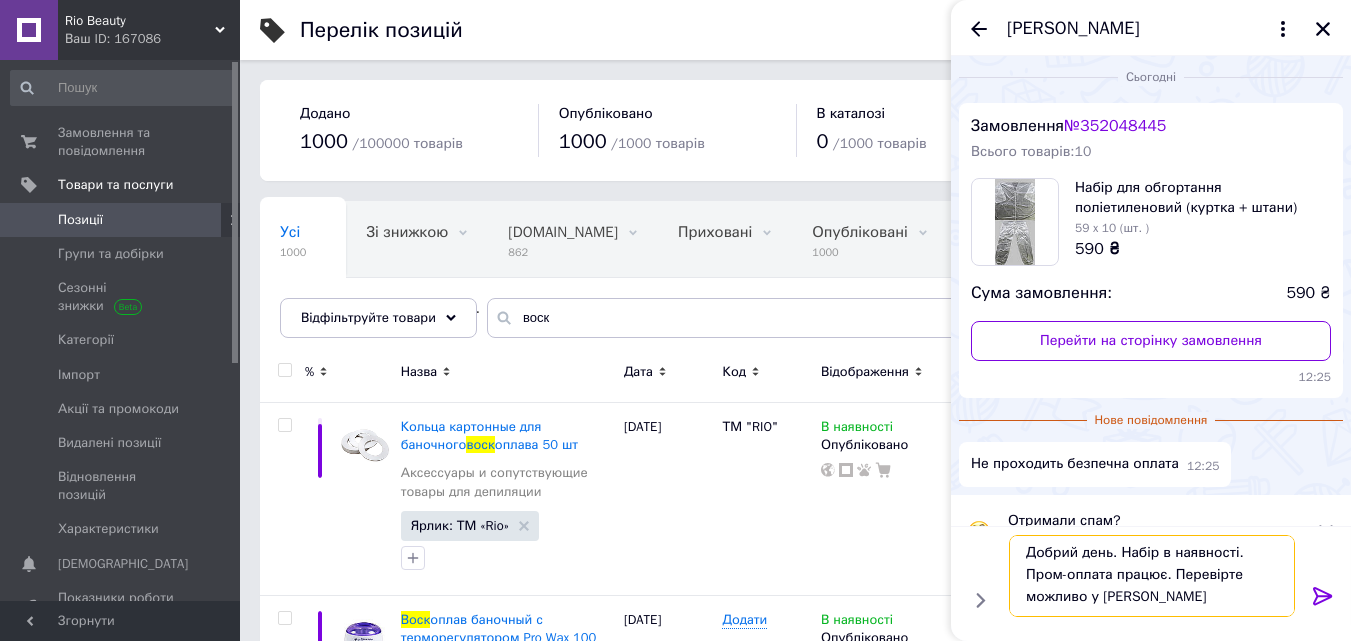 scroll, scrollTop: 2, scrollLeft: 0, axis: vertical 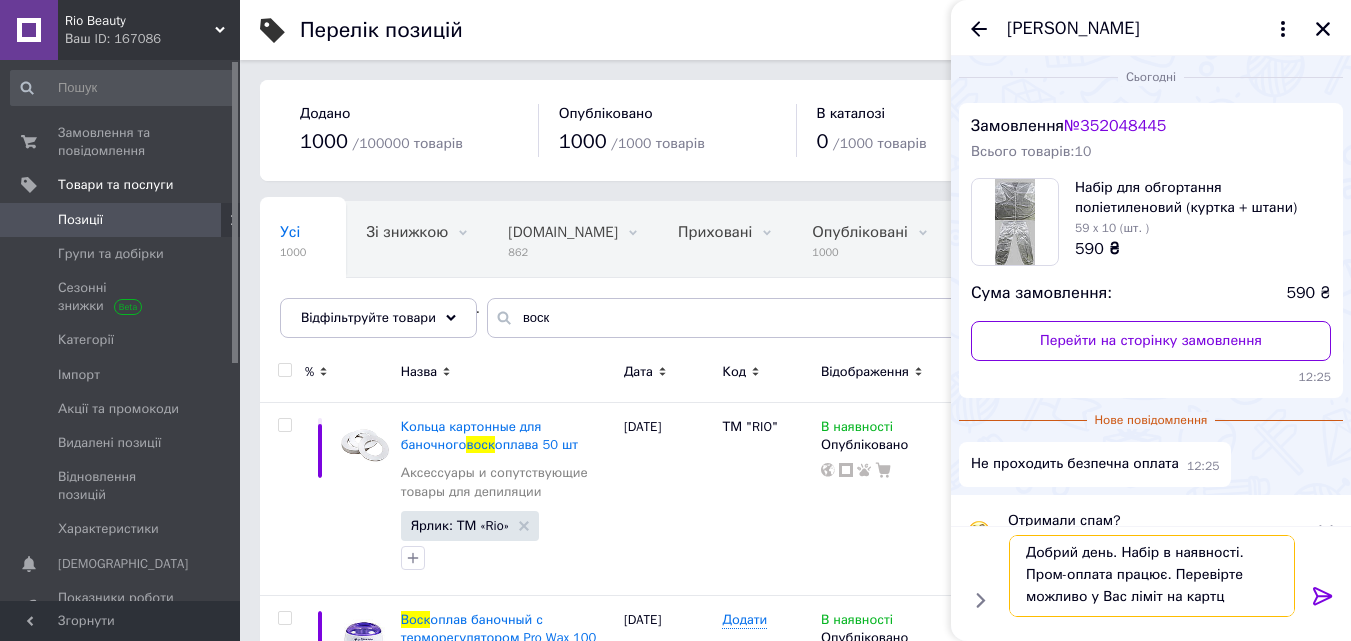 type on "Добрий день. Набір в наявності. Пром-оплата працює. Перевірте можливо у Вас ліміт на картці" 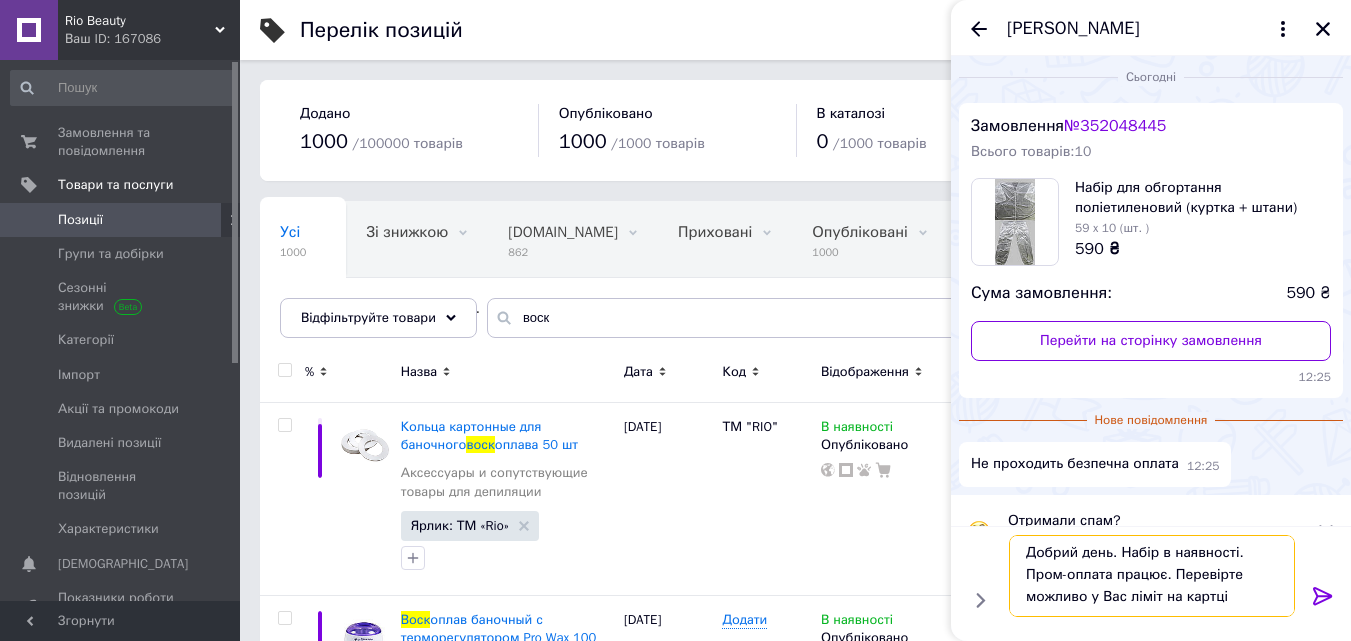 type 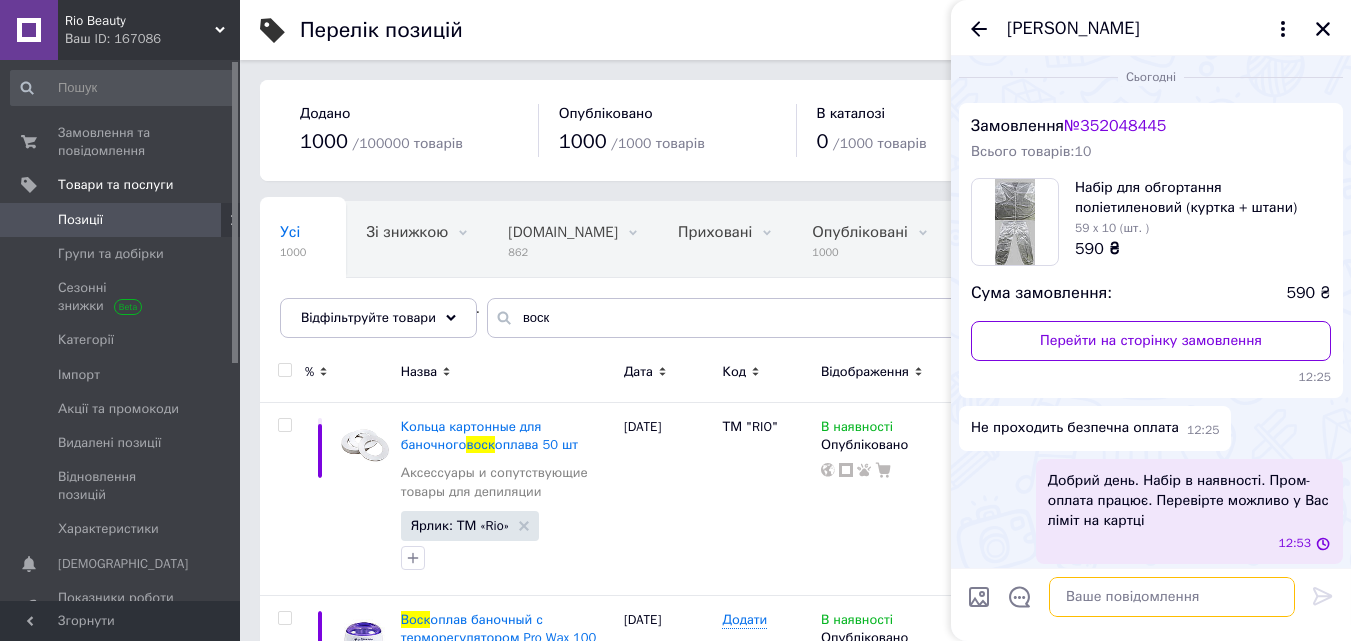 scroll, scrollTop: 0, scrollLeft: 0, axis: both 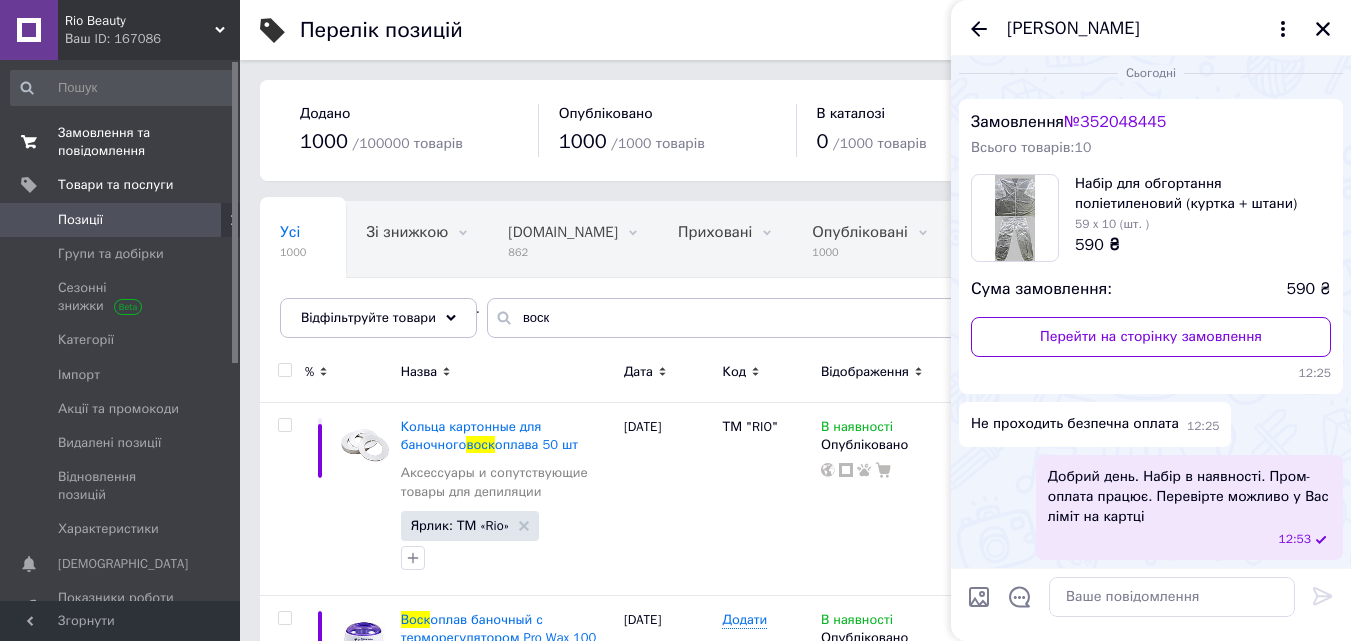 click on "Замовлення та повідомлення" at bounding box center (121, 142) 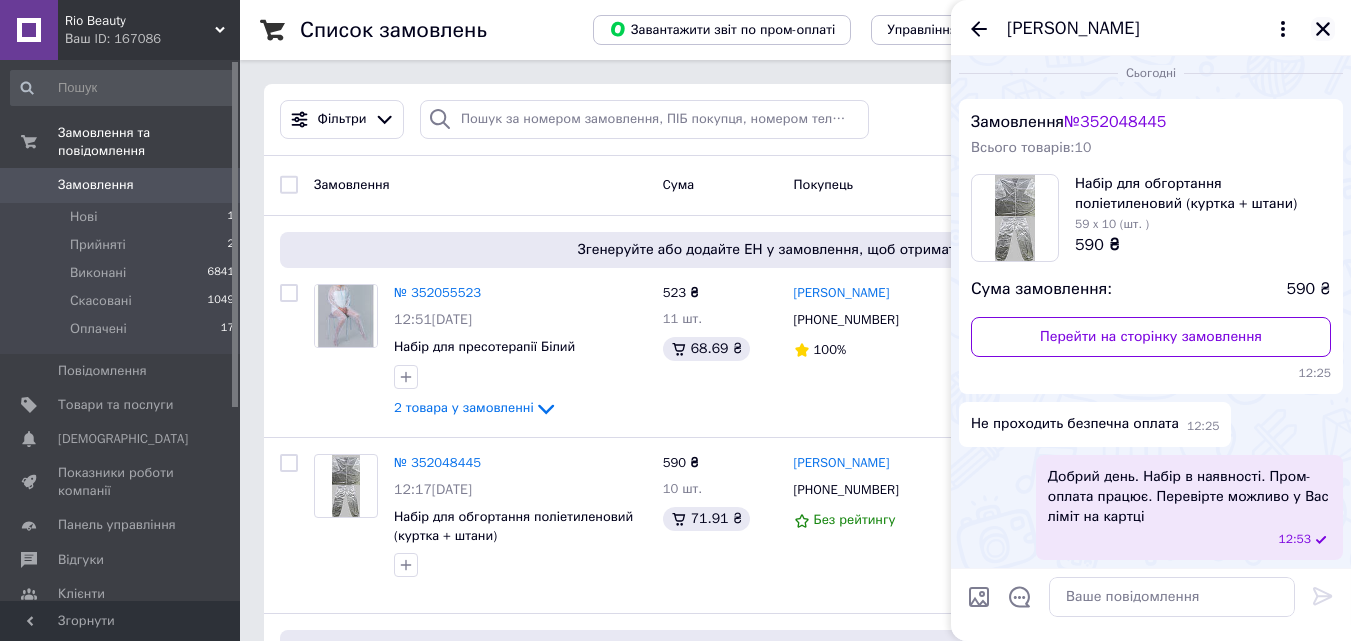 click on "[PERSON_NAME]" at bounding box center (1151, 28) 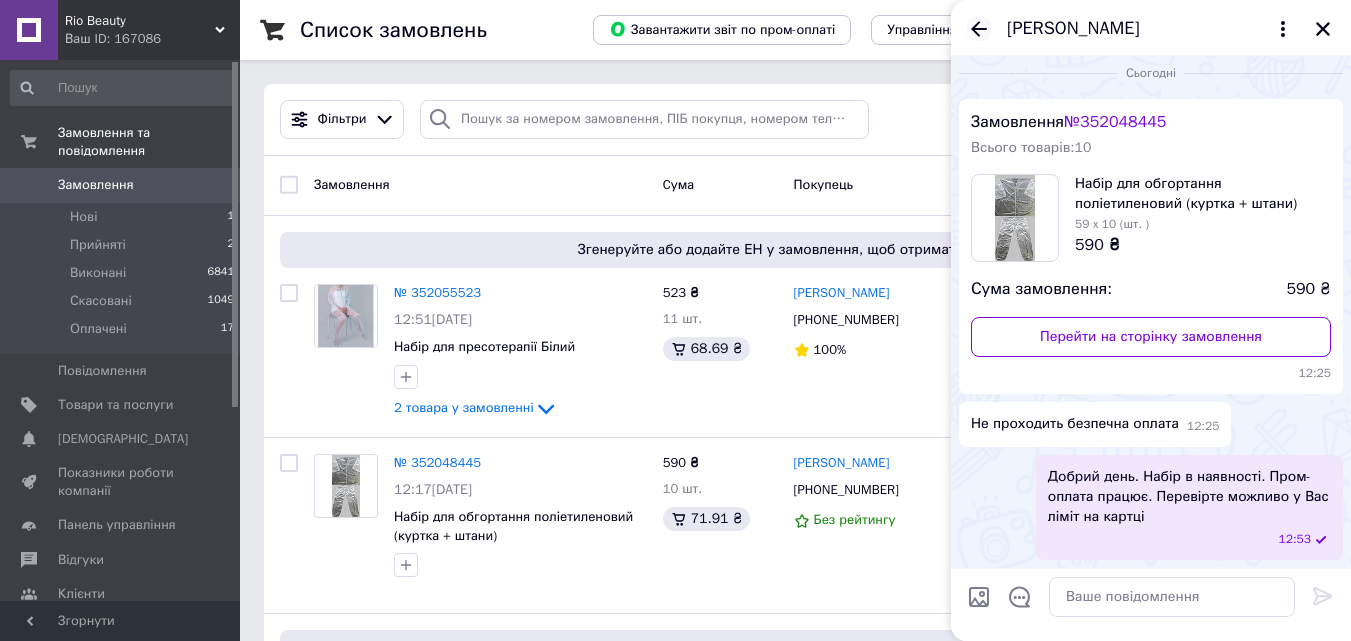 click 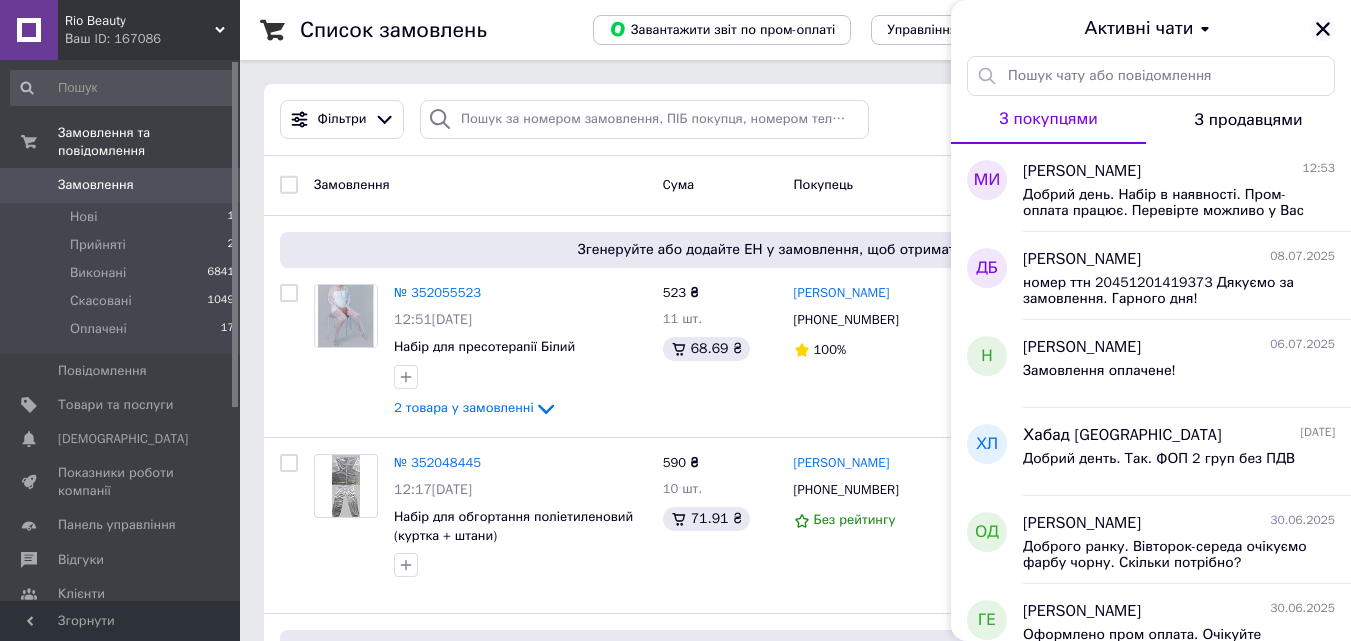 click 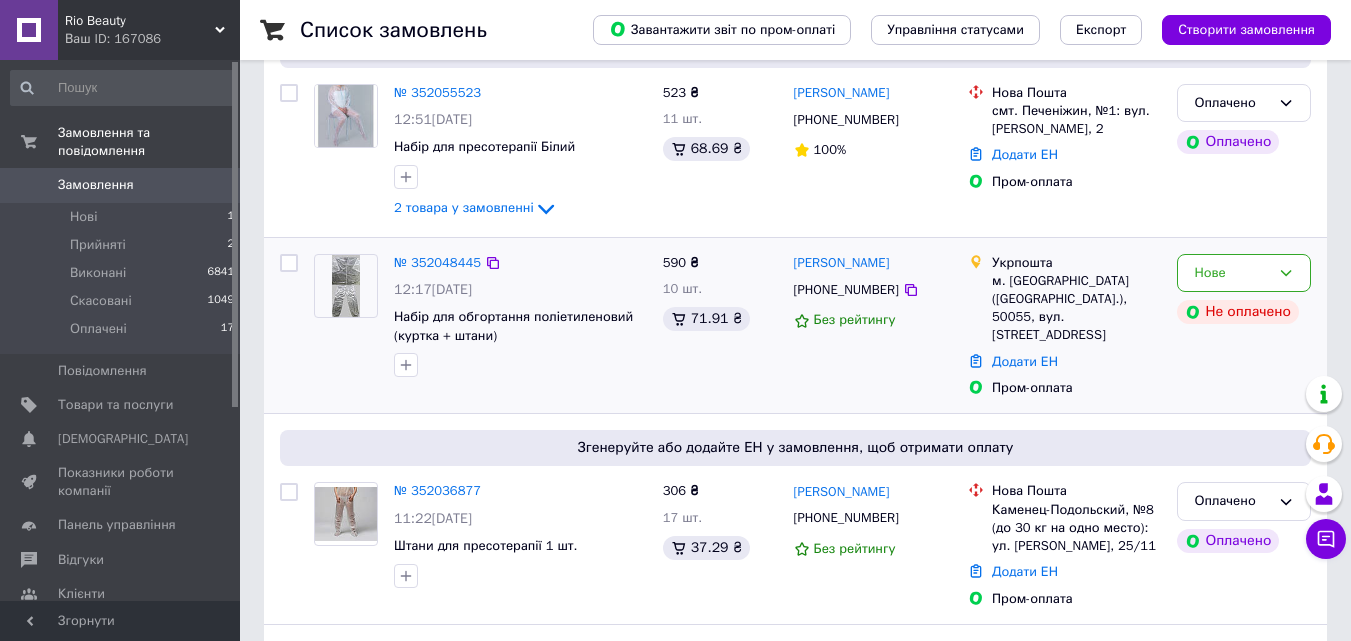 scroll, scrollTop: 100, scrollLeft: 0, axis: vertical 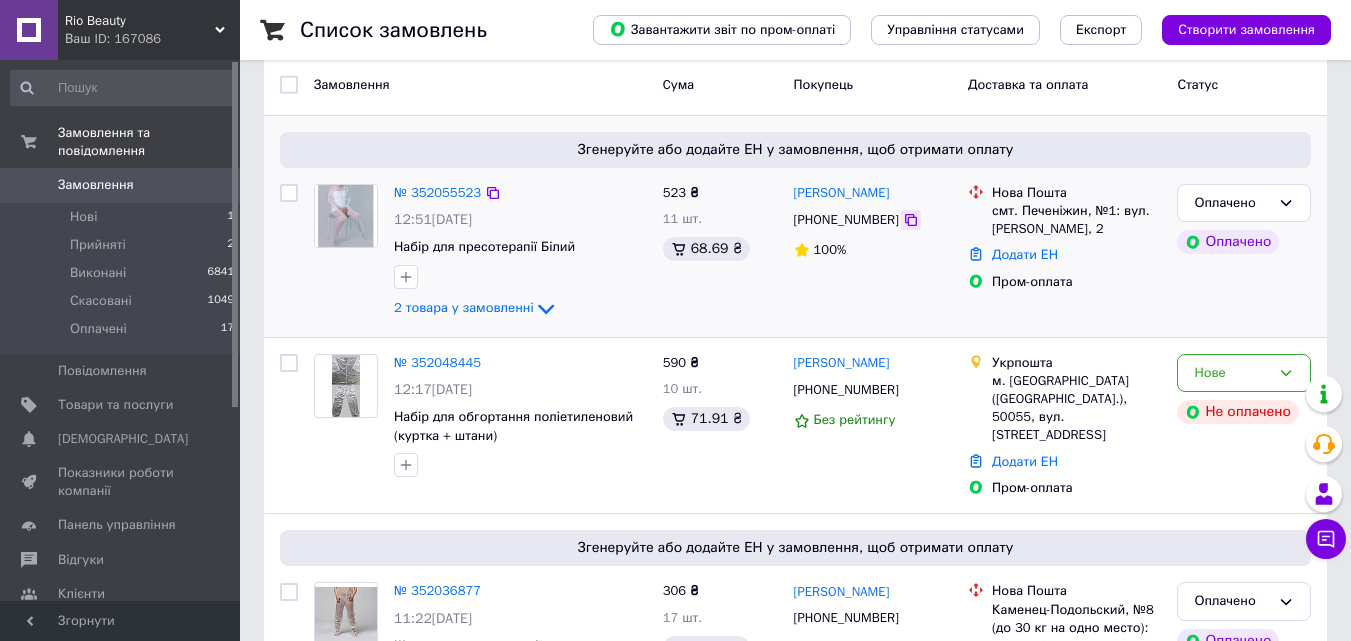 click 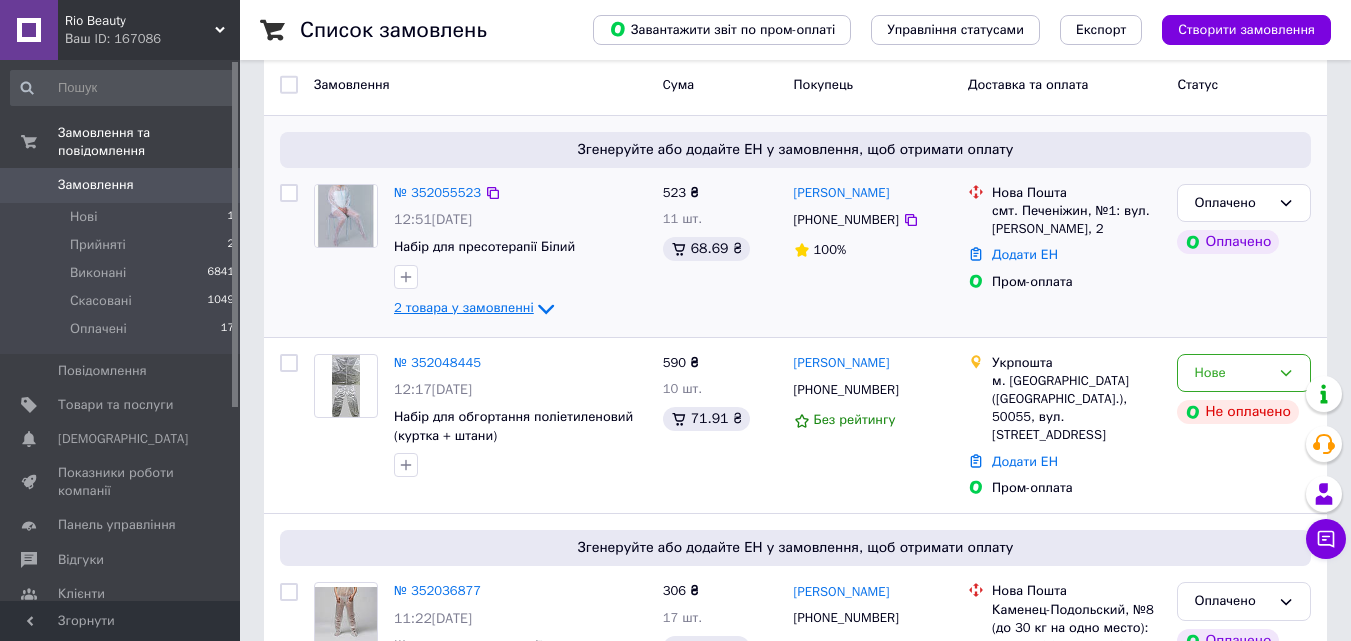 click on "2 товара у замовленні" at bounding box center [464, 307] 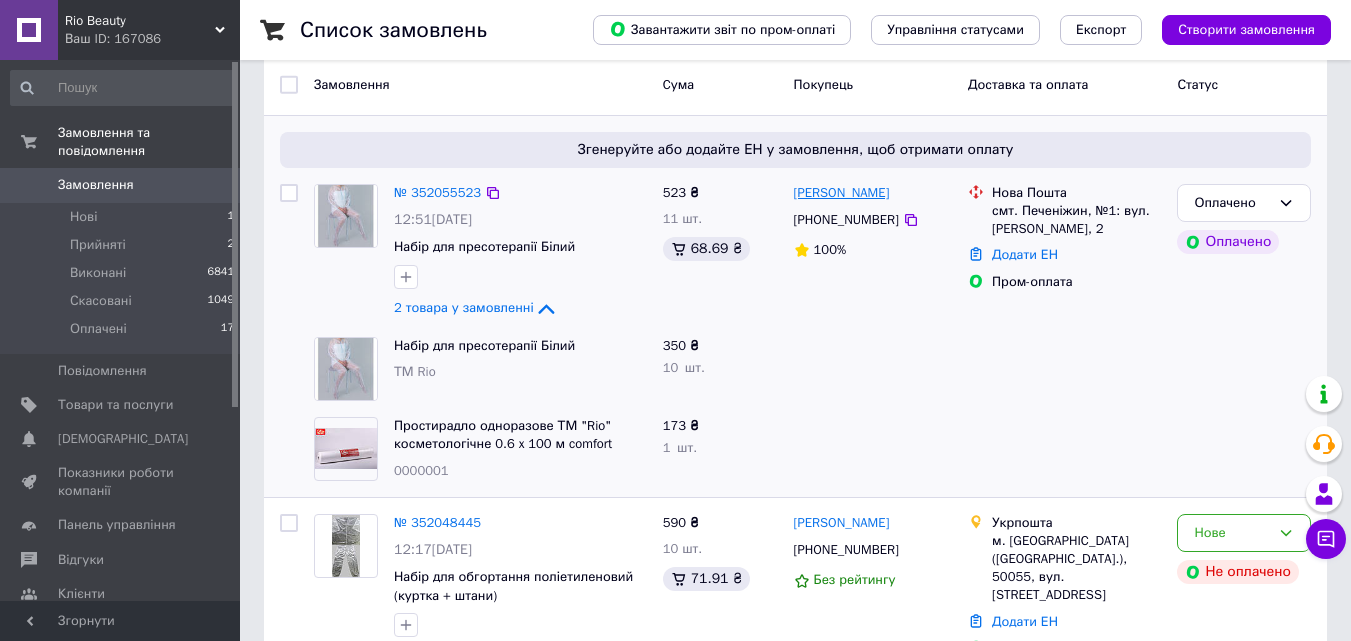drag, startPoint x: 914, startPoint y: 192, endPoint x: 794, endPoint y: 197, distance: 120.10412 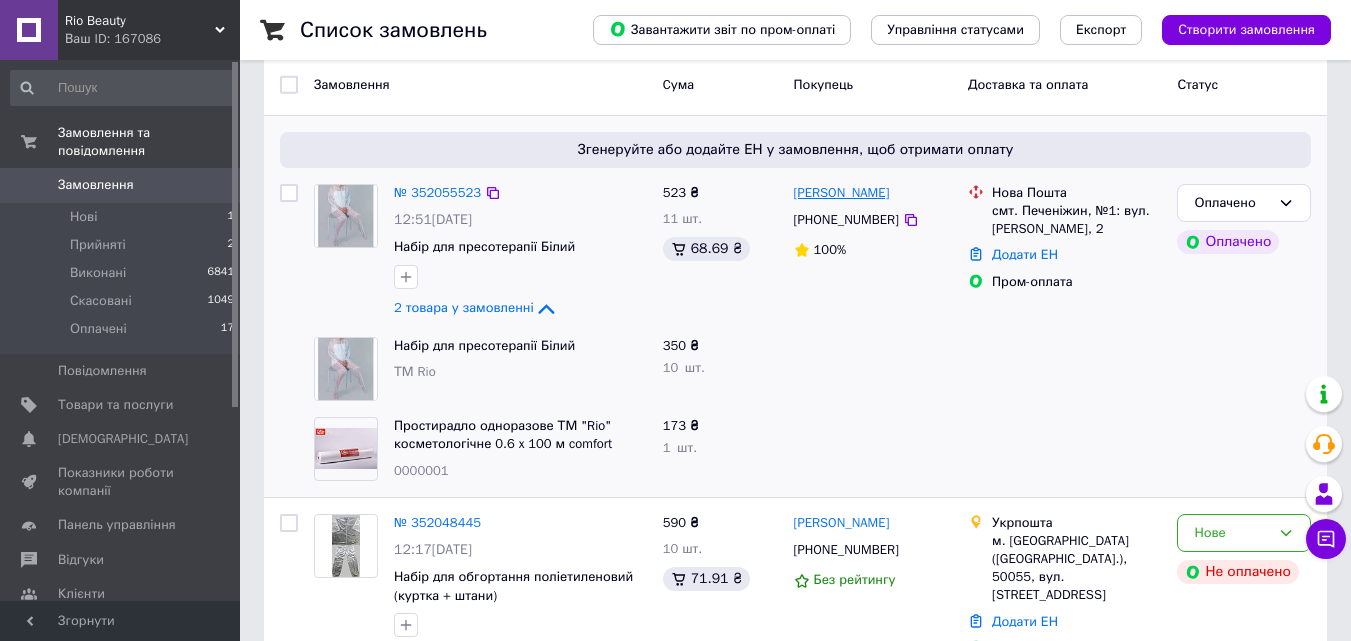 copy on "[PERSON_NAME]" 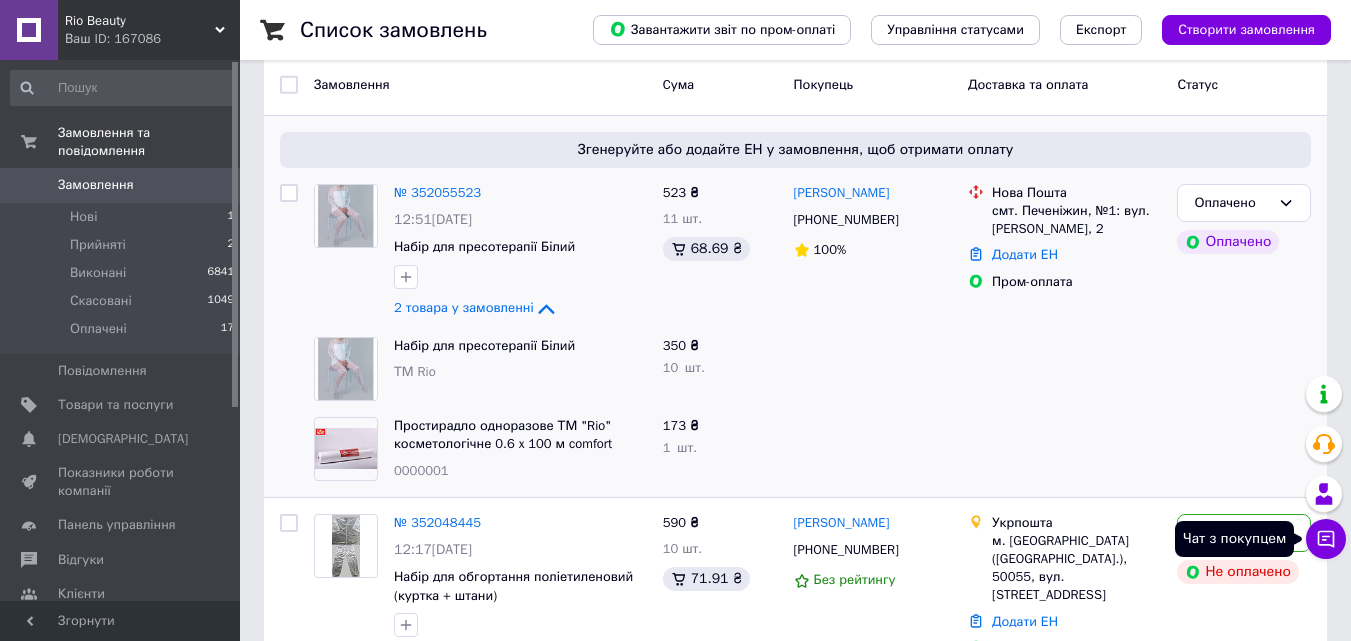 click 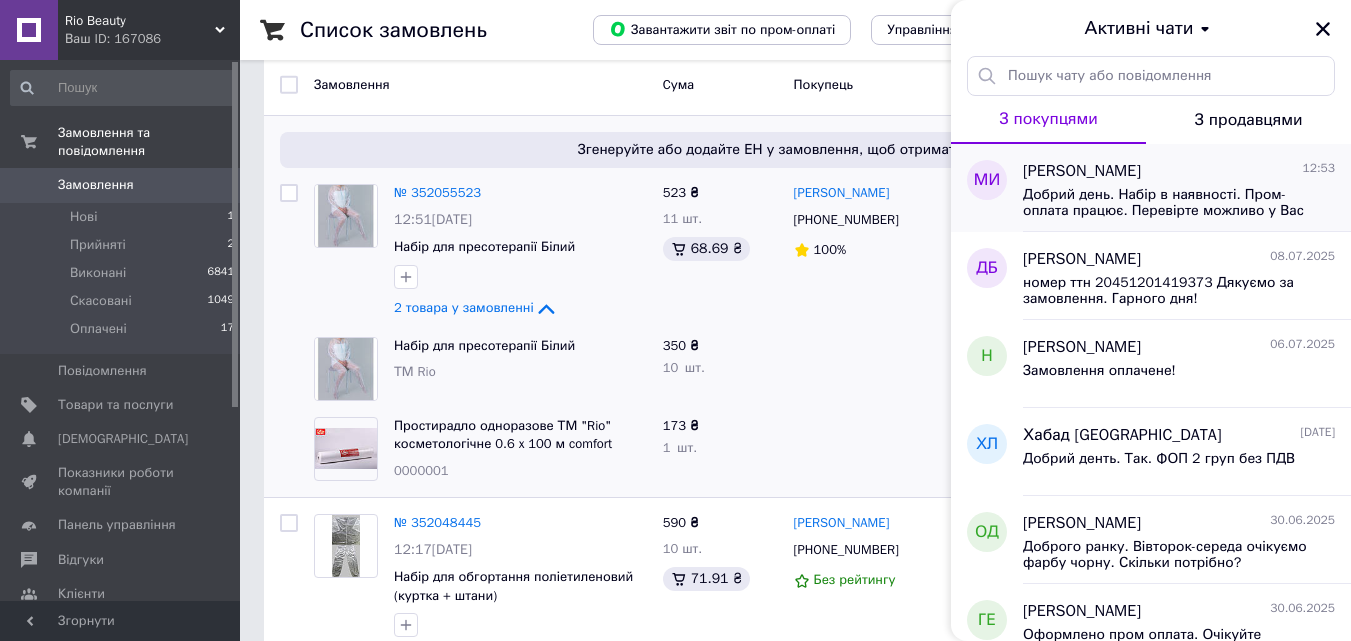 click on "Добрий день. Набір в наявності. Пром-оплата працює. Перевірте можливо у Вас ліміт на картці" at bounding box center [1165, 203] 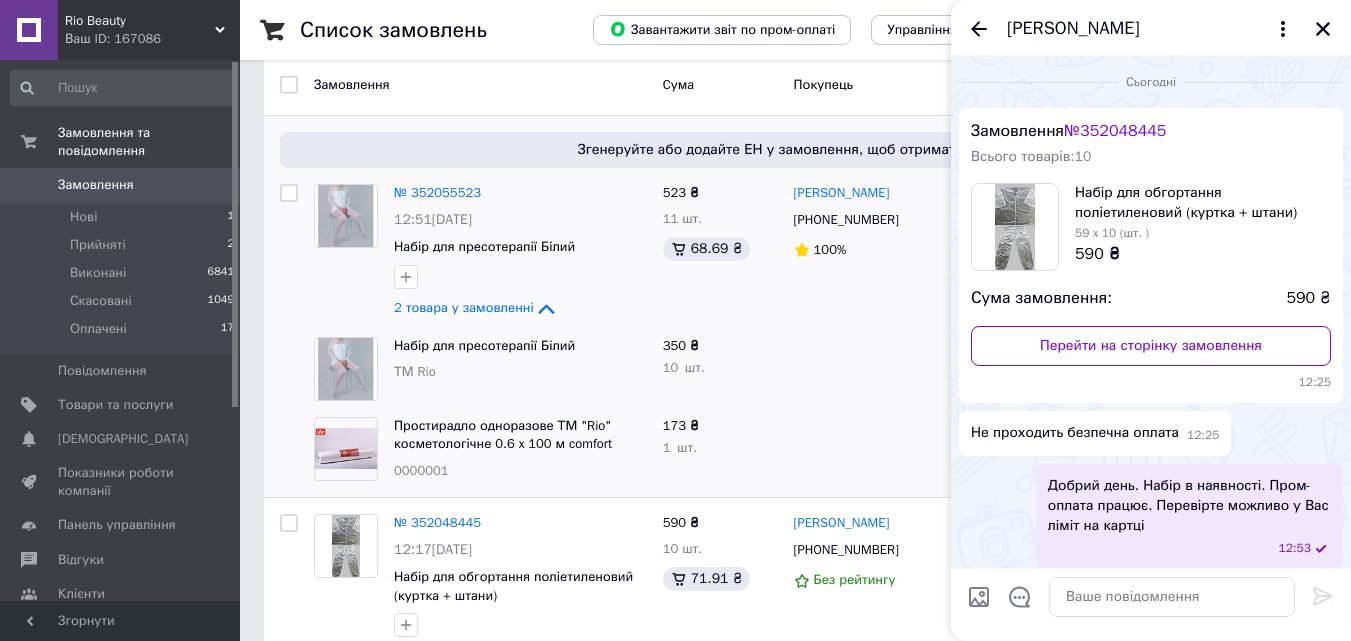 scroll, scrollTop: 9, scrollLeft: 0, axis: vertical 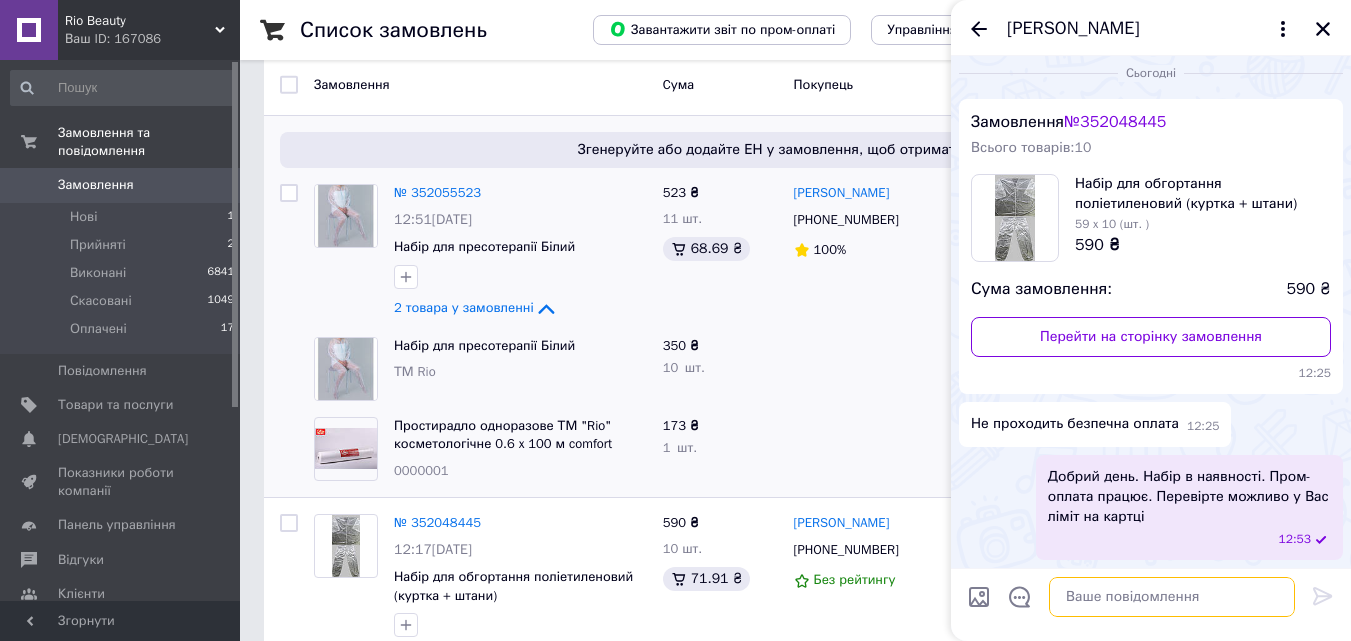 click at bounding box center (1172, 597) 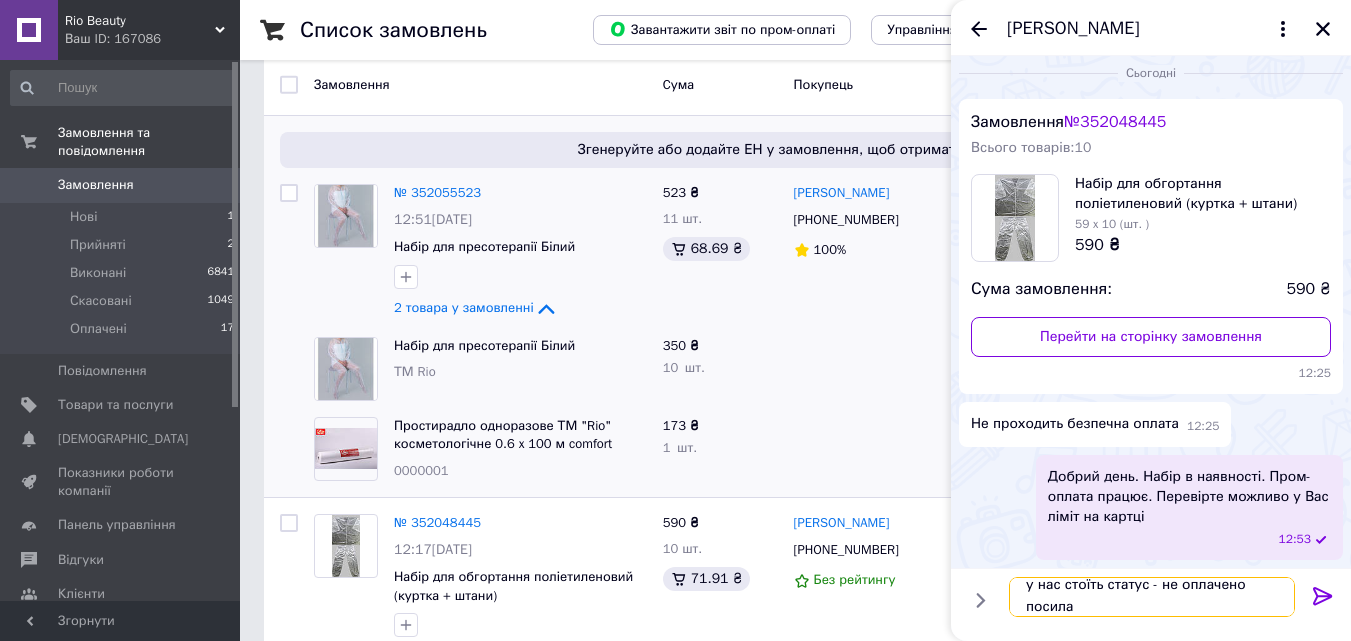 scroll, scrollTop: 2, scrollLeft: 0, axis: vertical 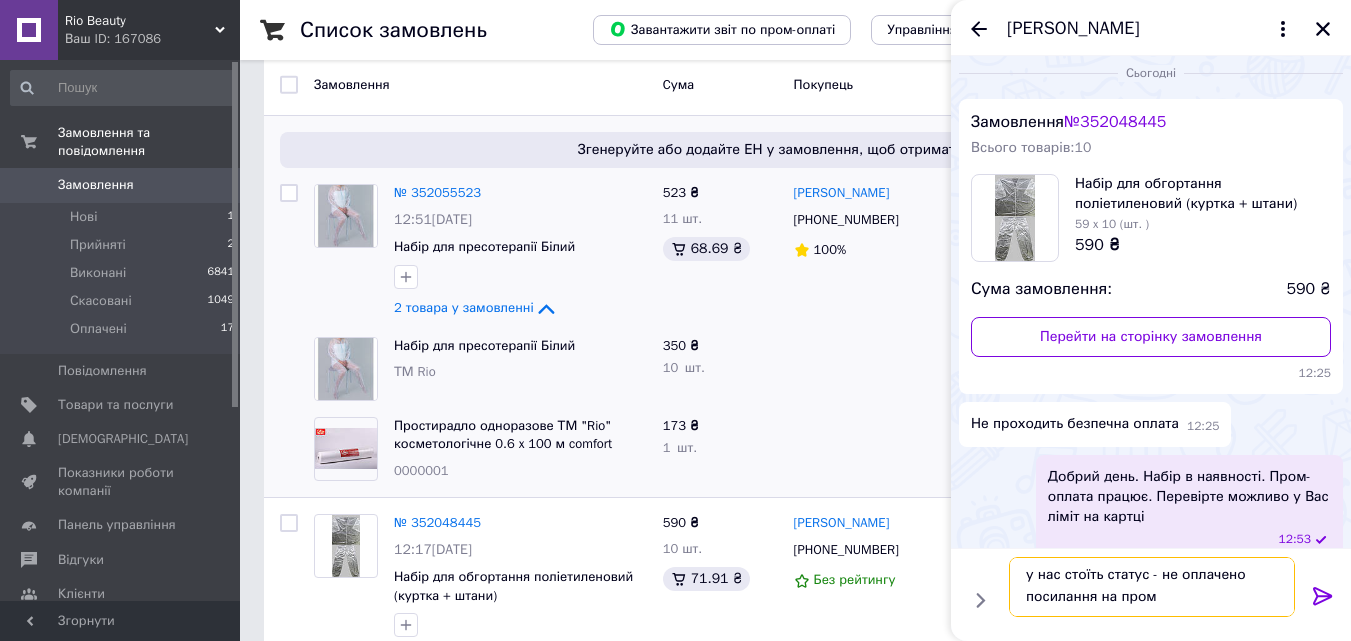 click on "у нас стоїть статус - не оплачено
посилання на пром" at bounding box center [1152, 587] 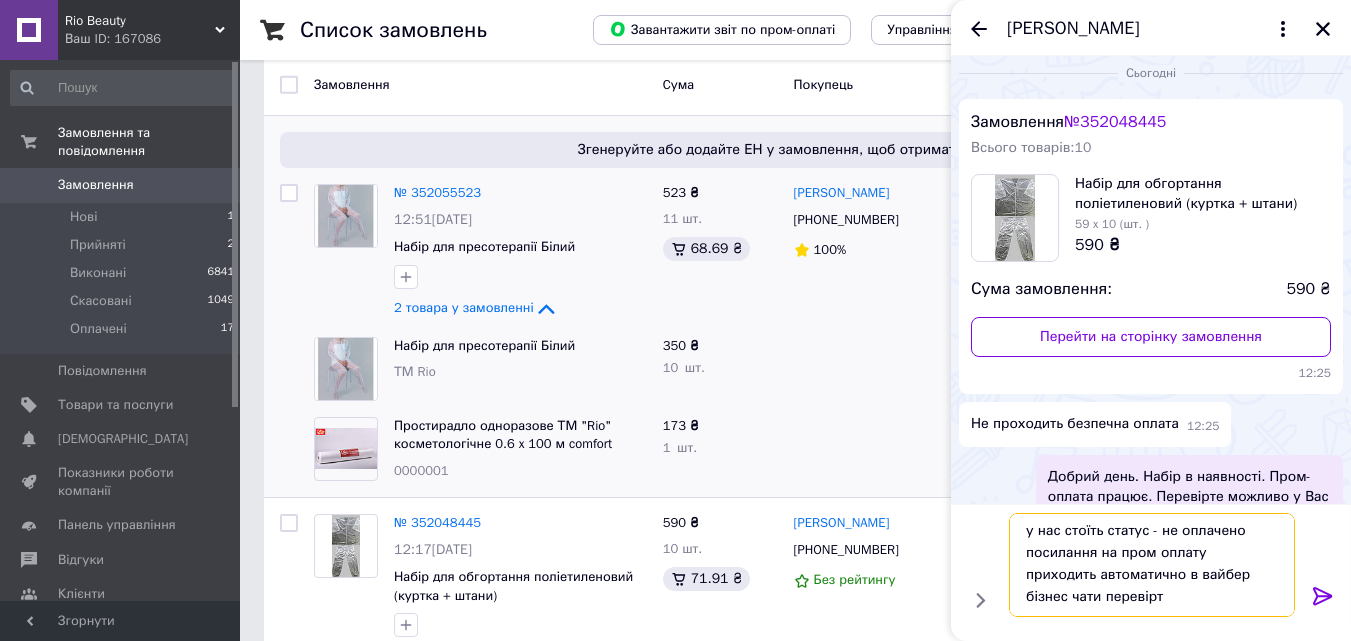 type on "у нас стоїть статус - не оплачено
посилання на пром оплату приходить автоматично в вайбер бізнес чати перевірте" 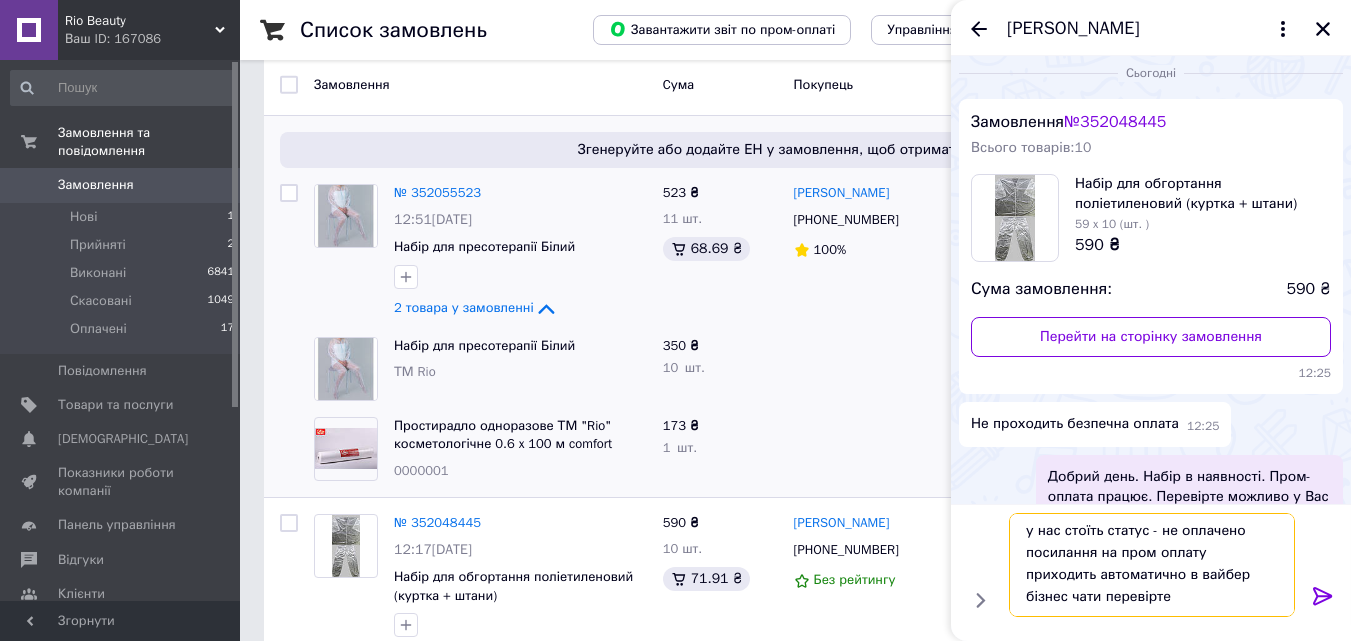 type 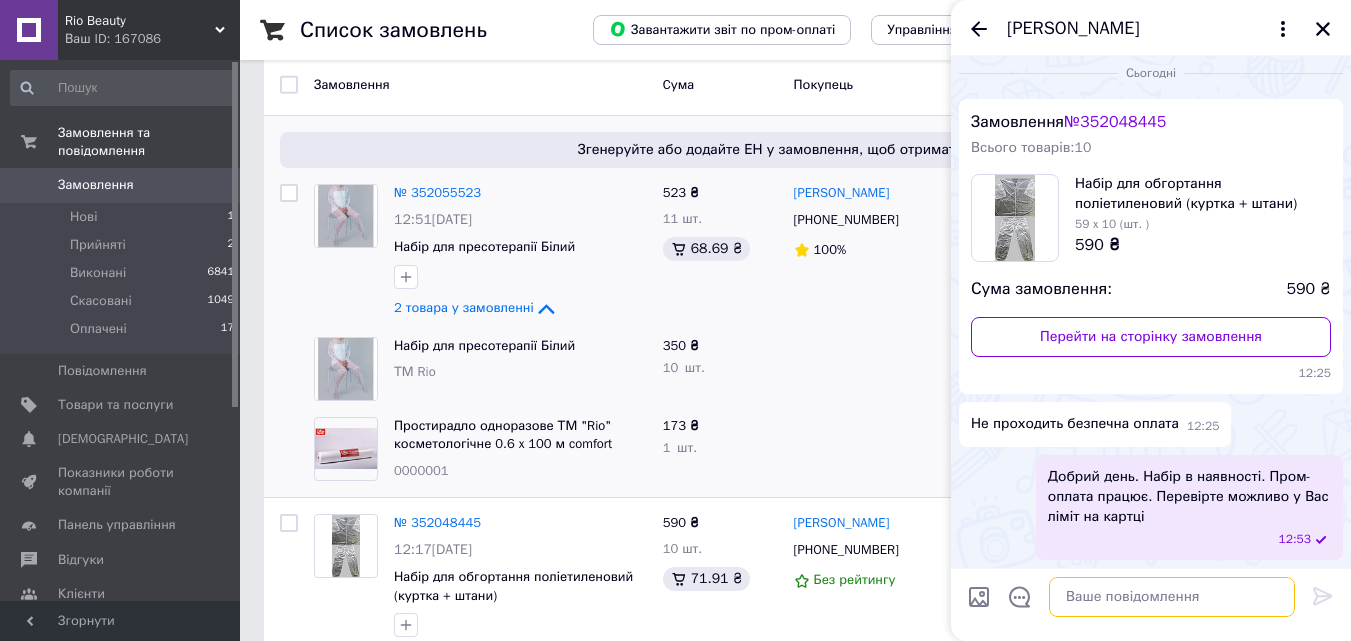 scroll, scrollTop: 0, scrollLeft: 0, axis: both 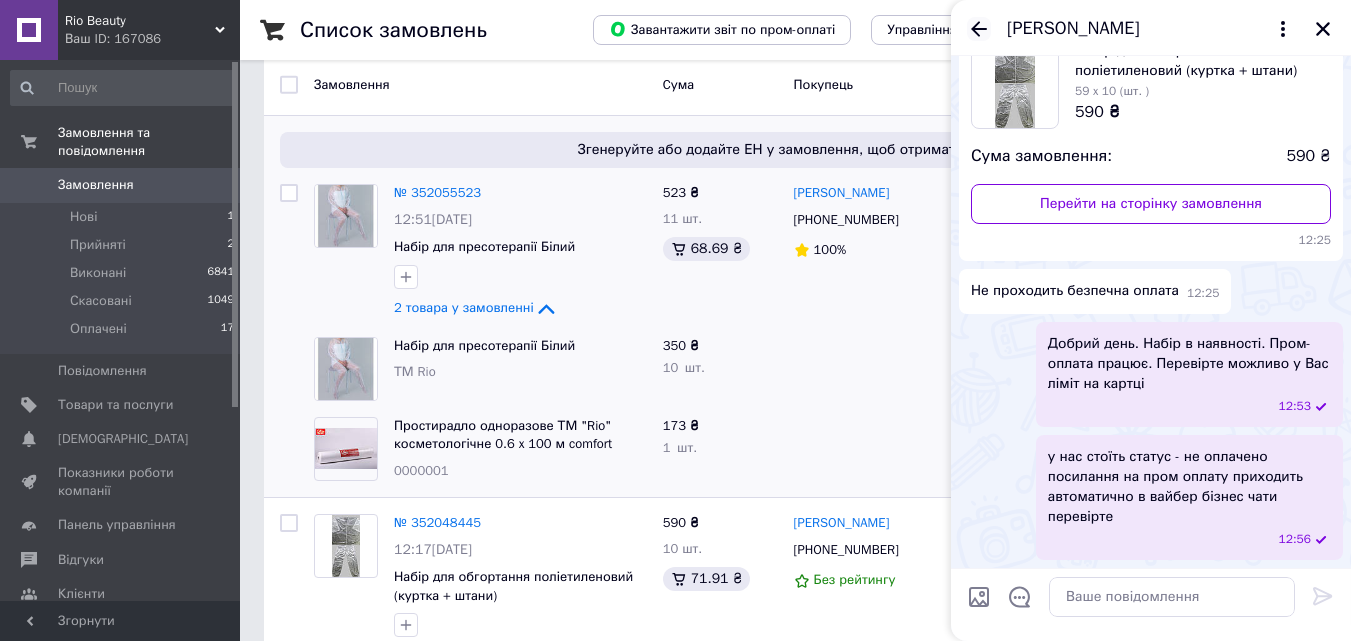 click 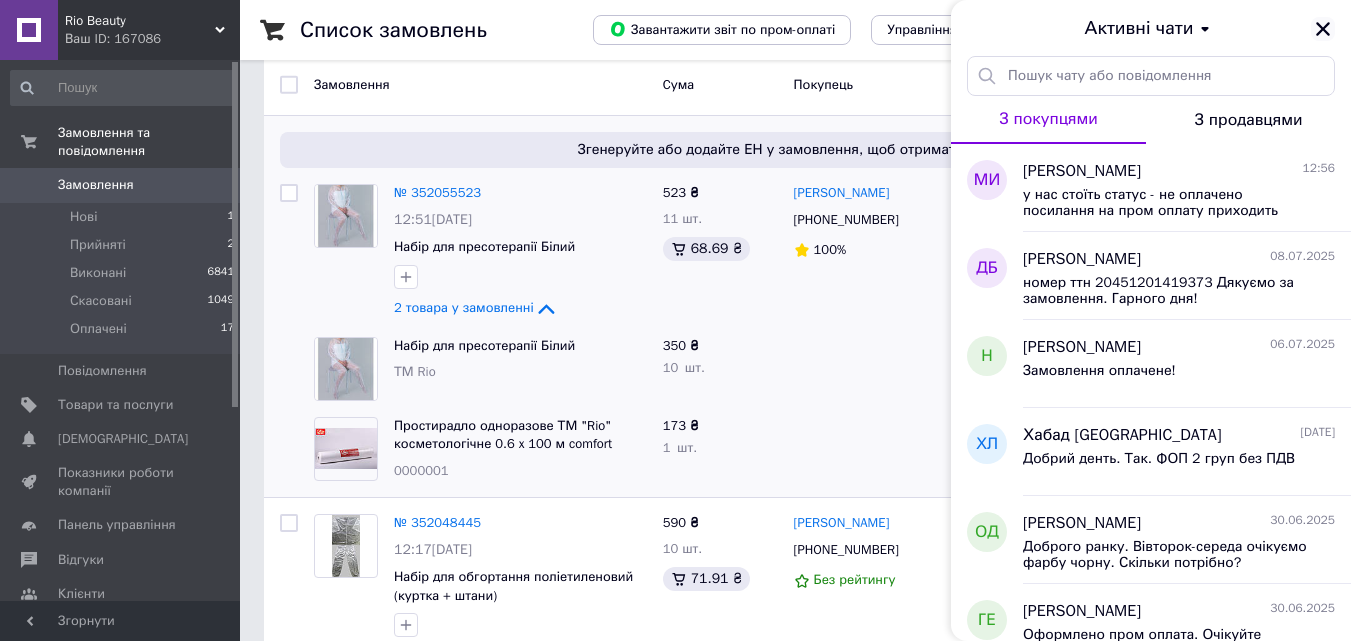 click 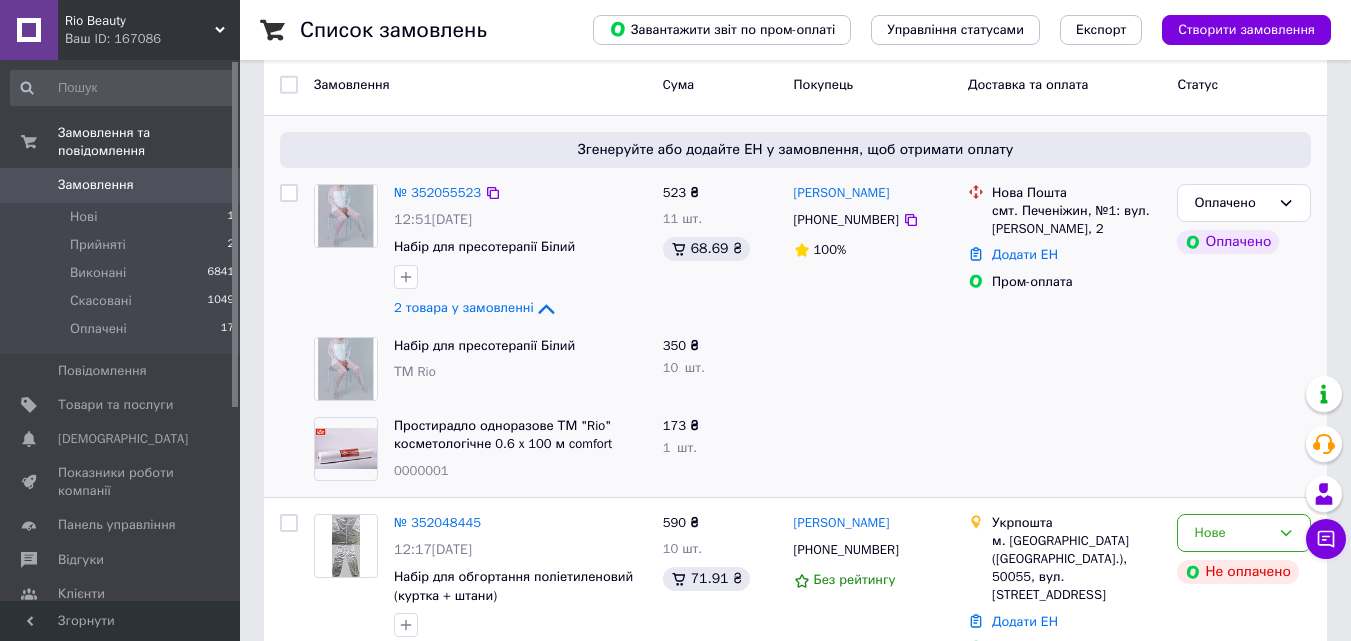 drag, startPoint x: 910, startPoint y: 193, endPoint x: 783, endPoint y: 187, distance: 127.141655 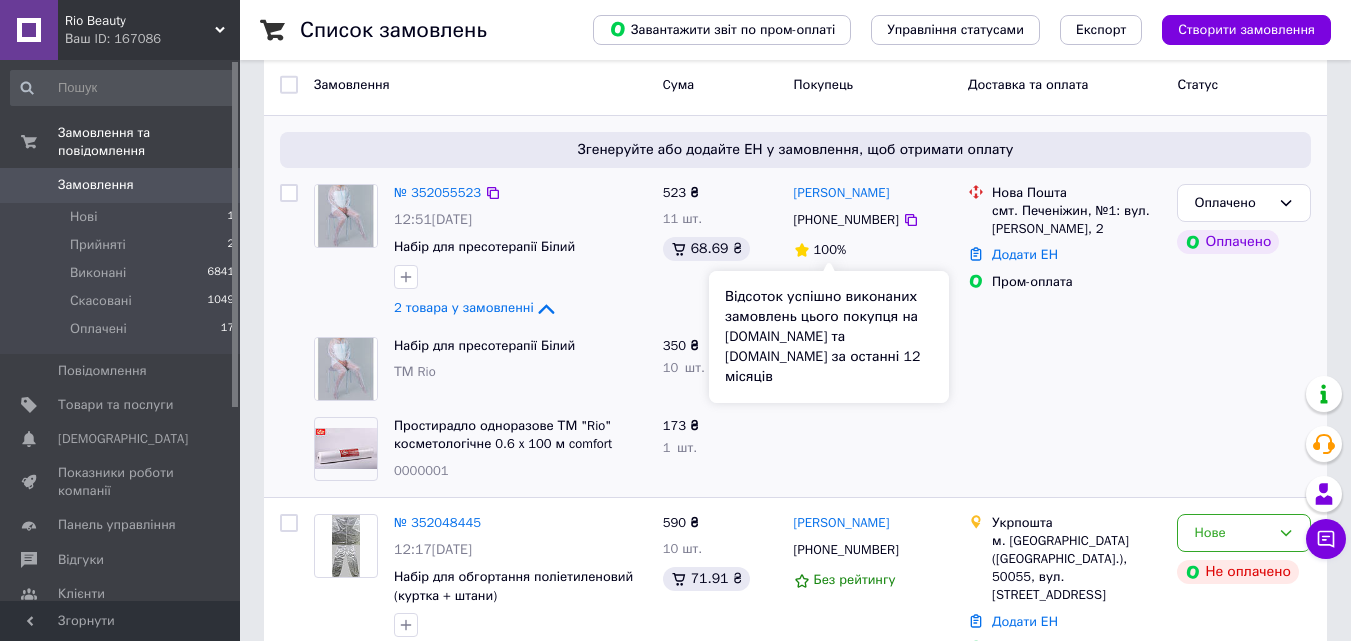 drag, startPoint x: 854, startPoint y: 280, endPoint x: 931, endPoint y: 197, distance: 113.216606 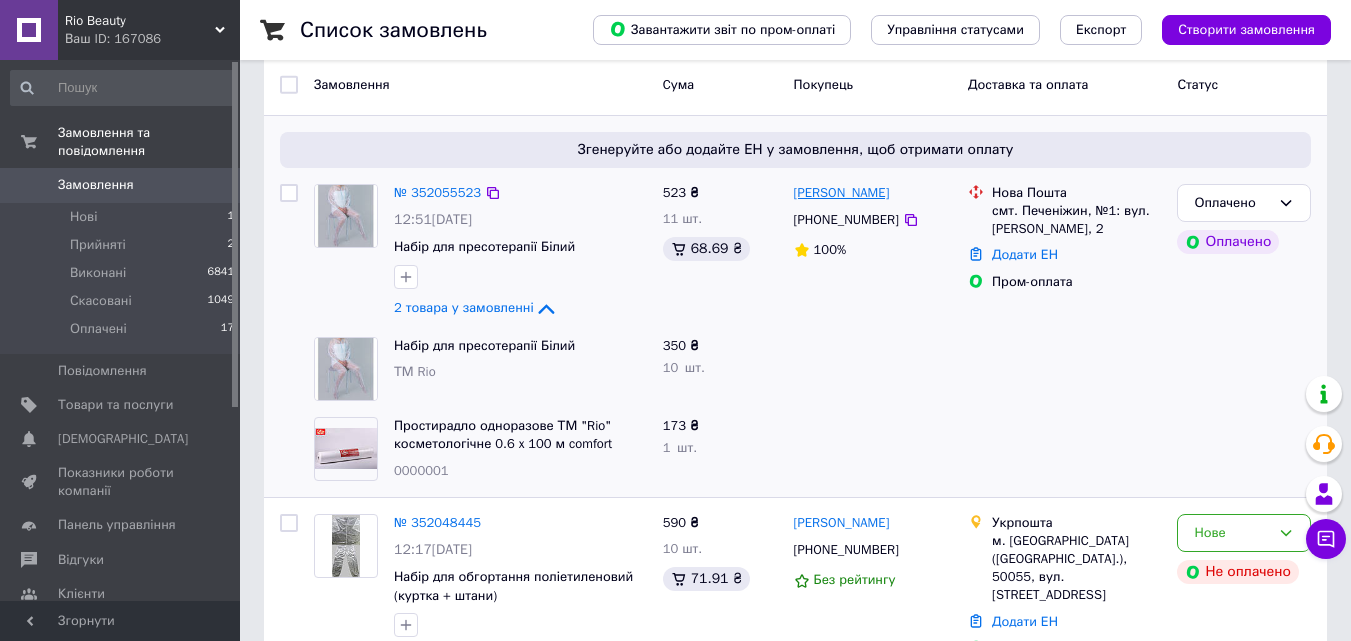 drag, startPoint x: 911, startPoint y: 193, endPoint x: 793, endPoint y: 193, distance: 118 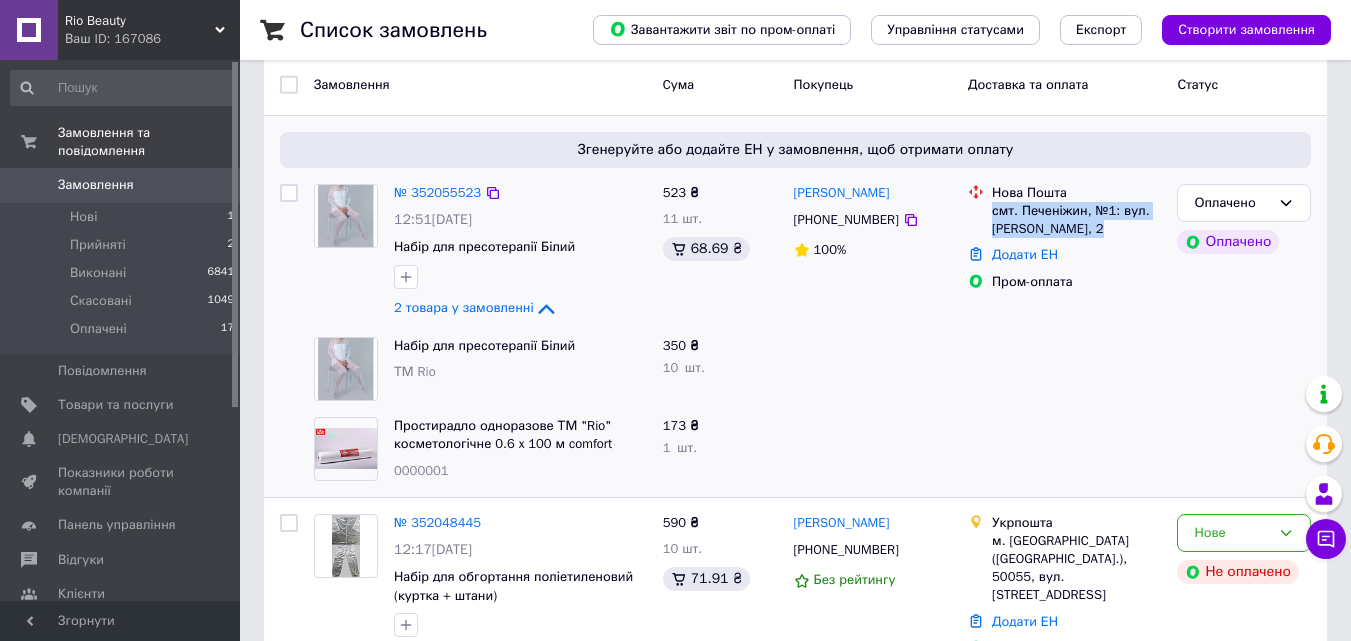 drag, startPoint x: 991, startPoint y: 209, endPoint x: 1103, endPoint y: 228, distance: 113.600174 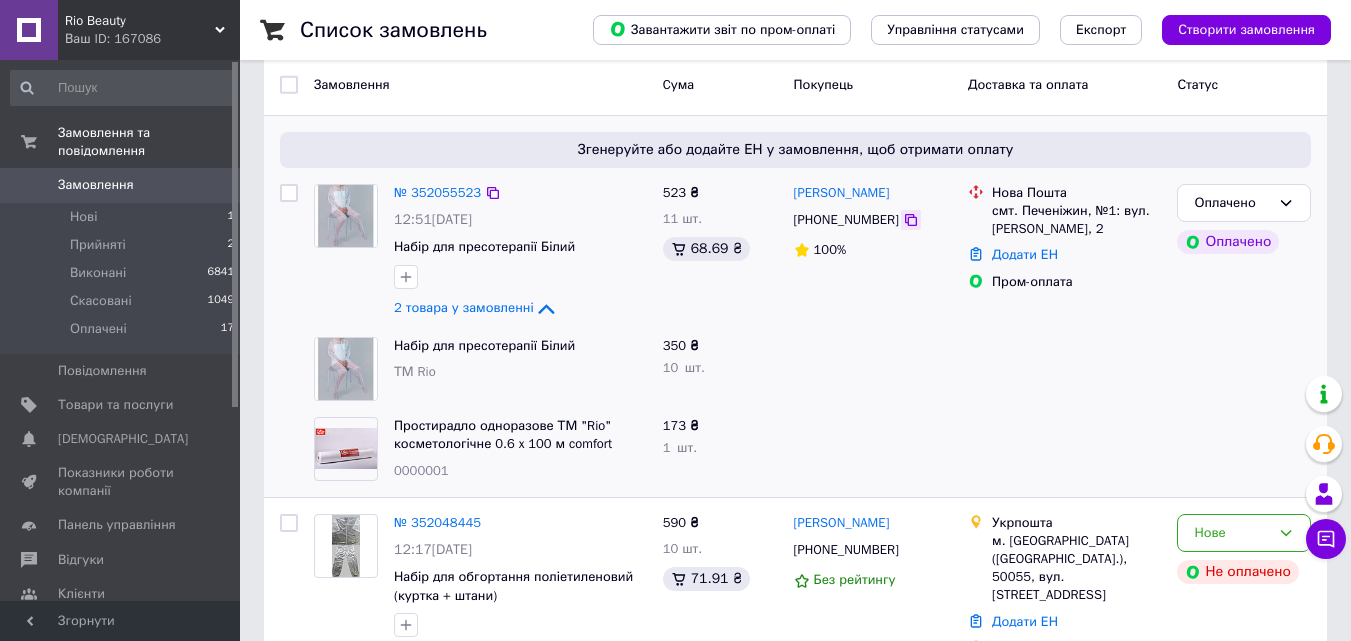 click 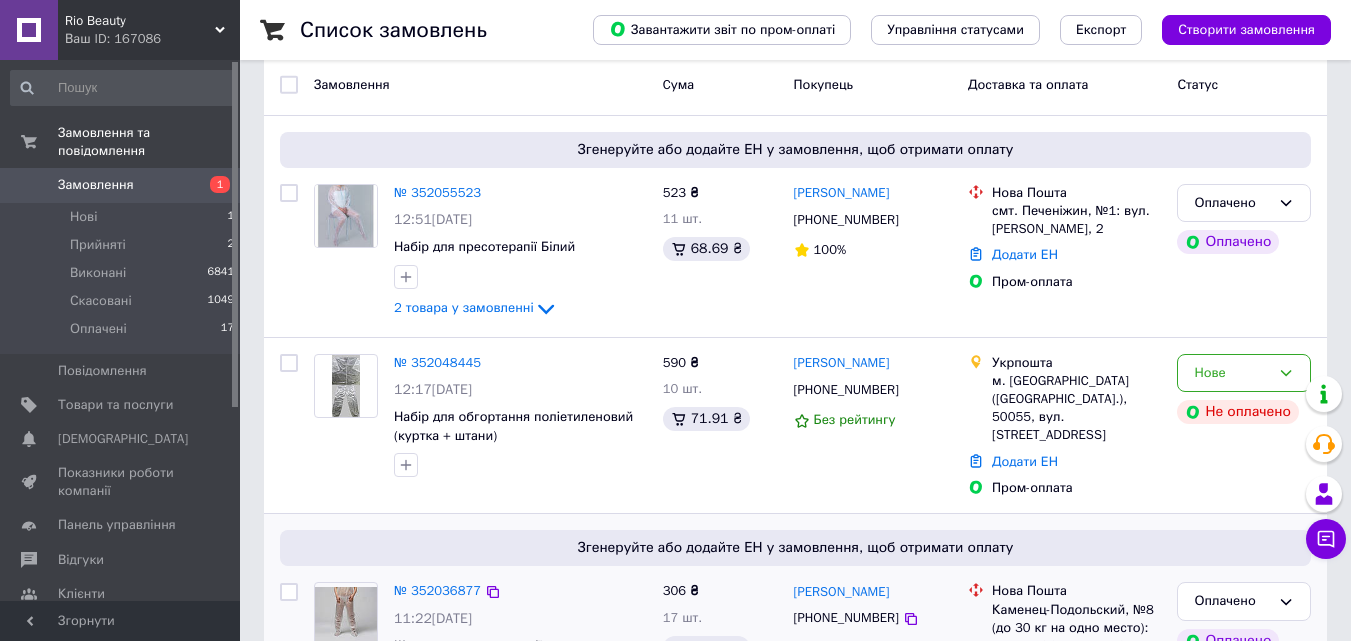 scroll, scrollTop: 300, scrollLeft: 0, axis: vertical 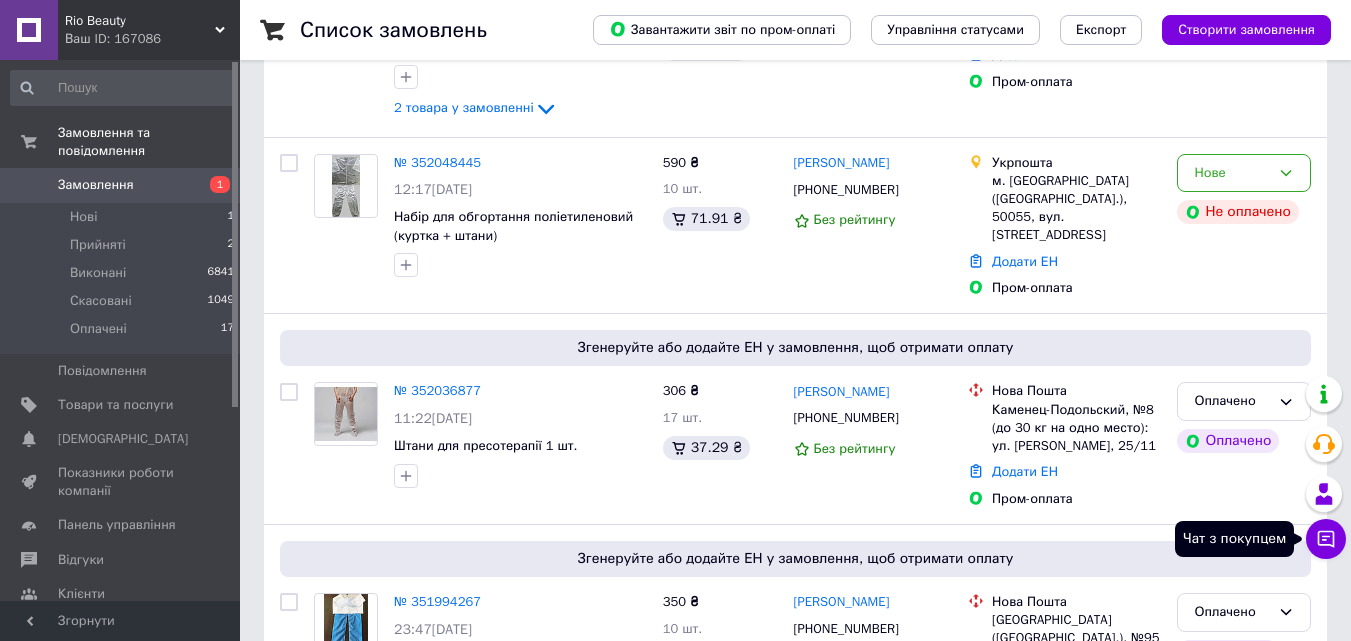 click 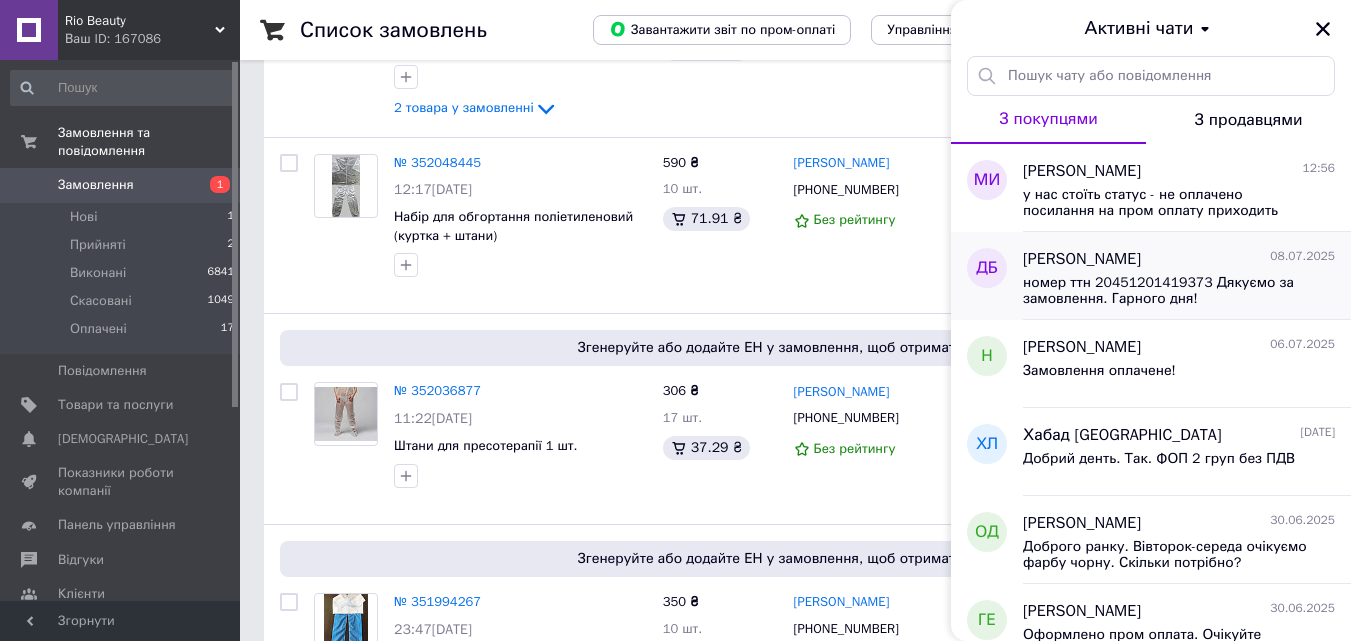 click on "номер ттн 20451201419373
Дякуємо за замовлення. Гарного дня!" at bounding box center (1165, 291) 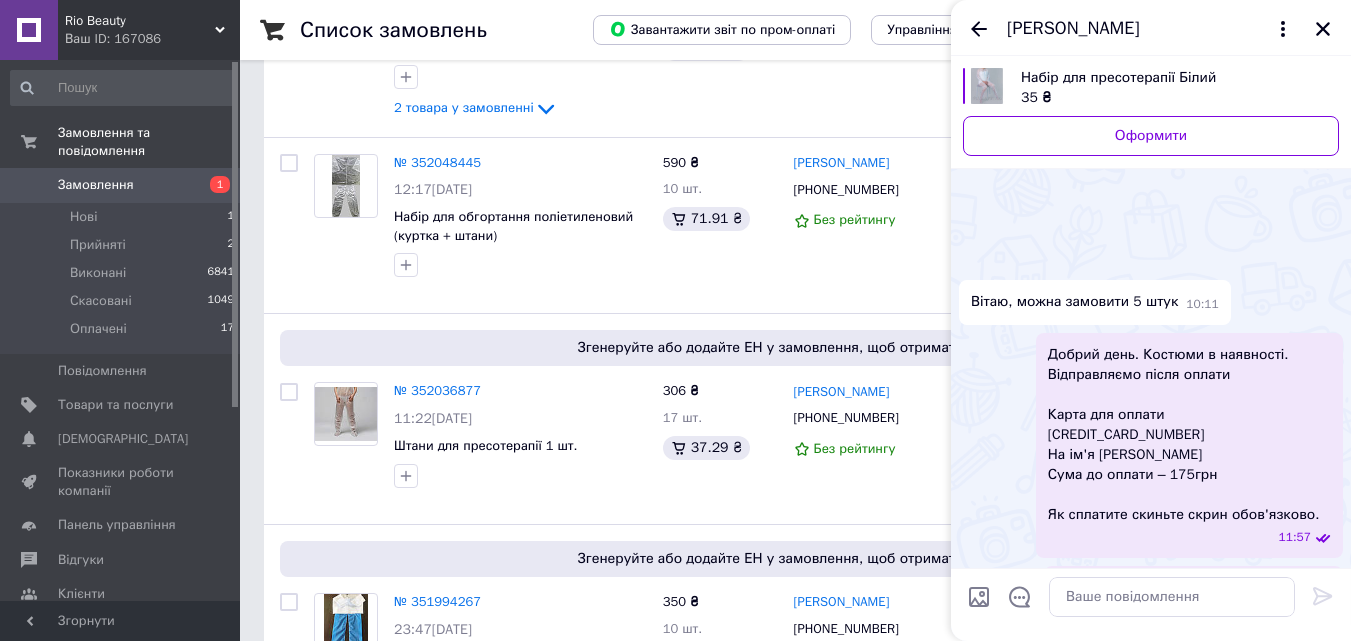 scroll, scrollTop: 1242, scrollLeft: 0, axis: vertical 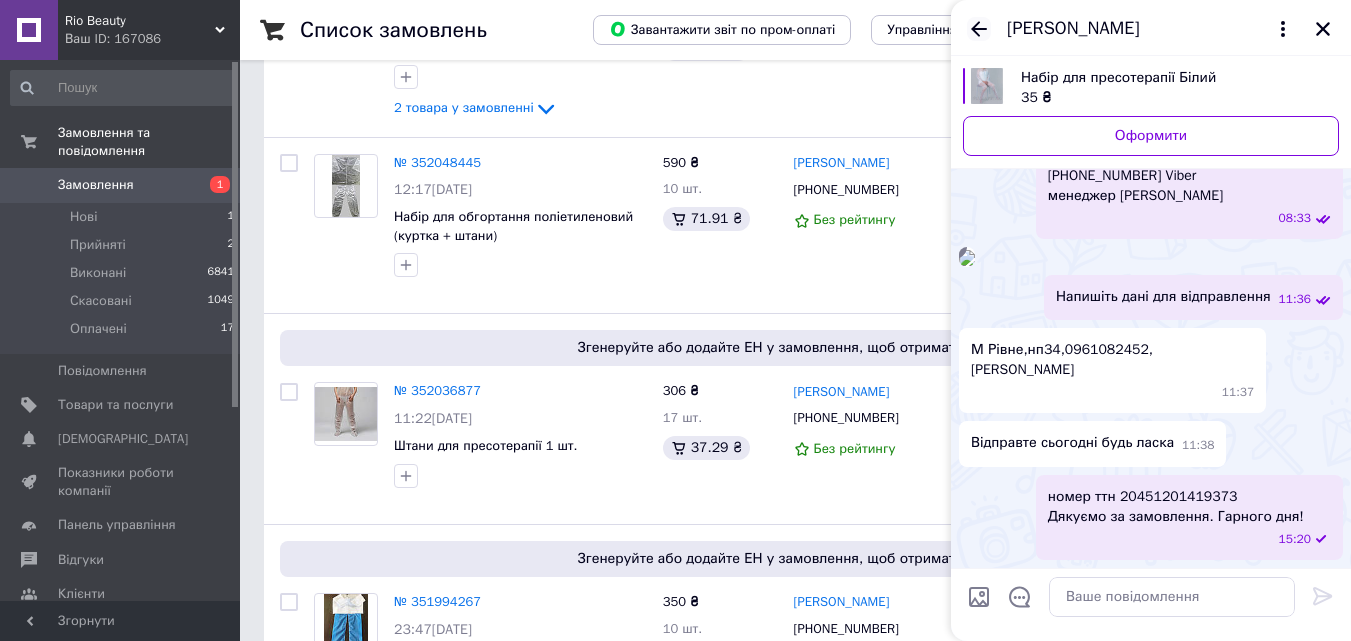 click 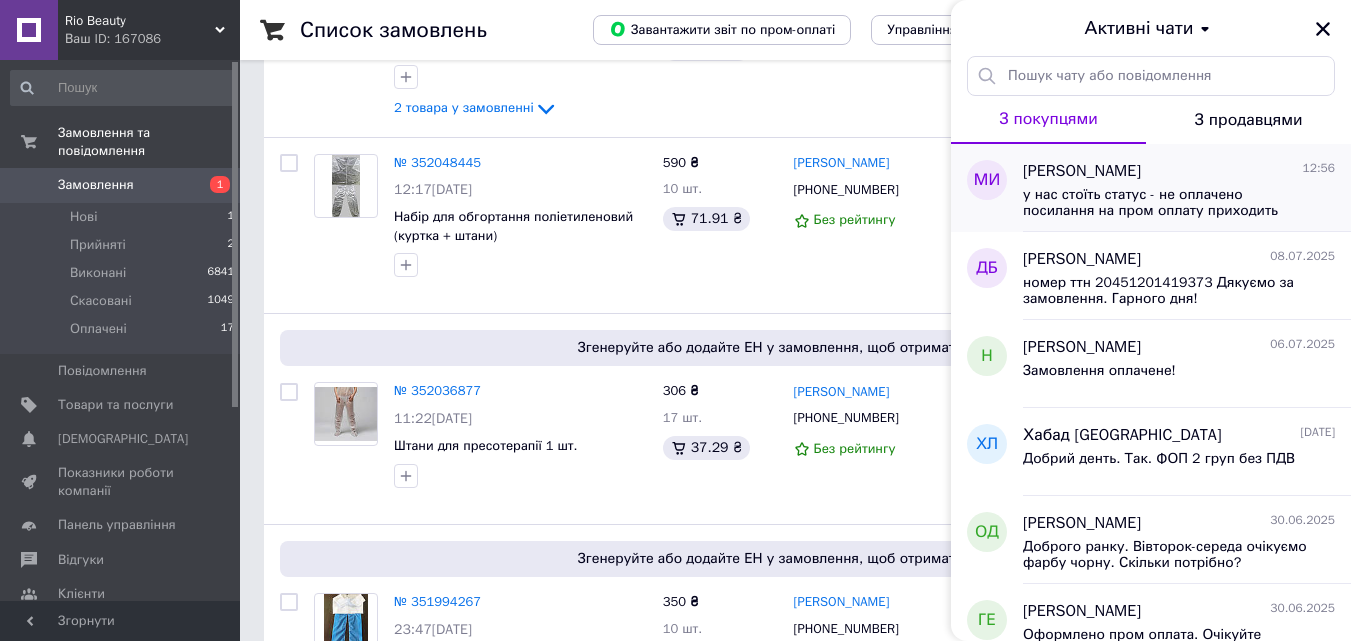 click on "у нас стоїть статус - не оплачено
посилання на пром оплату приходить автоматично в вайбер бізнес чати перевірте" at bounding box center [1179, 201] 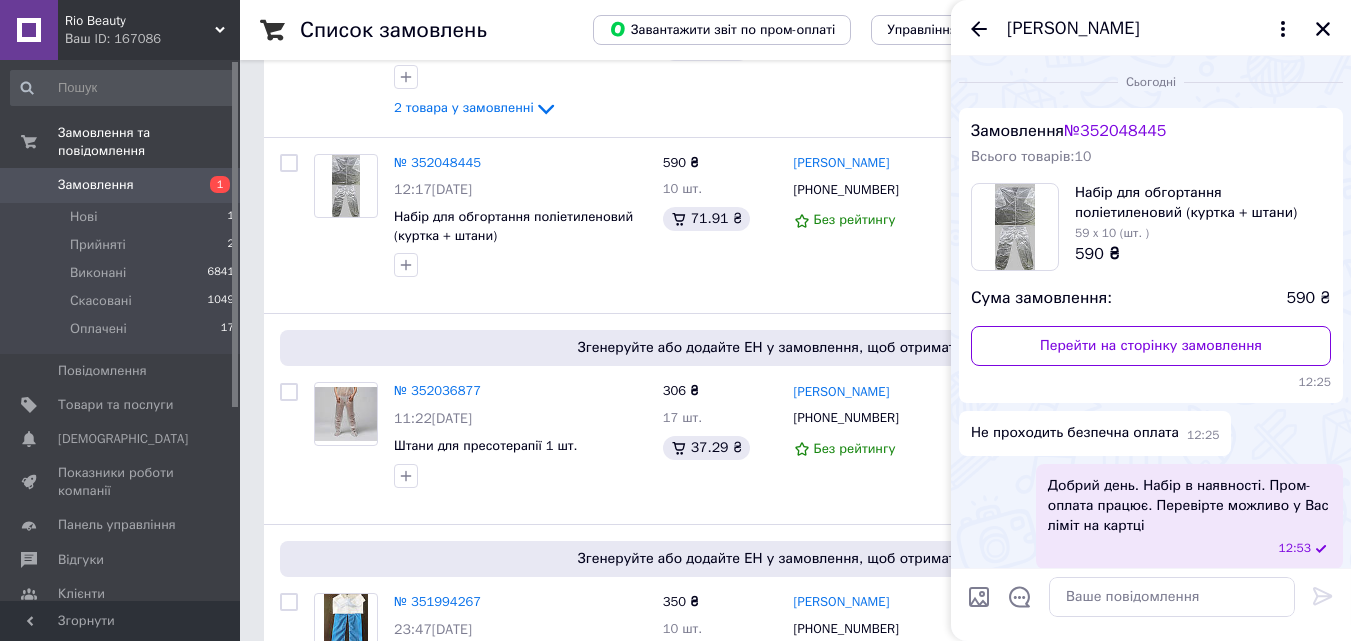 scroll, scrollTop: 142, scrollLeft: 0, axis: vertical 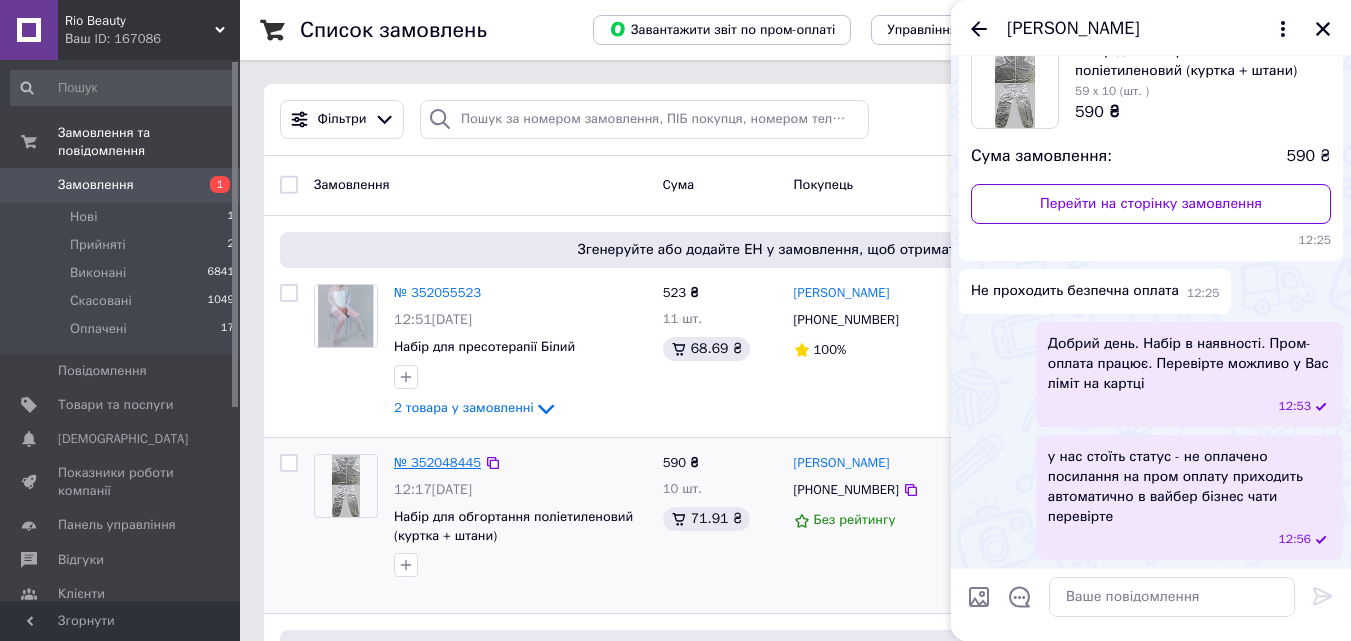 click on "№ 352048445" at bounding box center [437, 462] 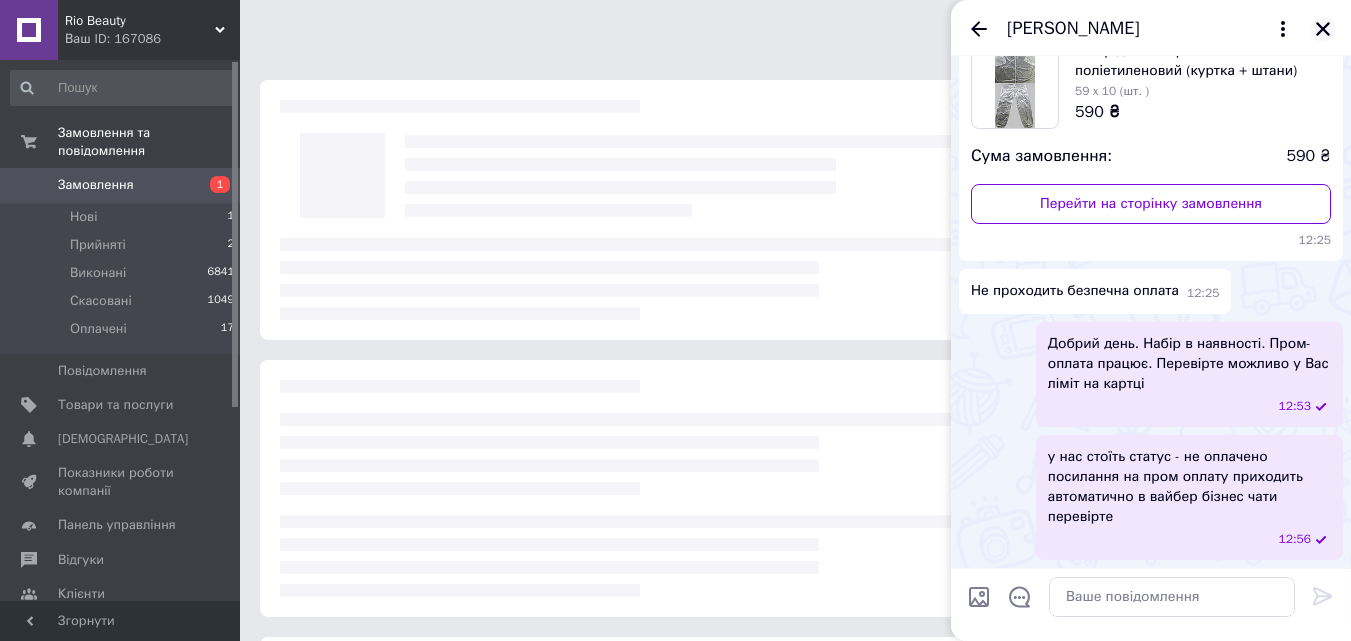 click 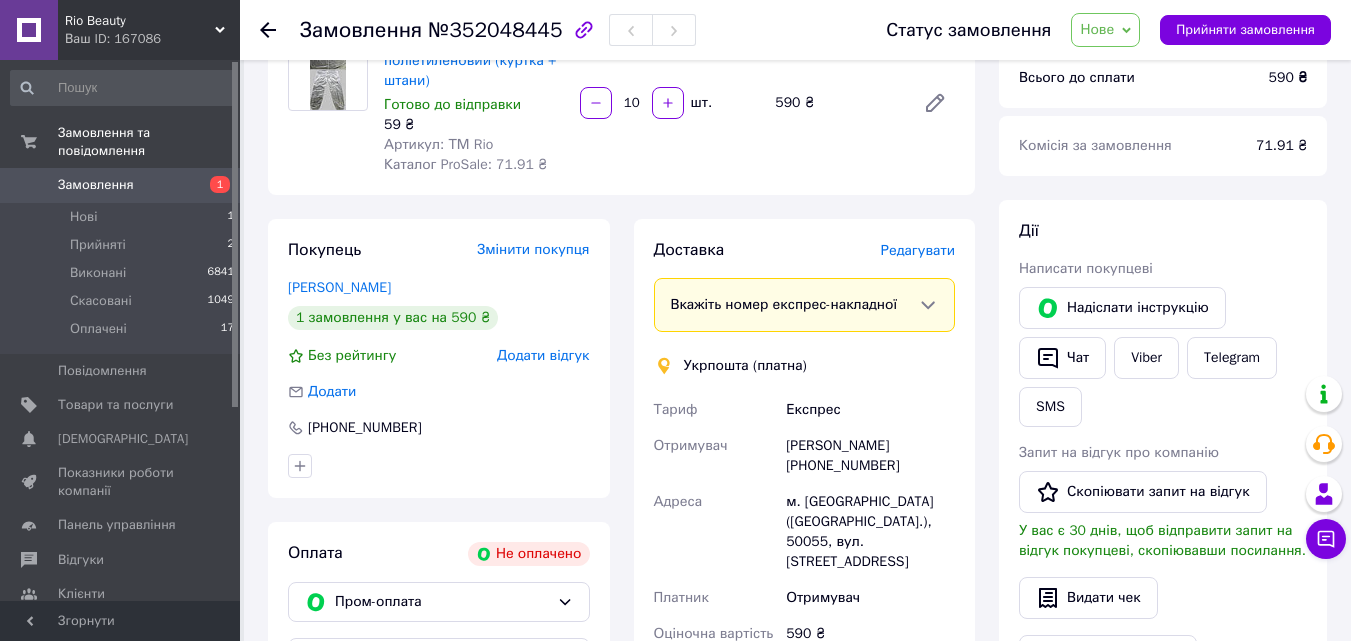 scroll, scrollTop: 300, scrollLeft: 0, axis: vertical 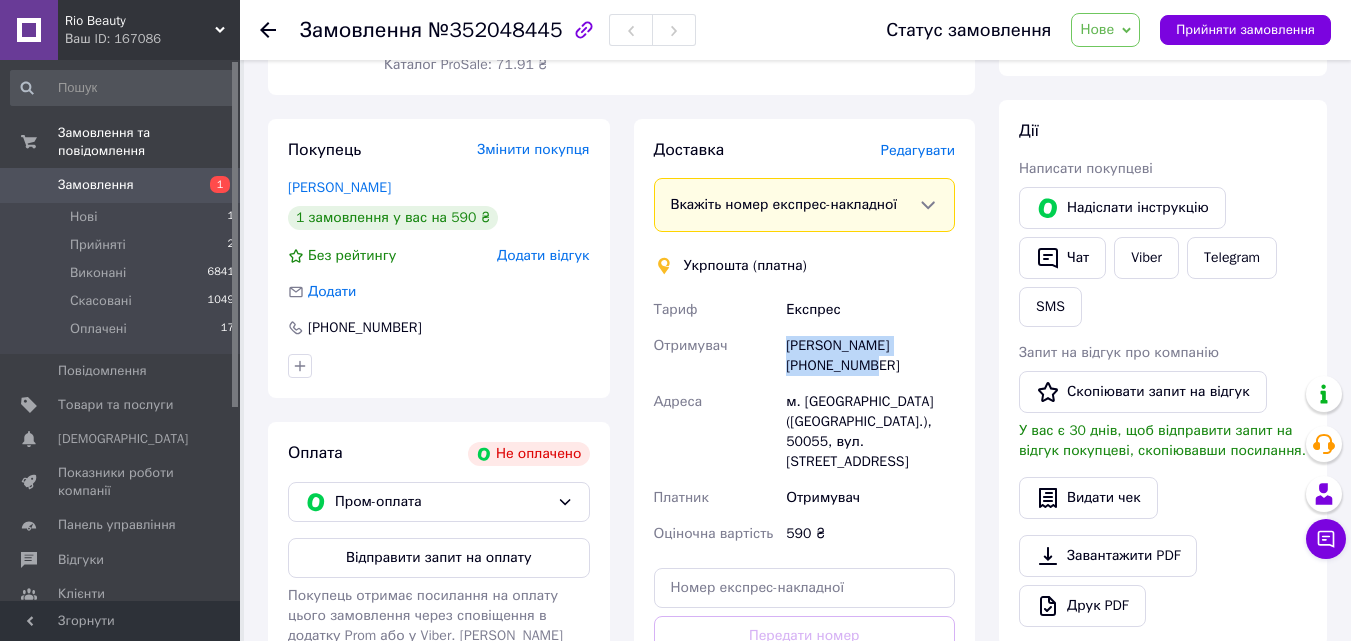 drag, startPoint x: 893, startPoint y: 363, endPoint x: 790, endPoint y: 348, distance: 104.0865 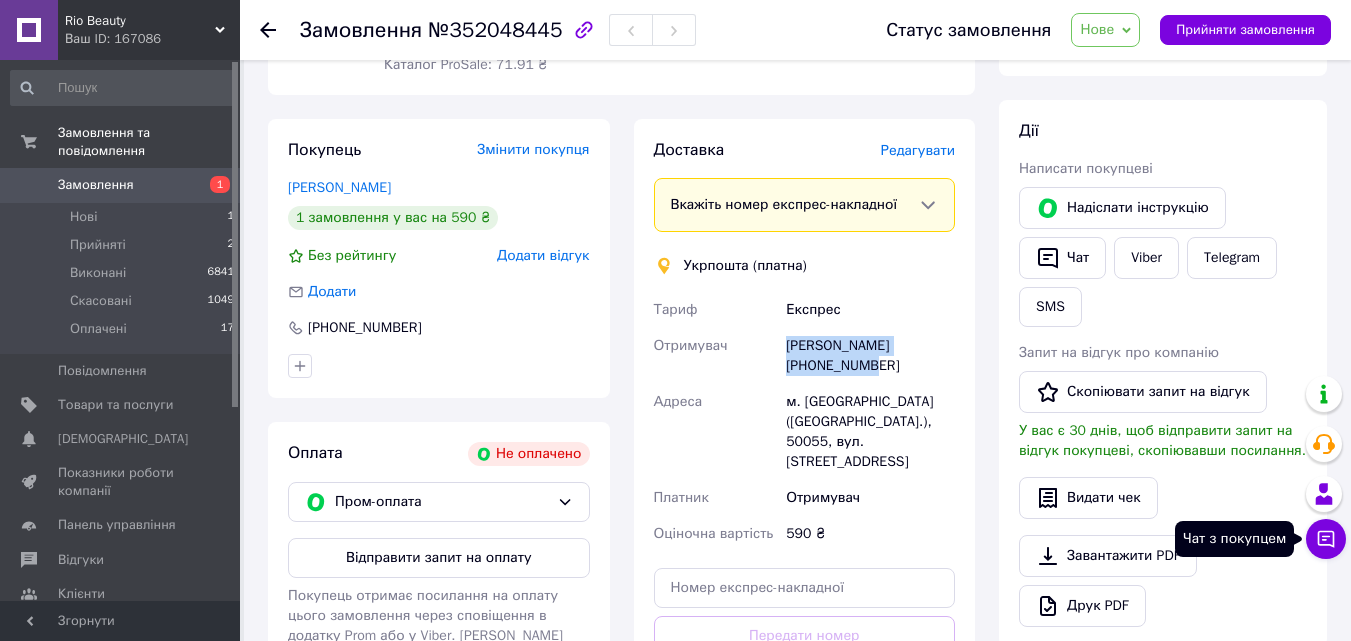 click 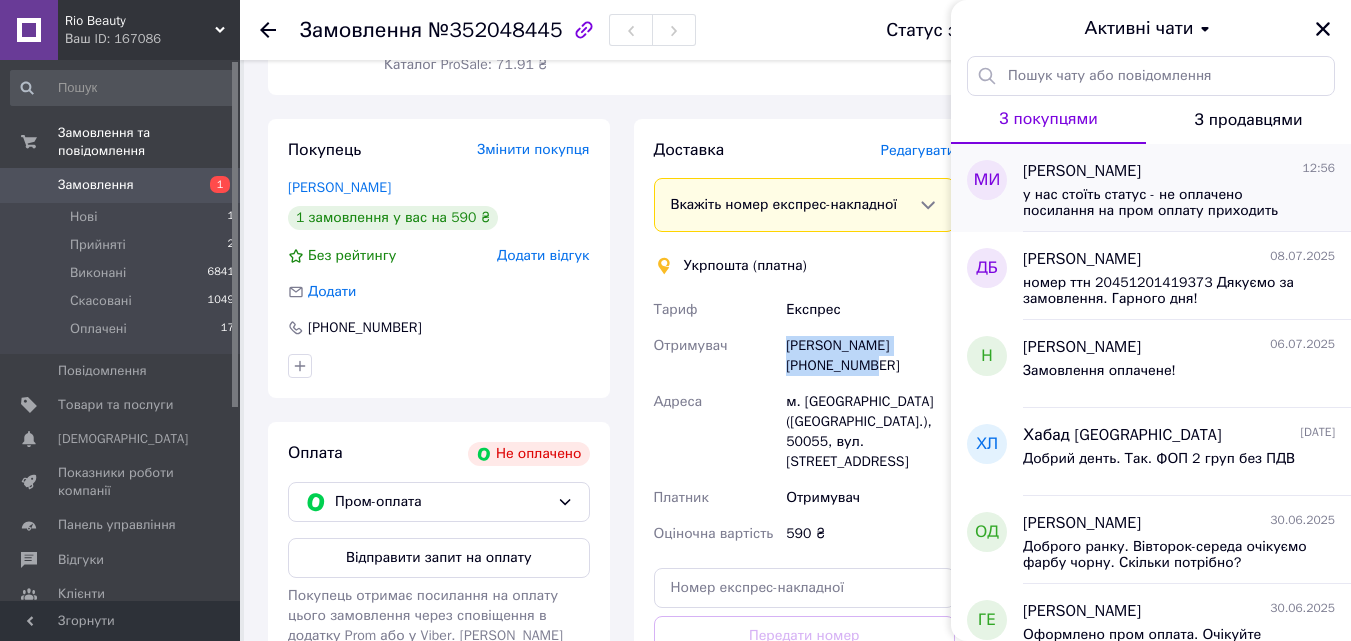 click on "у нас стоїть статус - не оплачено
посилання на пром оплату приходить автоматично в вайбер бізнес чати перевірте" at bounding box center [1165, 203] 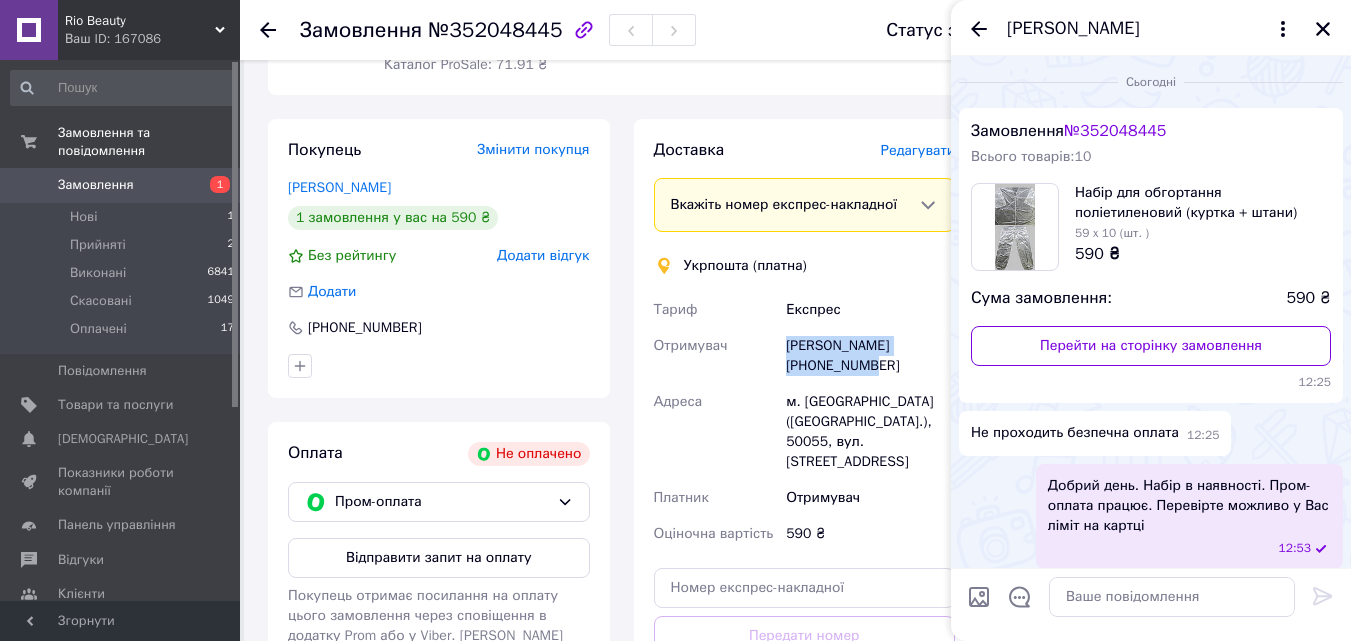 scroll, scrollTop: 142, scrollLeft: 0, axis: vertical 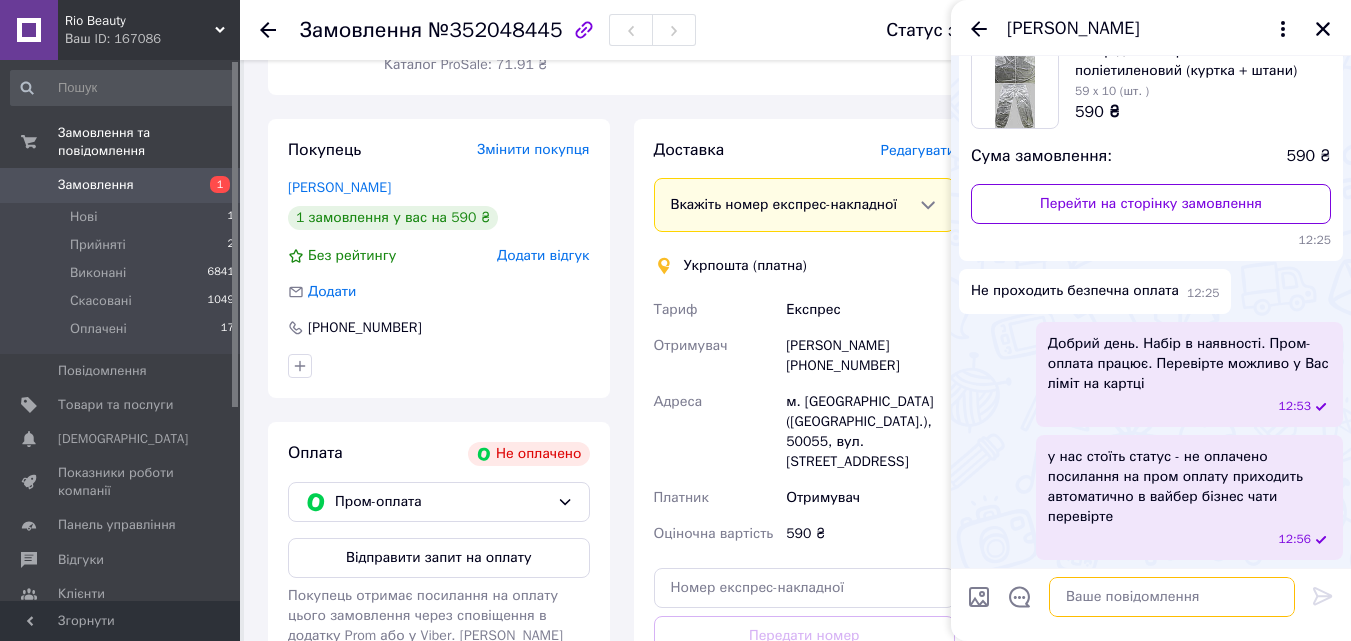 click at bounding box center [1172, 597] 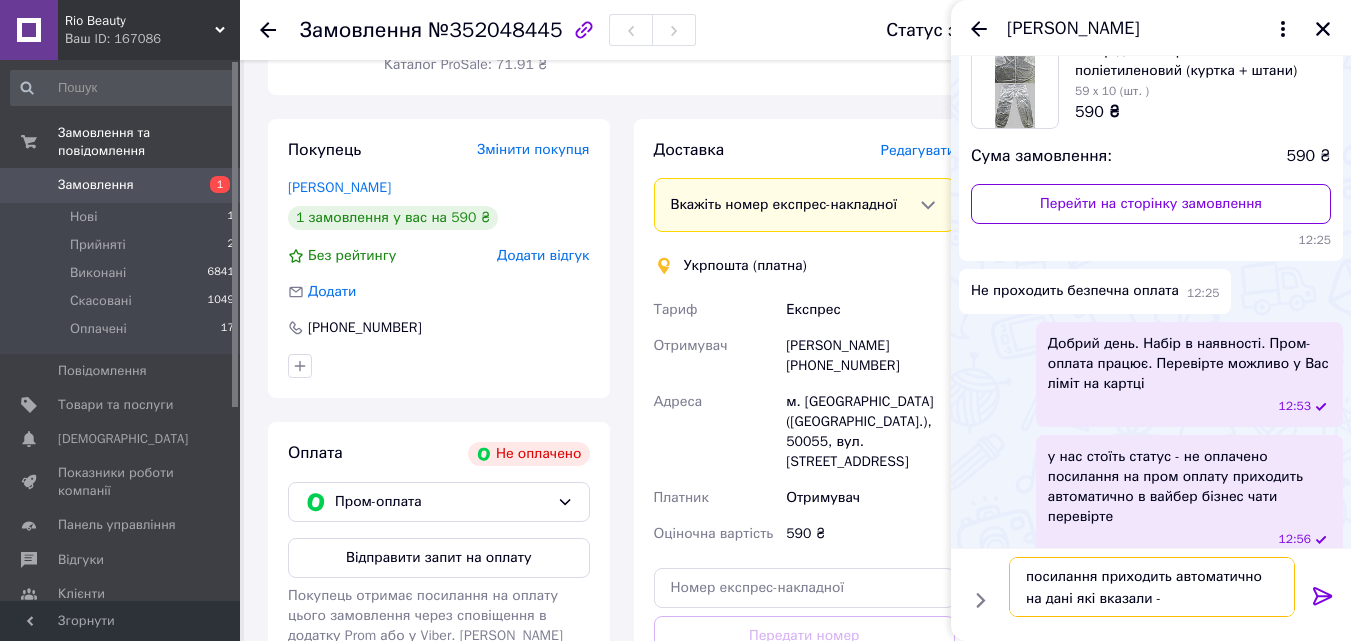 paste on "Олена Пизік +380676304603" 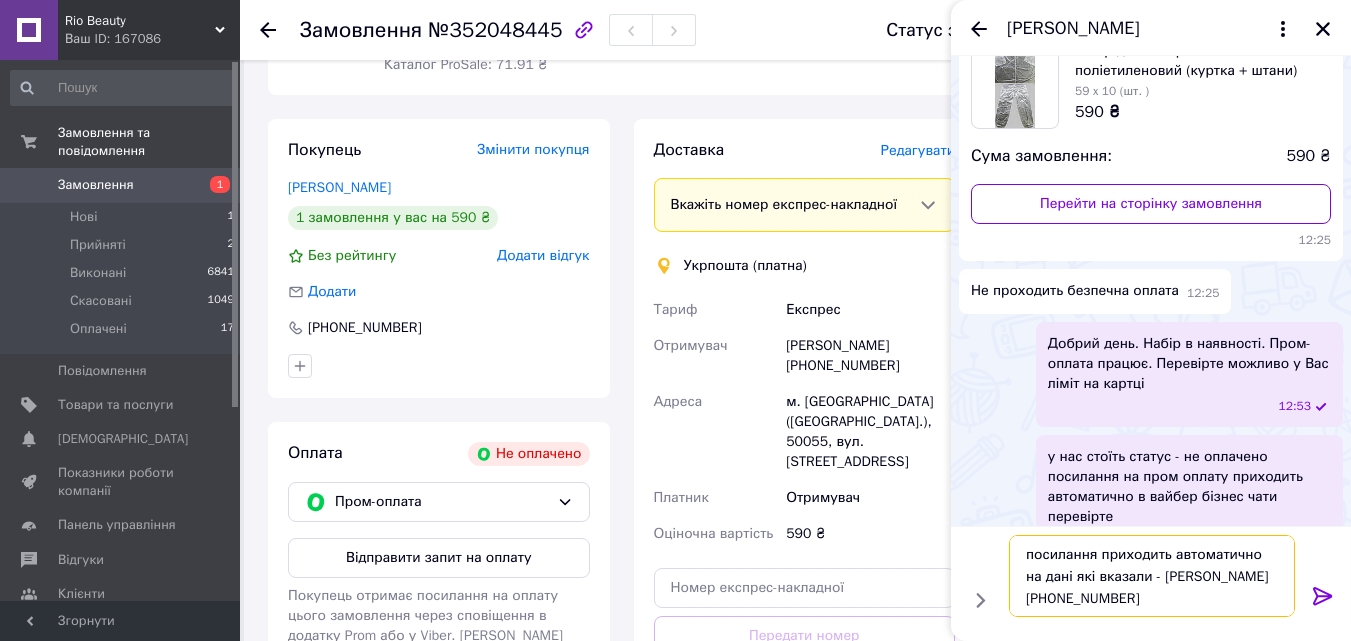 type 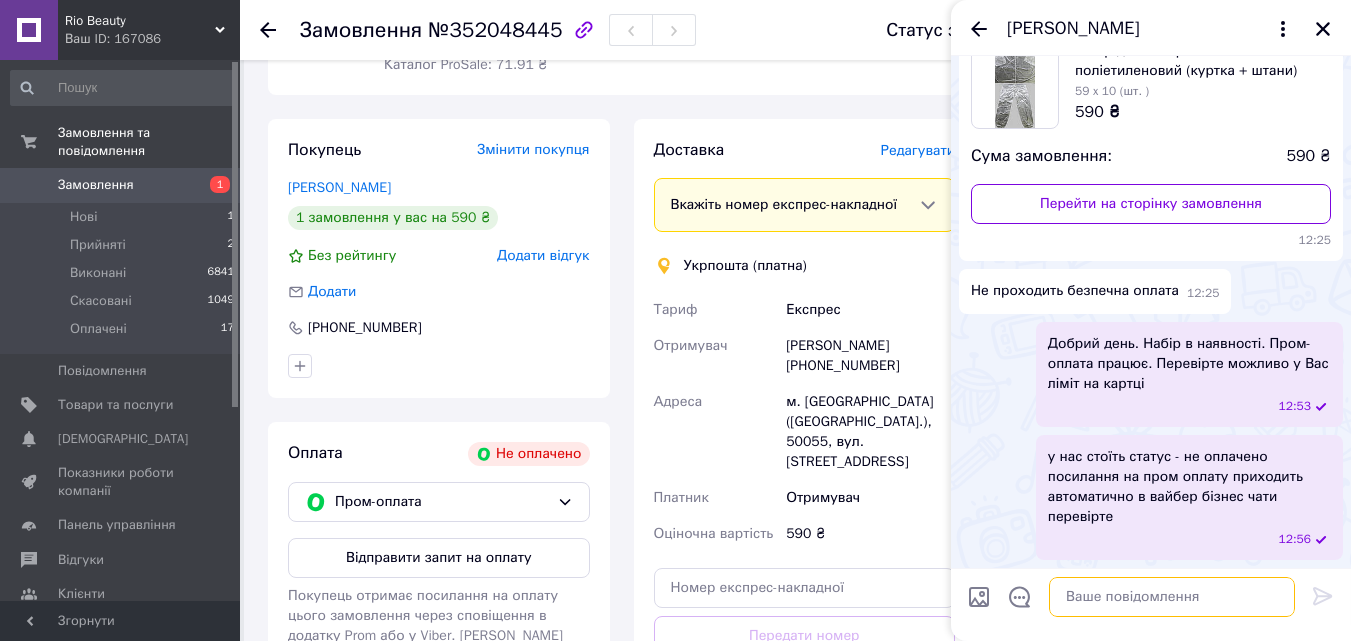 scroll, scrollTop: 235, scrollLeft: 0, axis: vertical 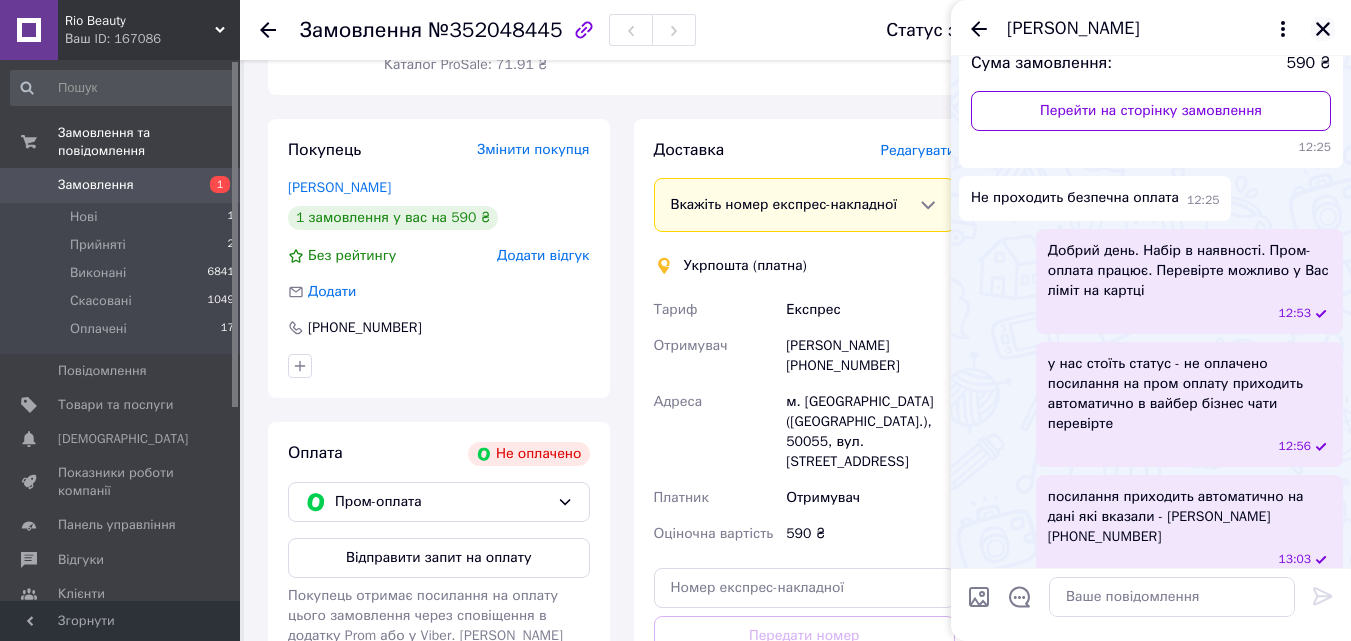 click 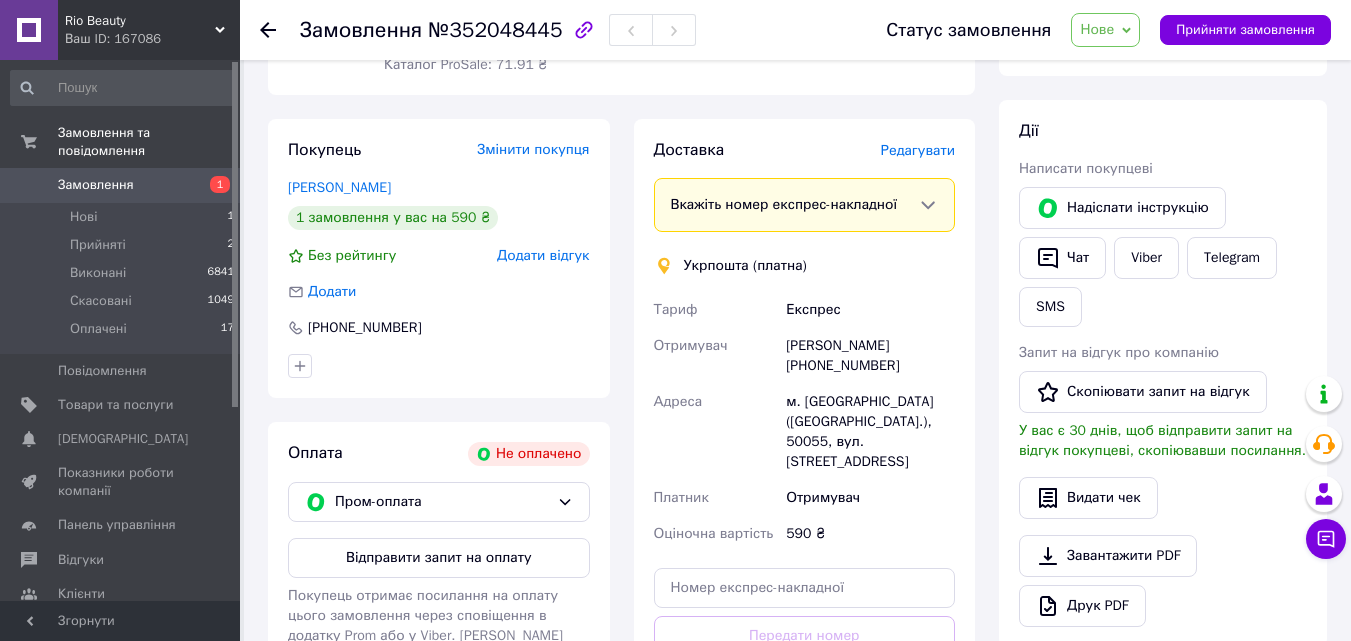 scroll, scrollTop: 500, scrollLeft: 0, axis: vertical 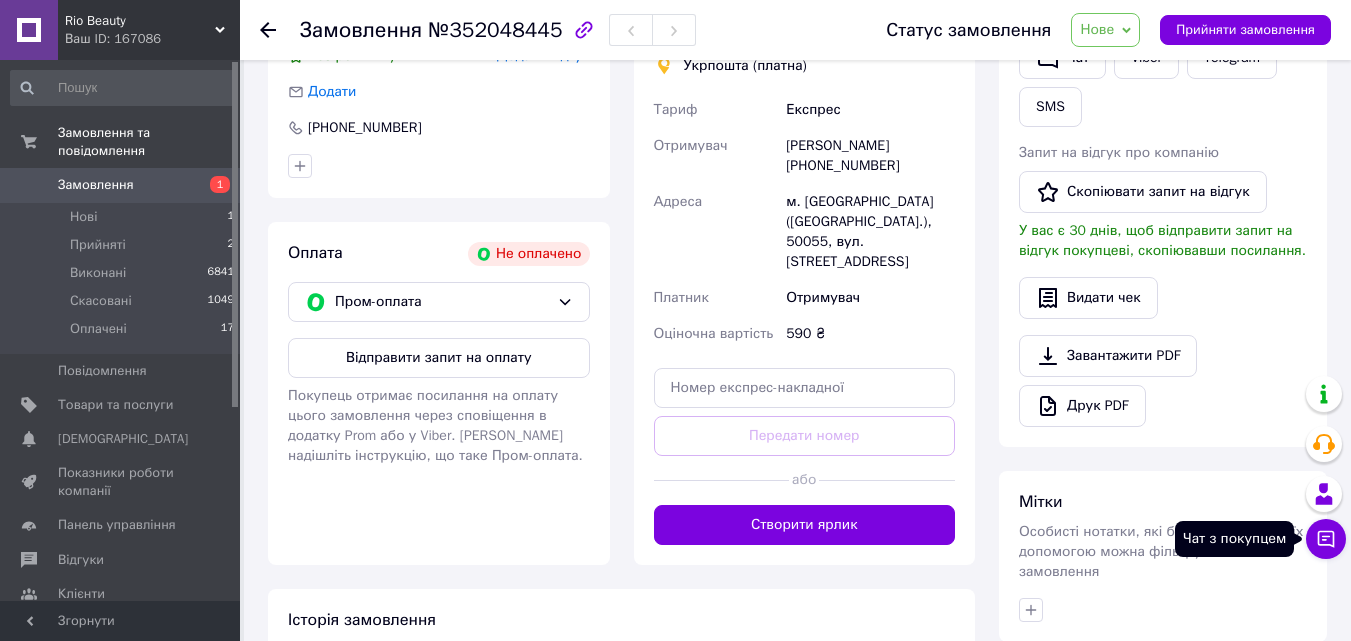 click 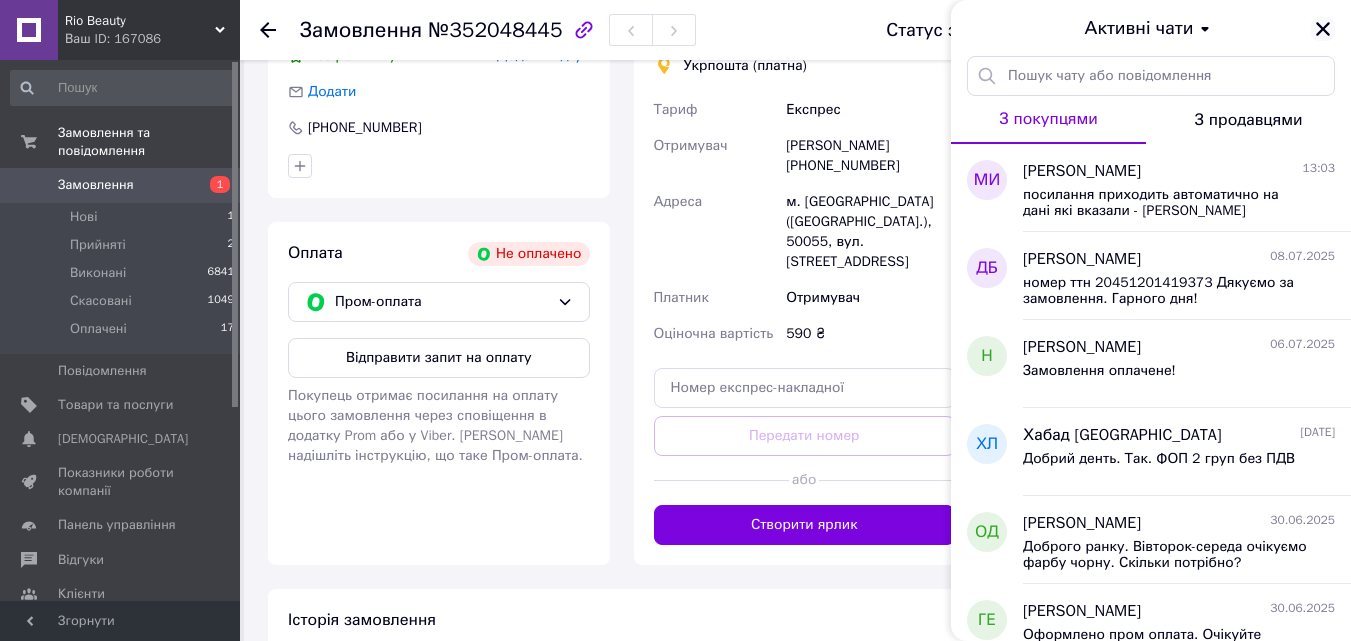 click 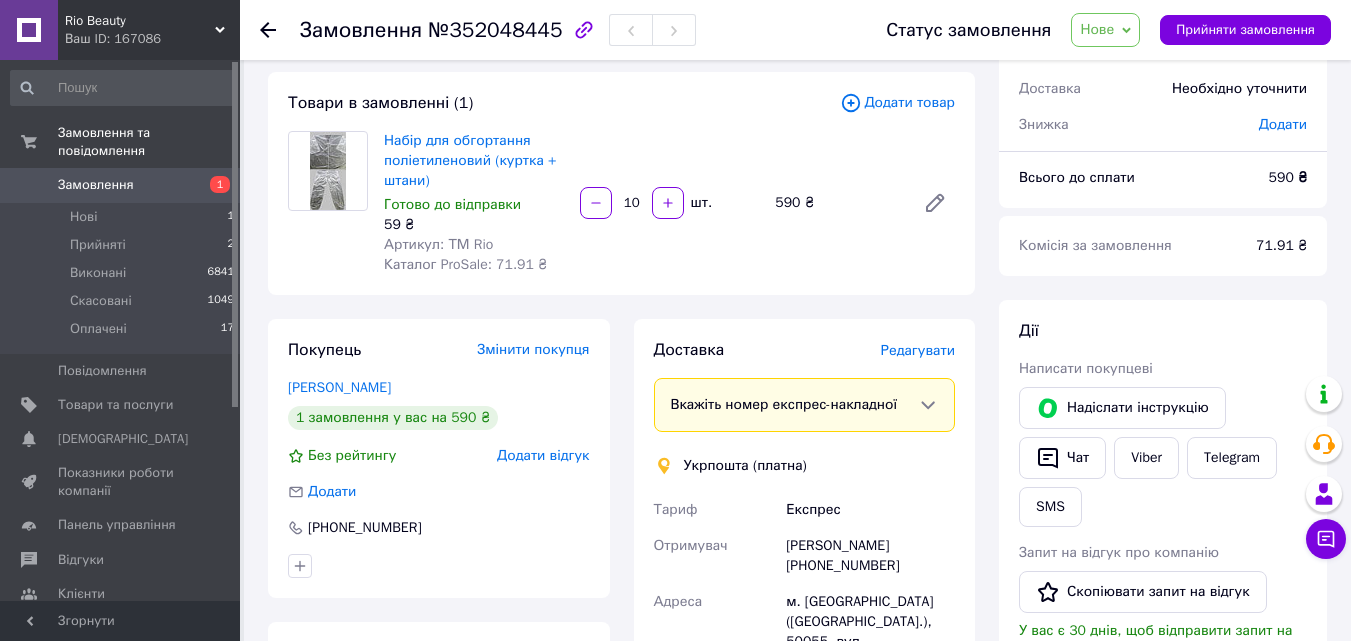scroll, scrollTop: 0, scrollLeft: 0, axis: both 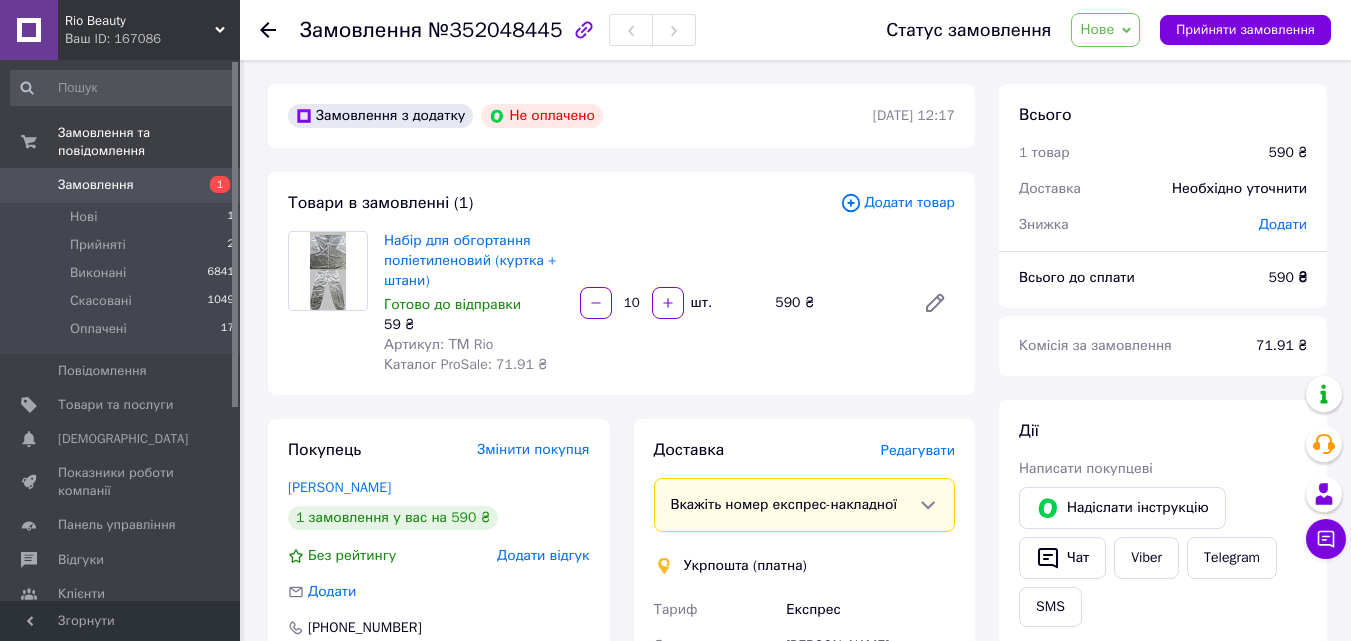click 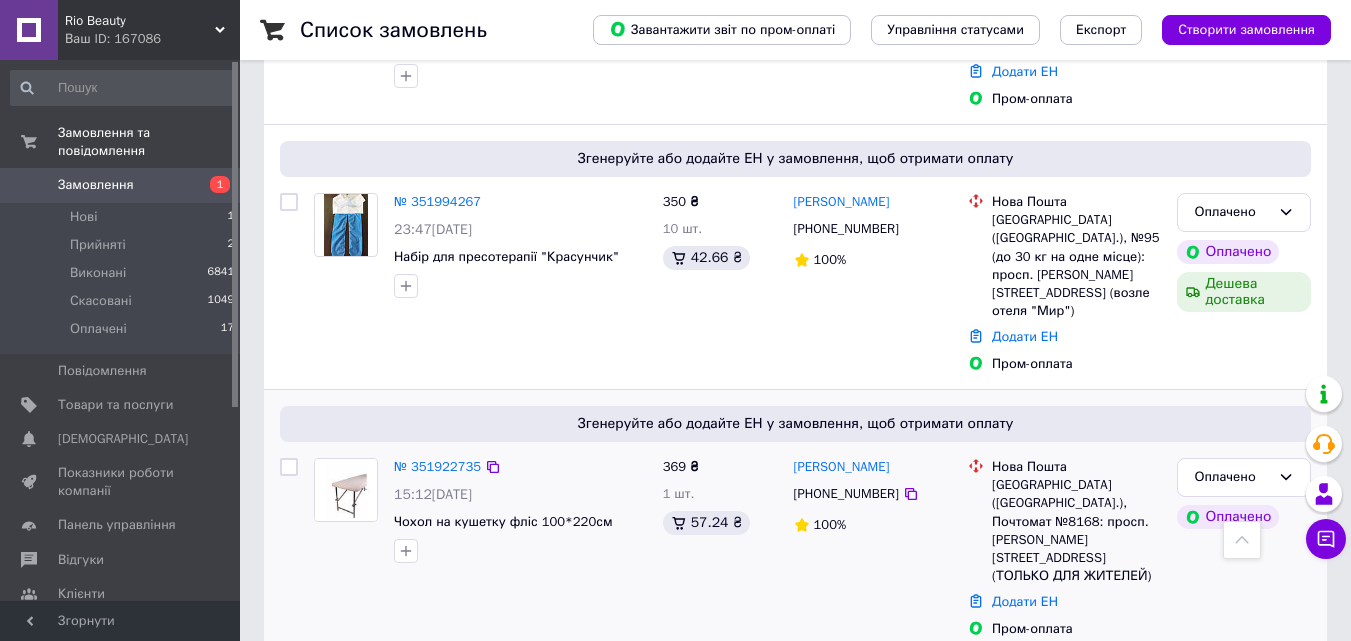 scroll, scrollTop: 800, scrollLeft: 0, axis: vertical 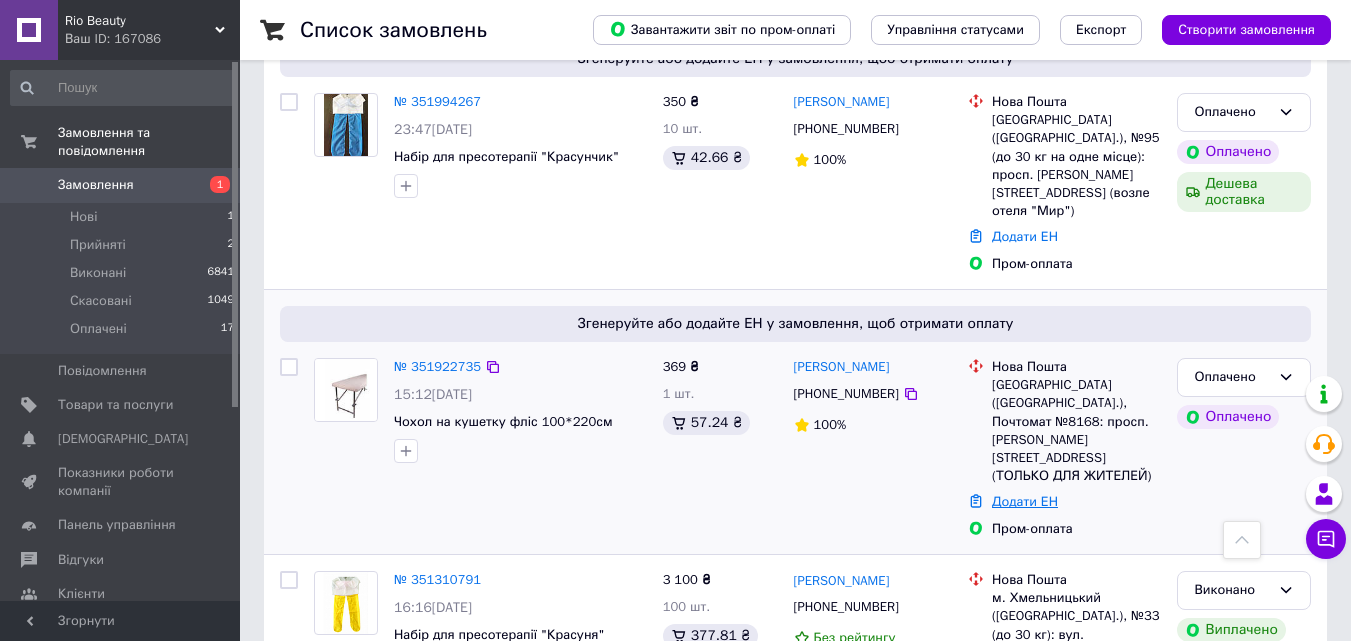 click on "Додати ЕН" at bounding box center [1025, 501] 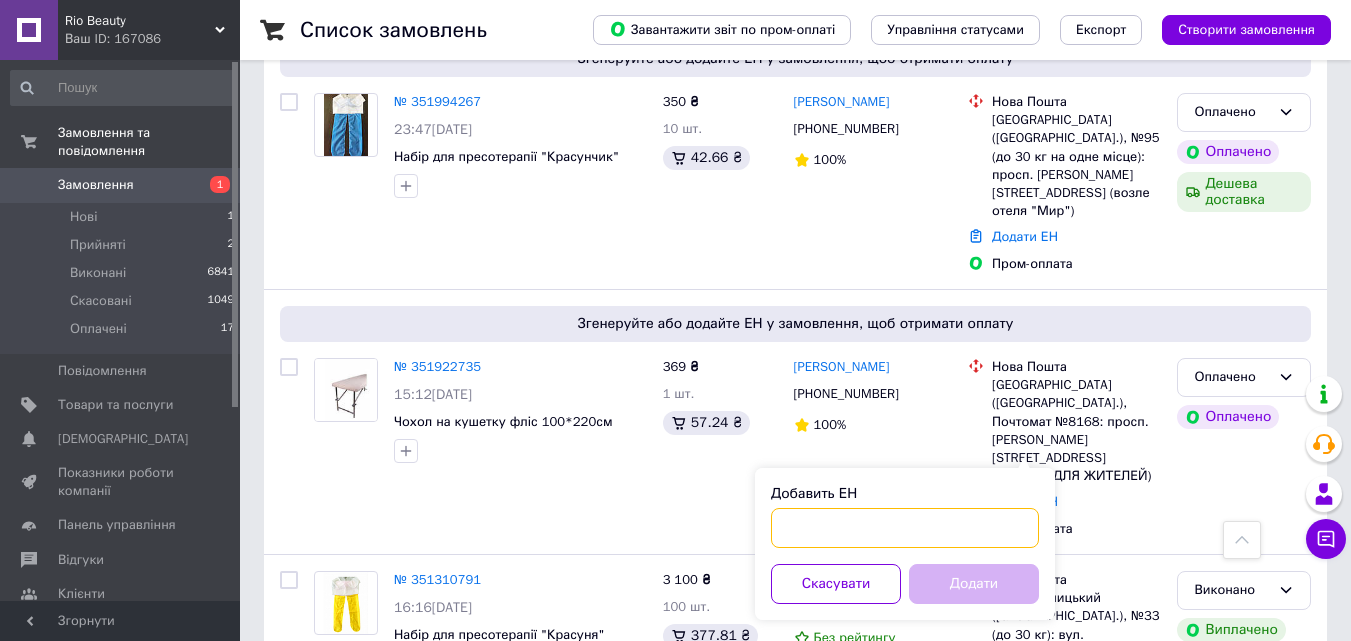 paste on "20451202806048" 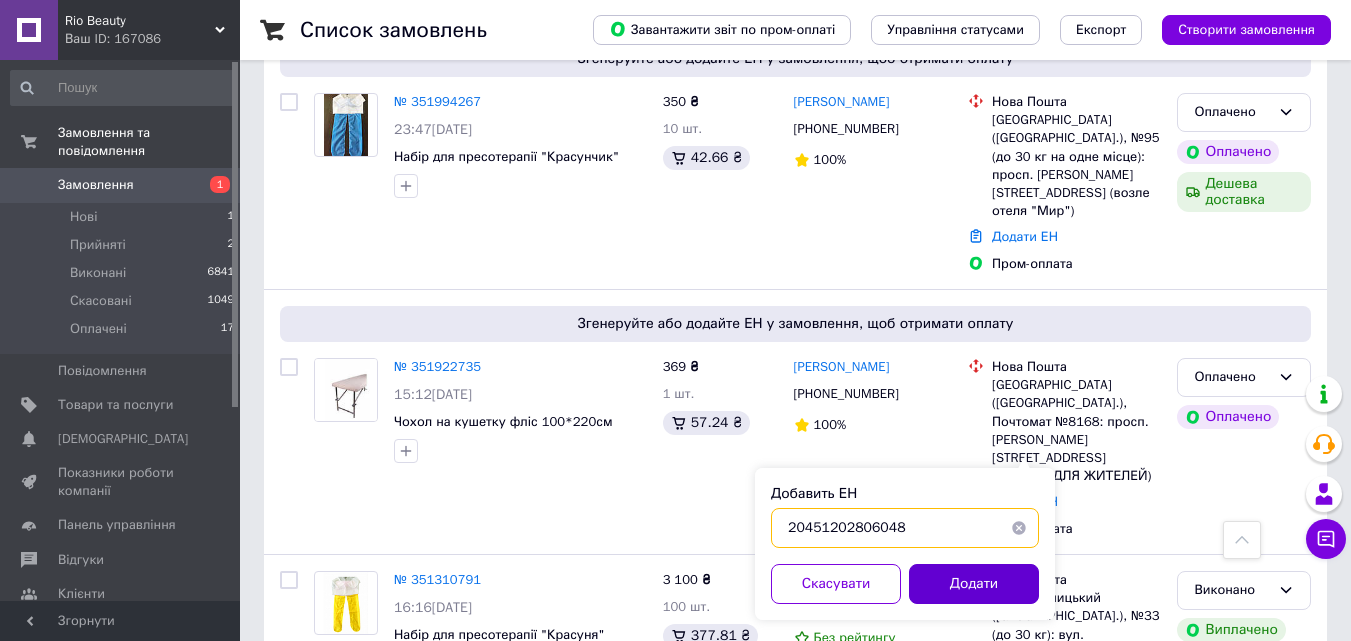 type on "20451202806048" 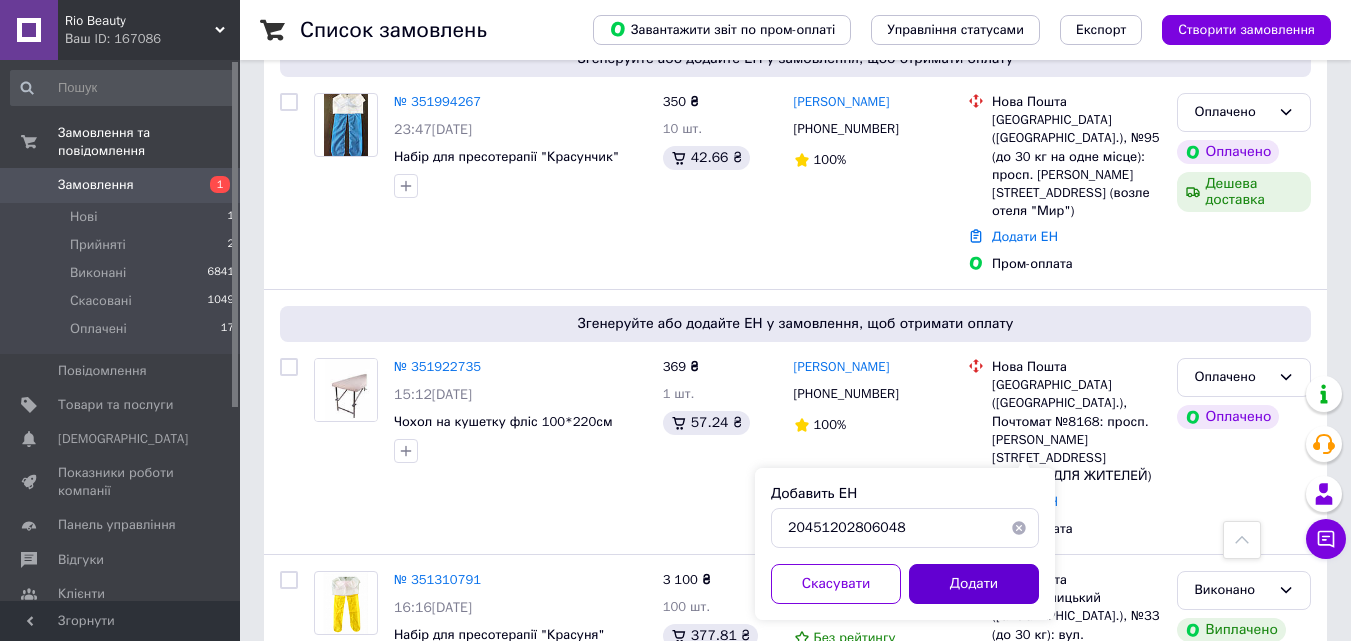 click on "Додати" at bounding box center (974, 584) 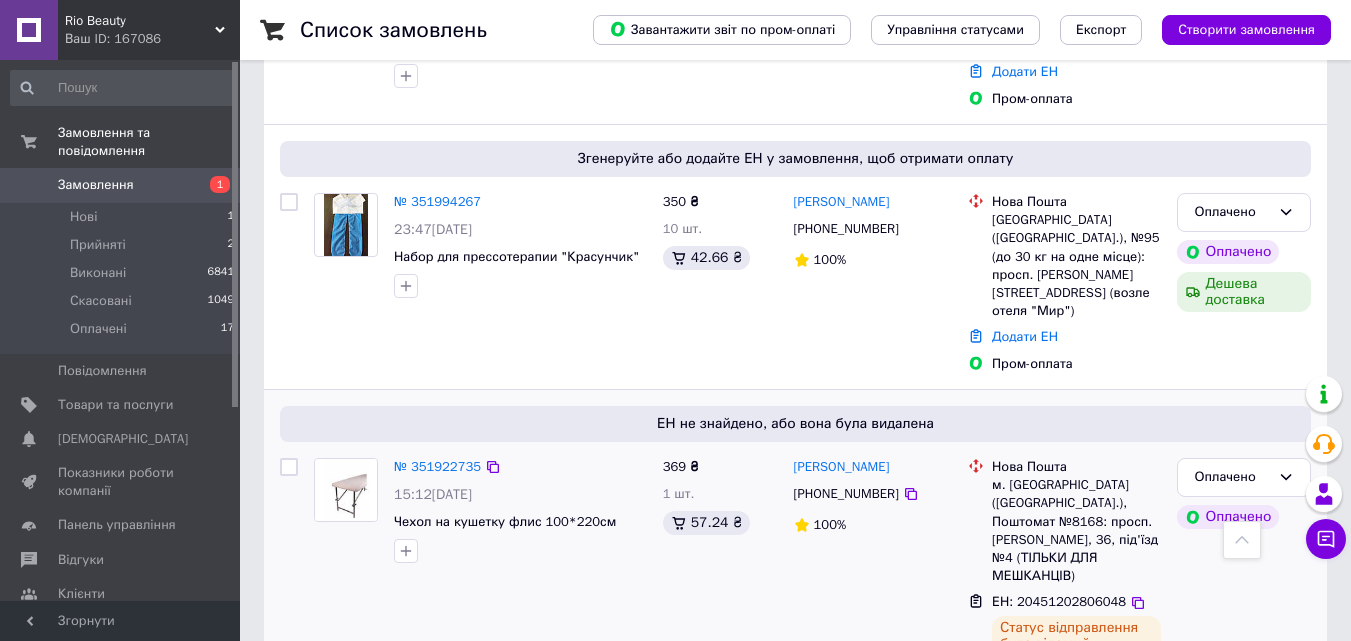 scroll, scrollTop: 600, scrollLeft: 0, axis: vertical 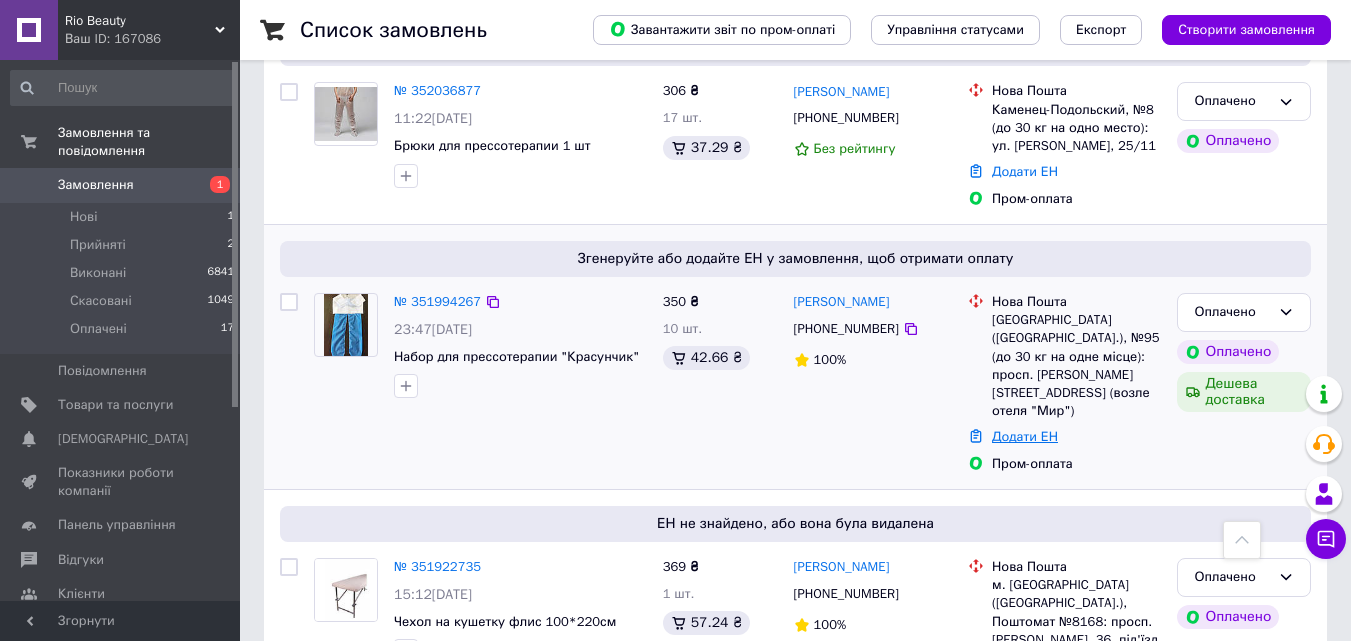 click on "Додати ЕН" at bounding box center (1025, 436) 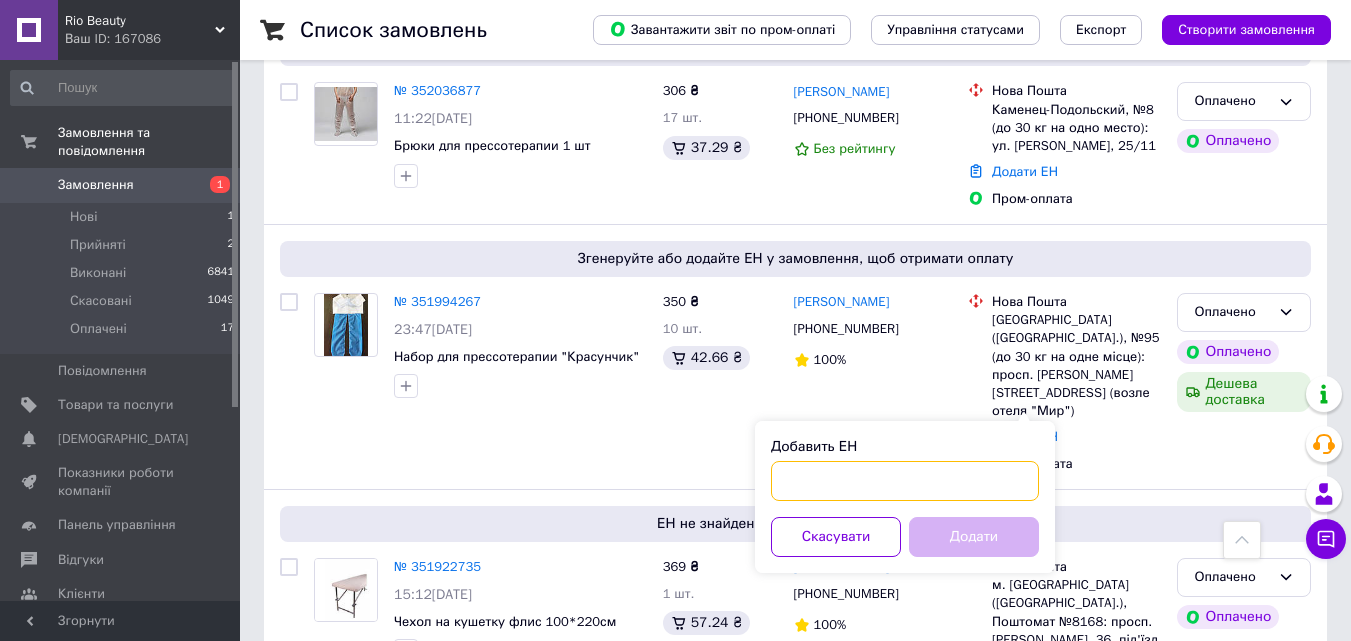 paste on "20451202803825" 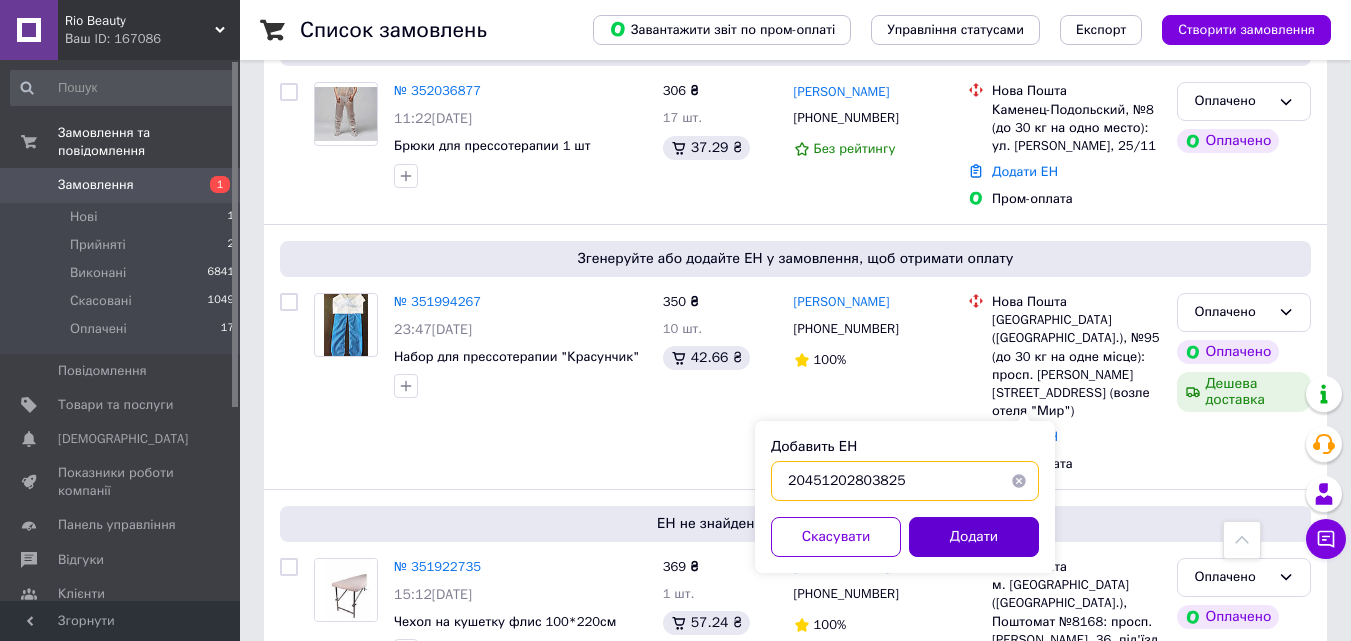 type on "20451202803825" 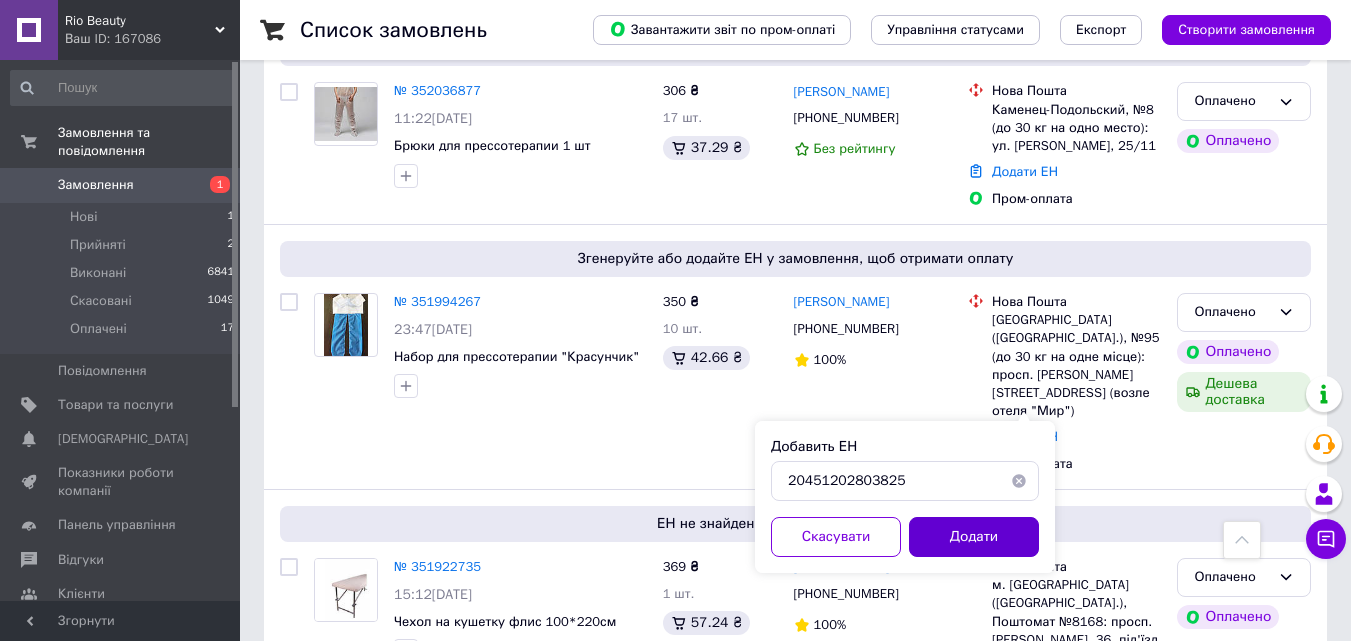 click on "Додати" at bounding box center (974, 537) 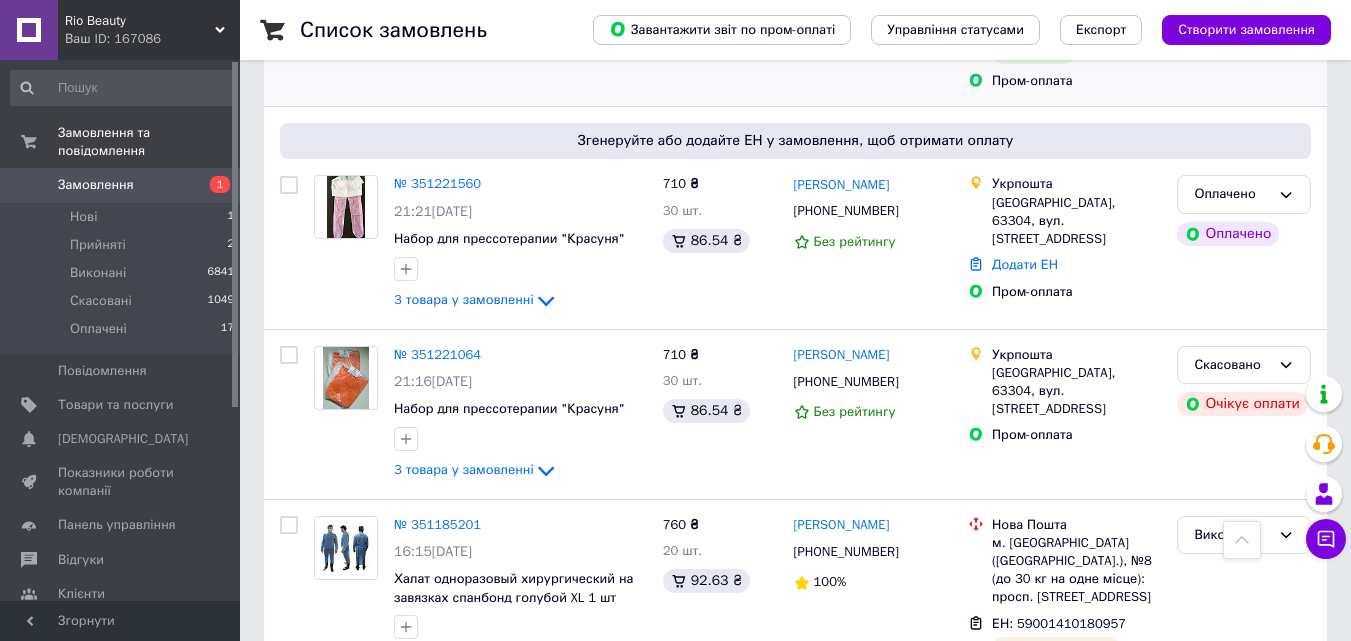 scroll, scrollTop: 2100, scrollLeft: 0, axis: vertical 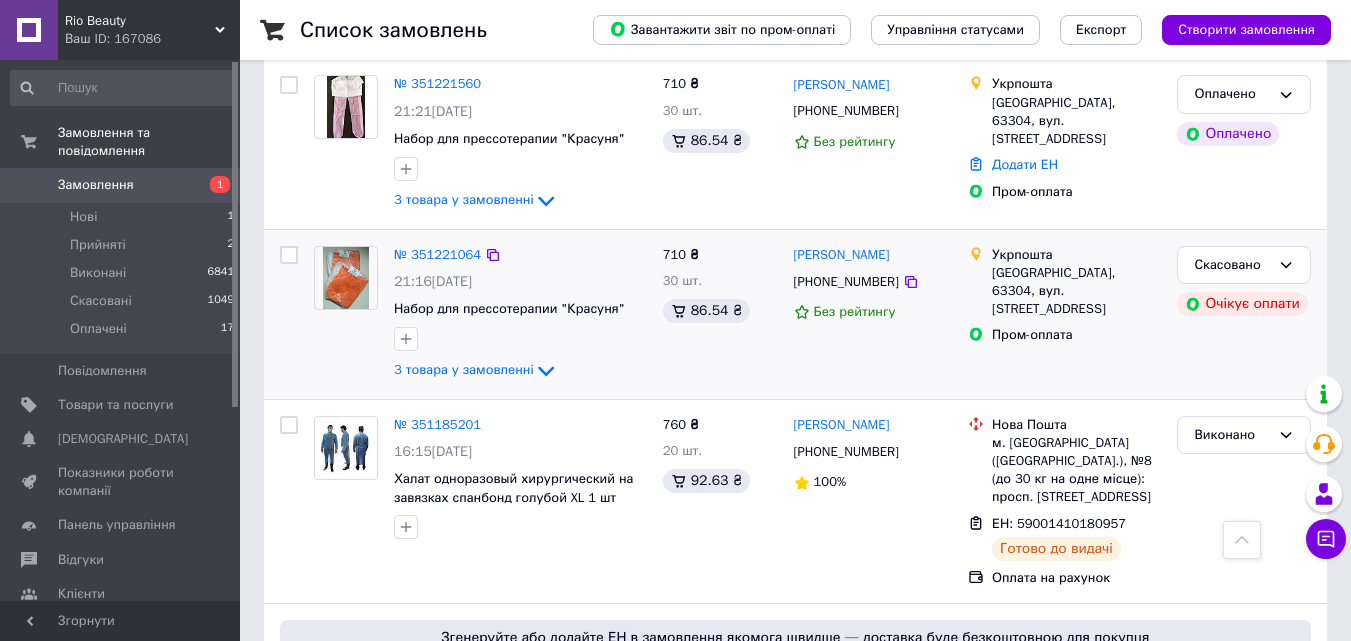 drag, startPoint x: 1128, startPoint y: 418, endPoint x: 1128, endPoint y: 199, distance: 219 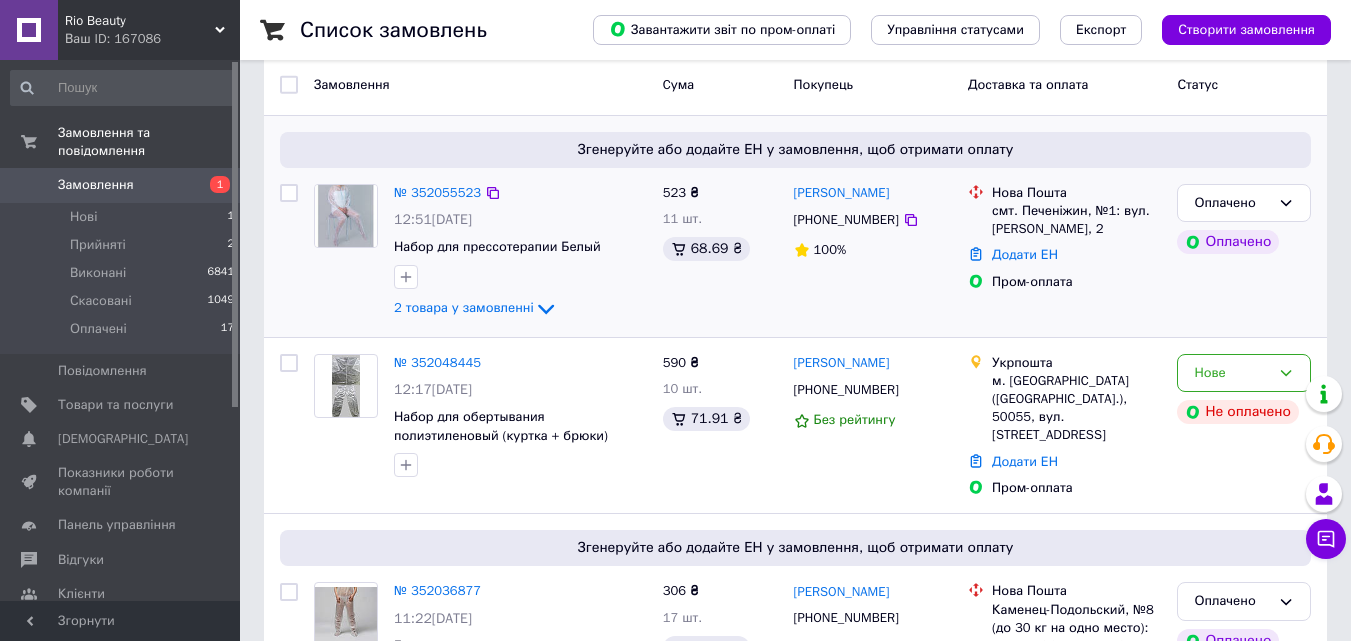 scroll, scrollTop: 0, scrollLeft: 0, axis: both 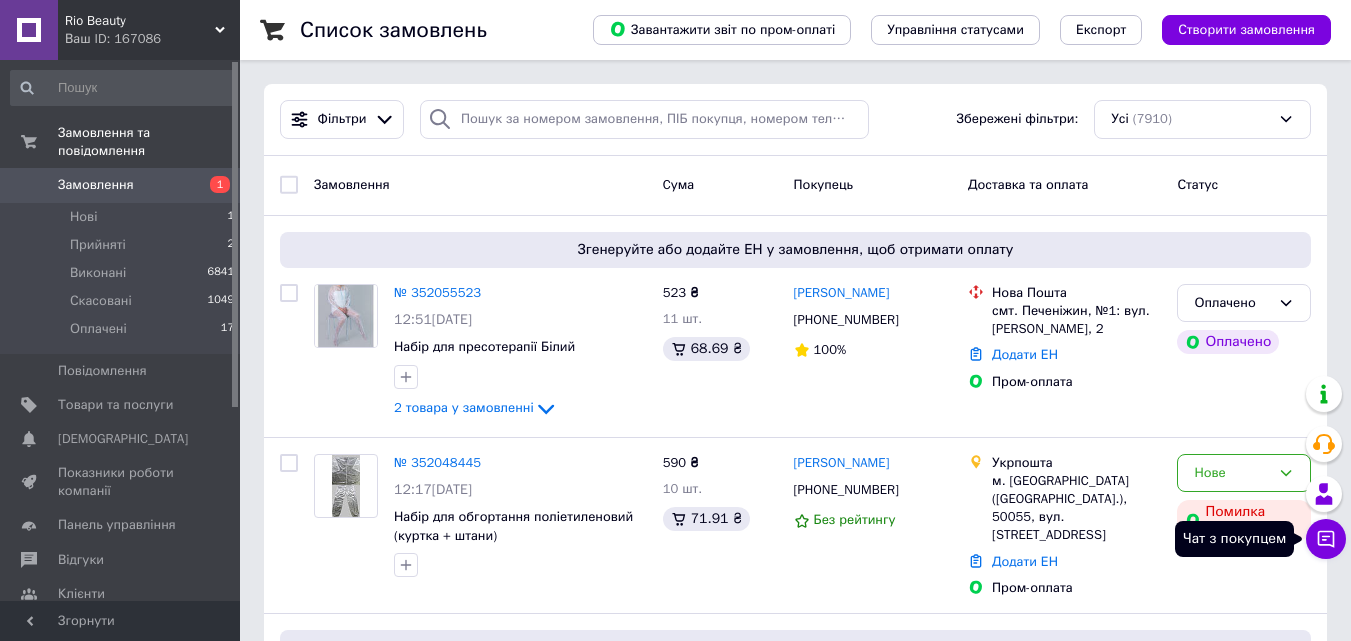 click 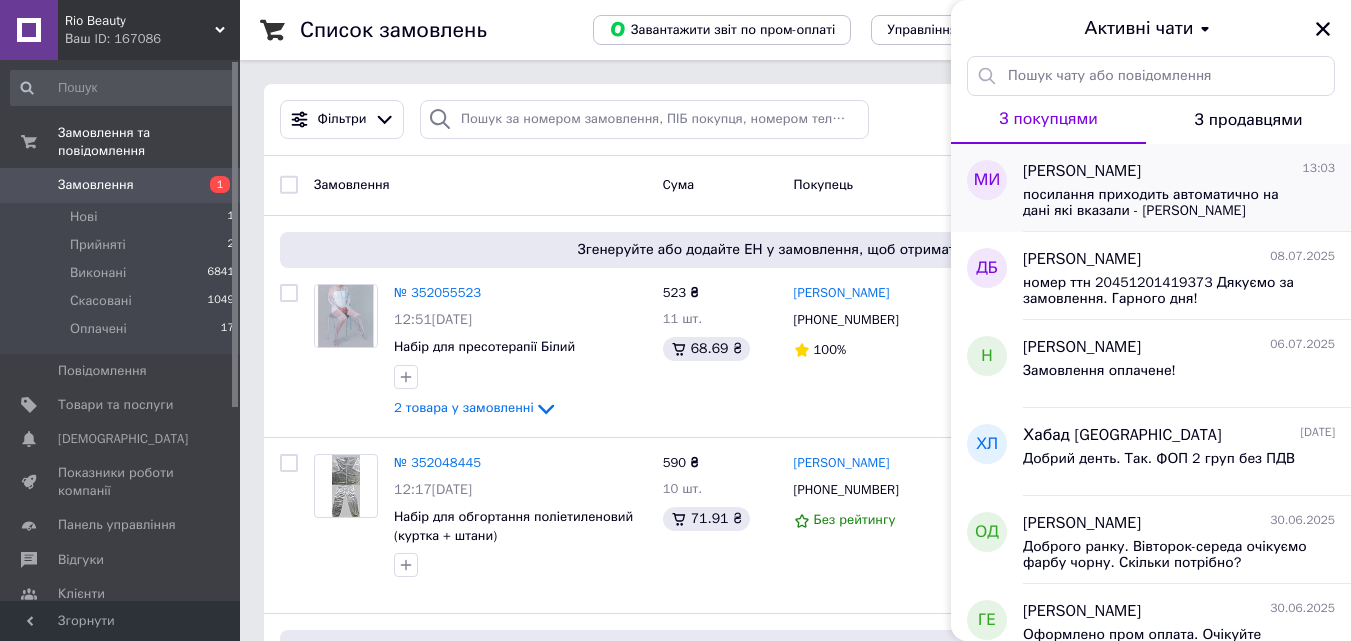 click on "Марина Иванченко 13:03" at bounding box center (1179, 171) 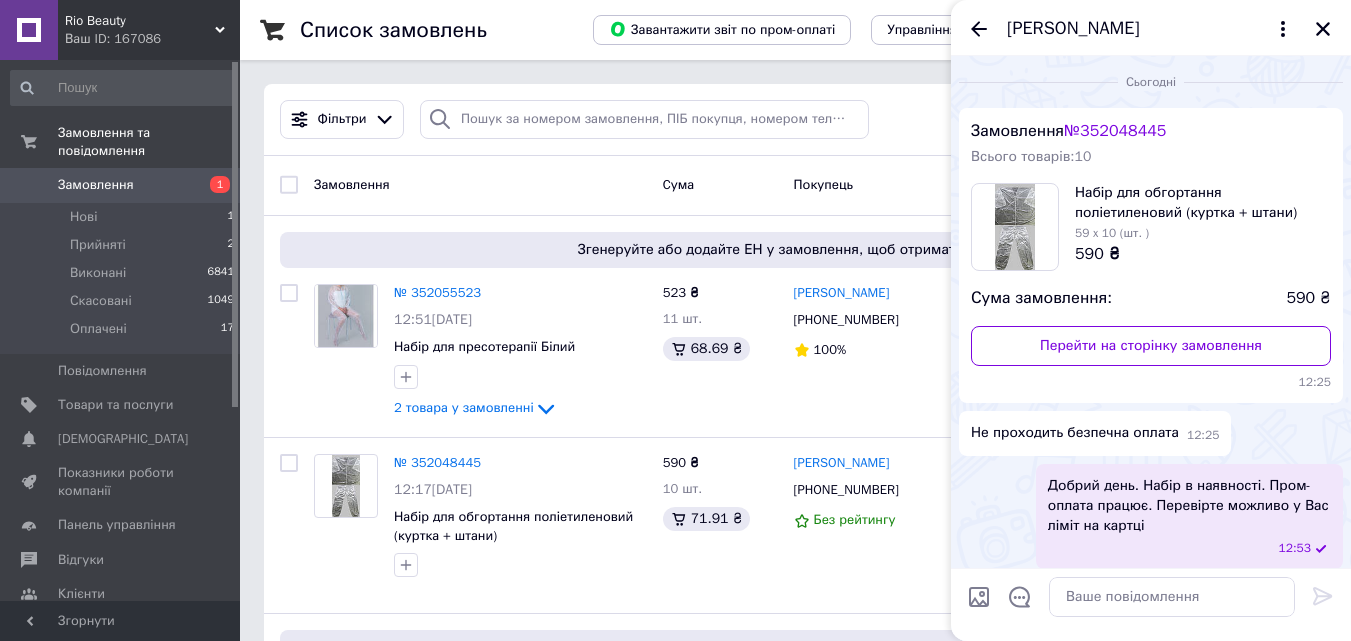 scroll, scrollTop: 235, scrollLeft: 0, axis: vertical 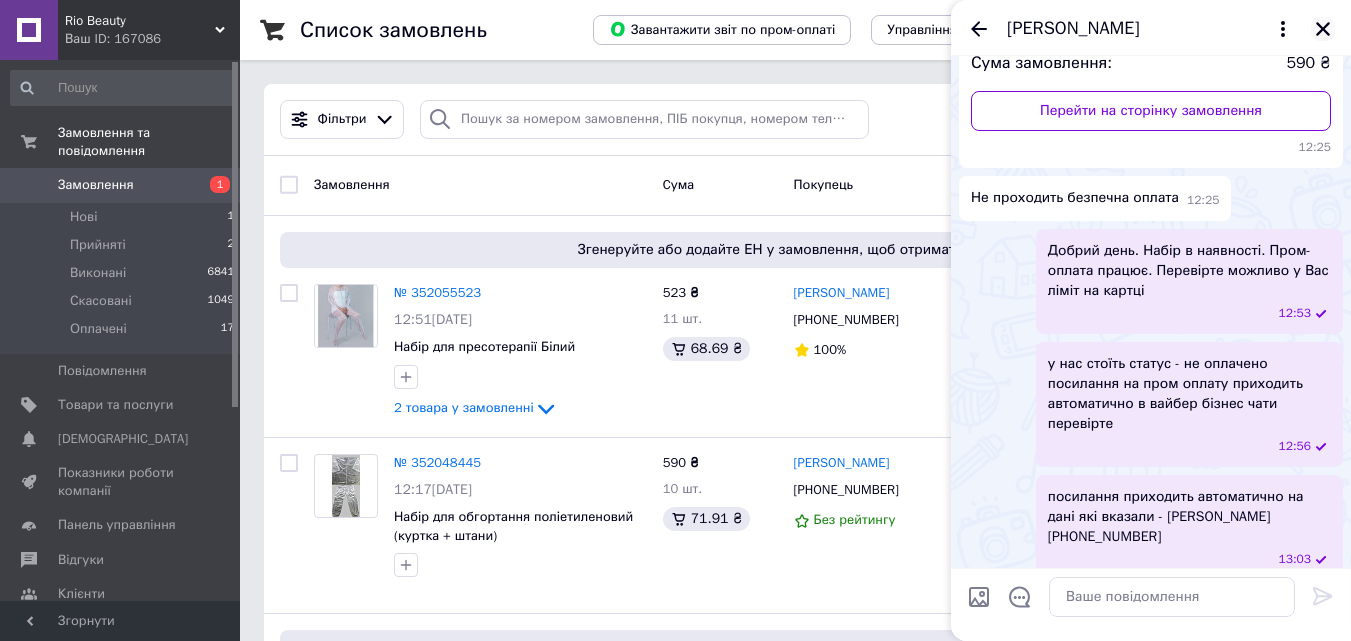 click 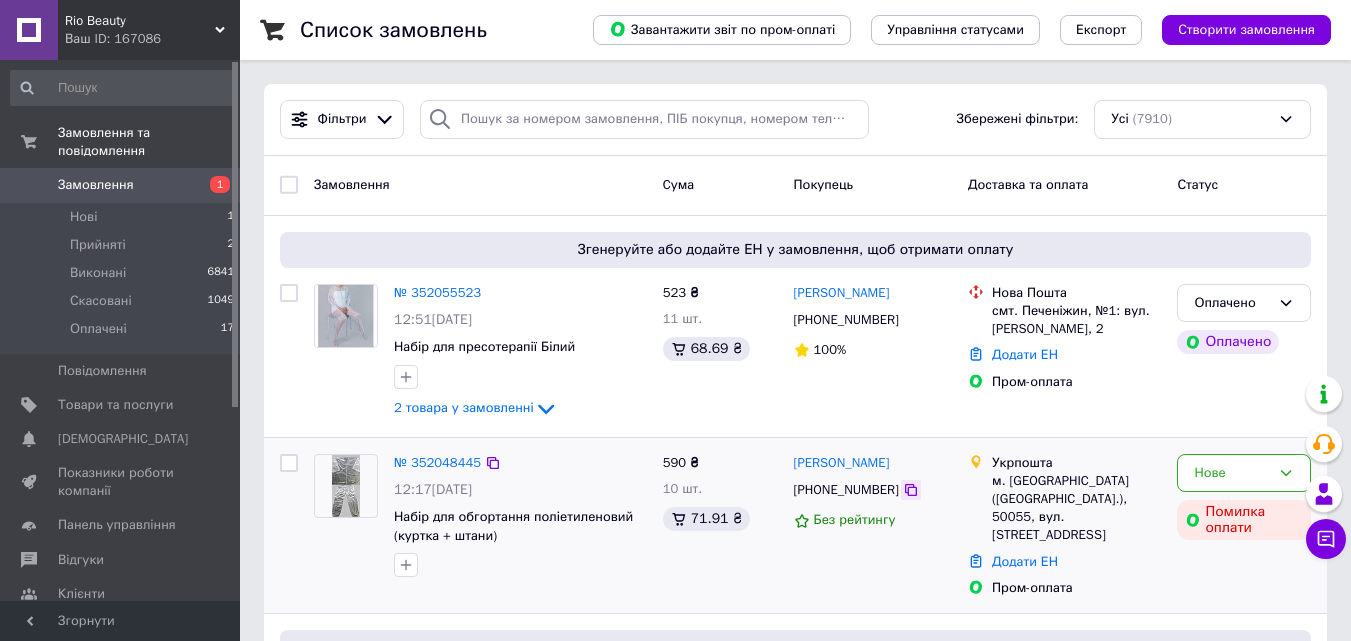 click 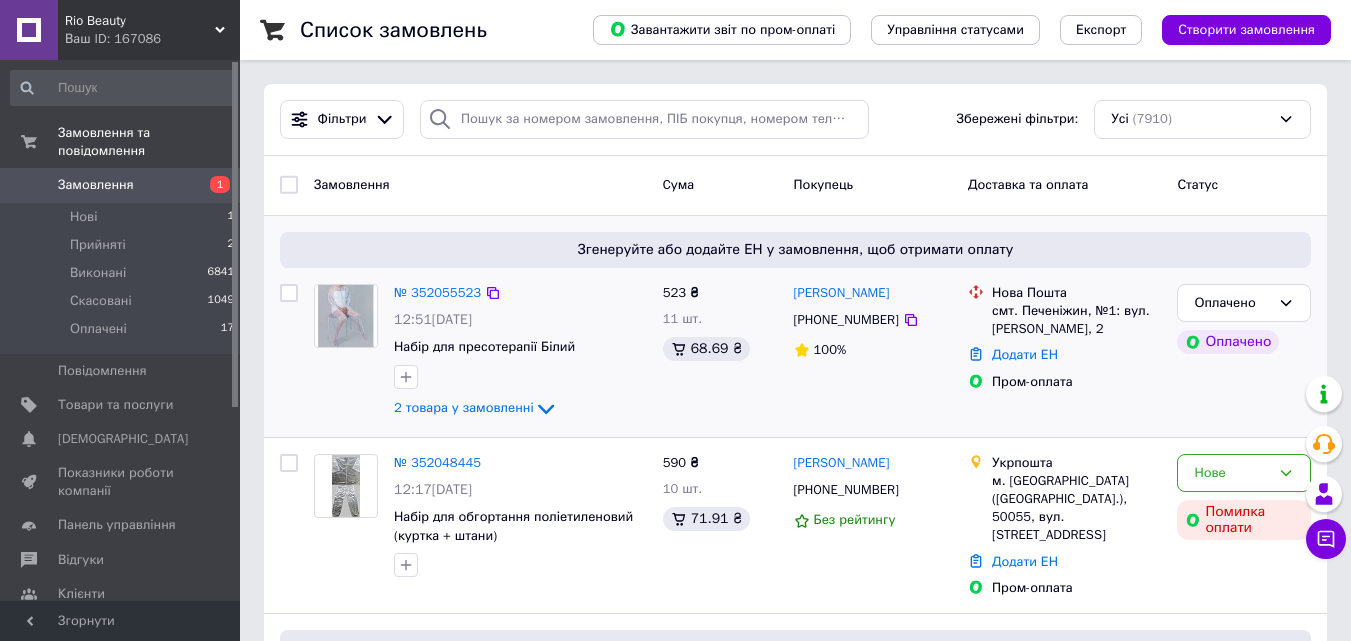 scroll, scrollTop: 100, scrollLeft: 0, axis: vertical 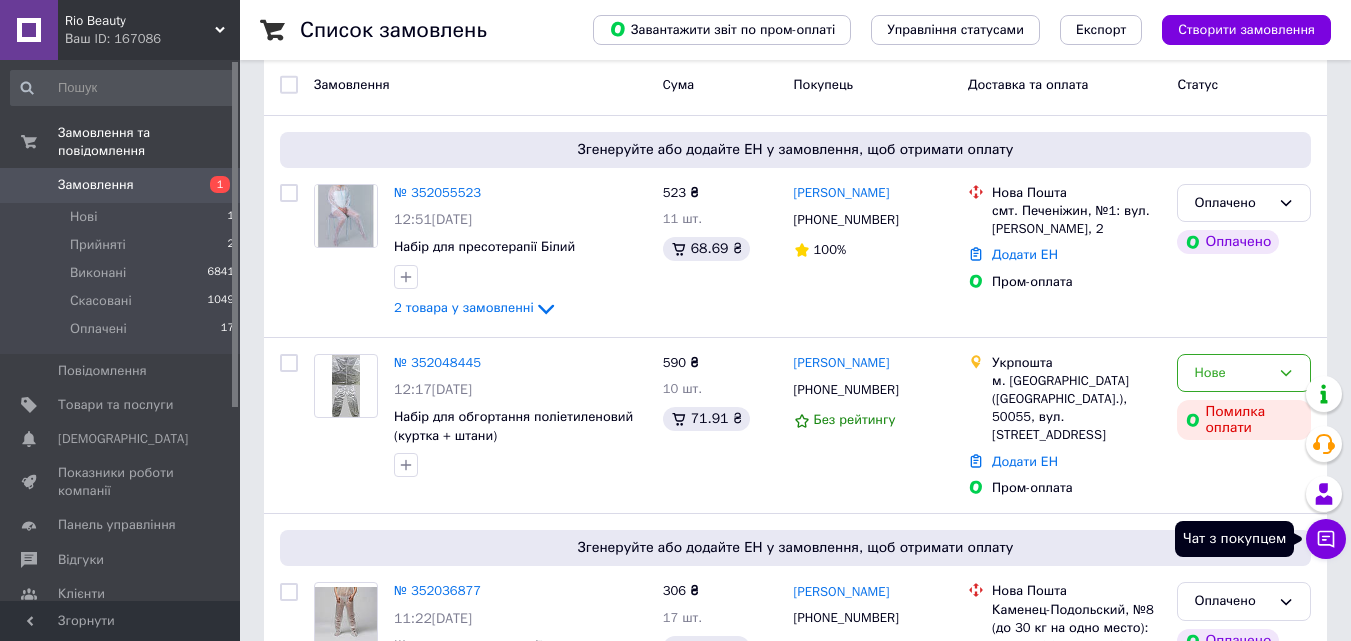 click 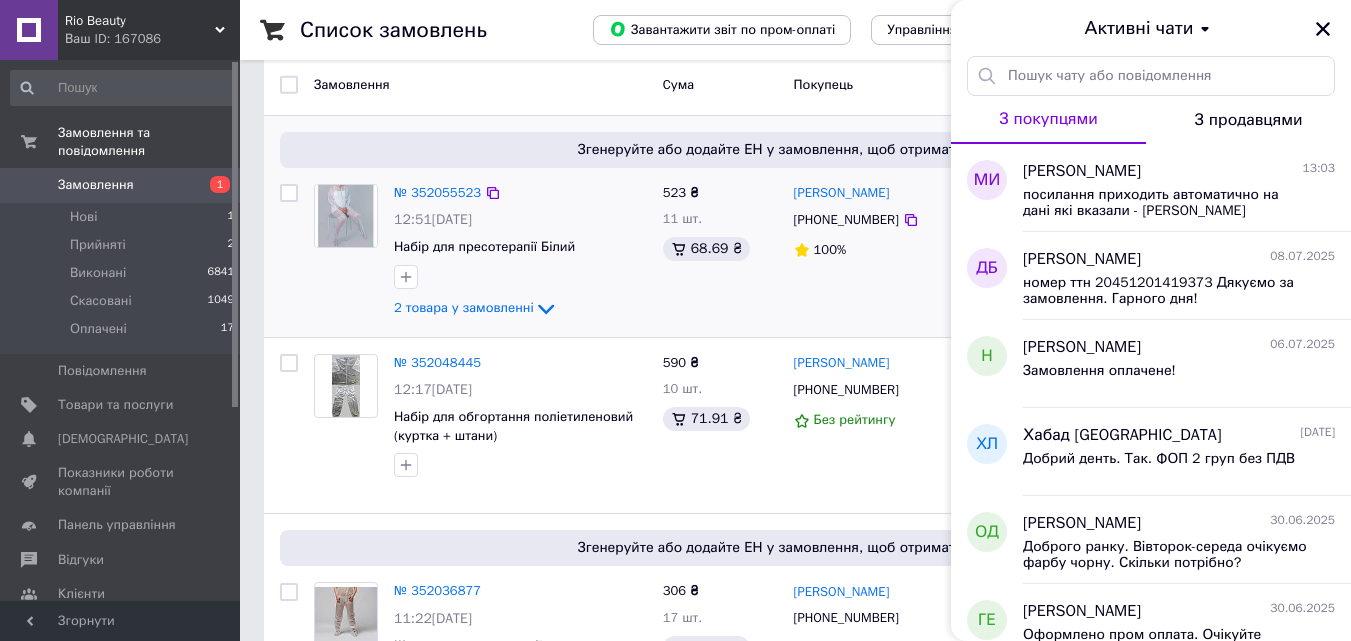 drag, startPoint x: 1202, startPoint y: 174, endPoint x: 894, endPoint y: 254, distance: 318.22006 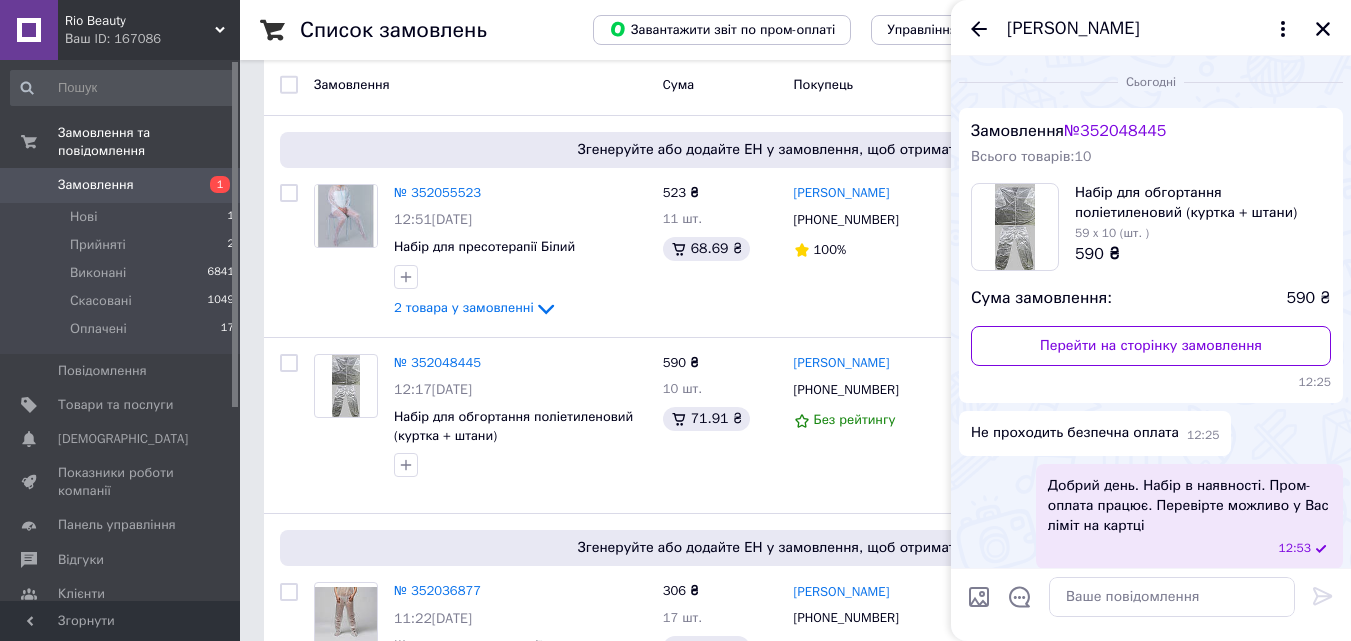 scroll, scrollTop: 235, scrollLeft: 0, axis: vertical 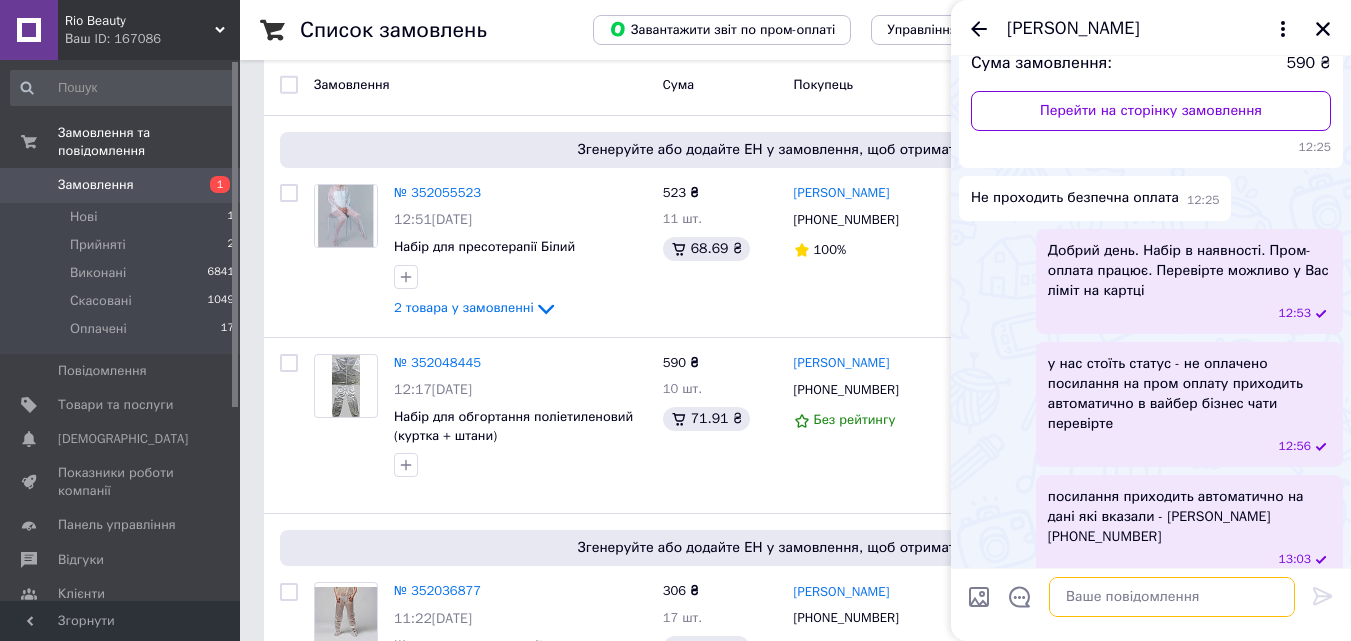 click at bounding box center [1172, 597] 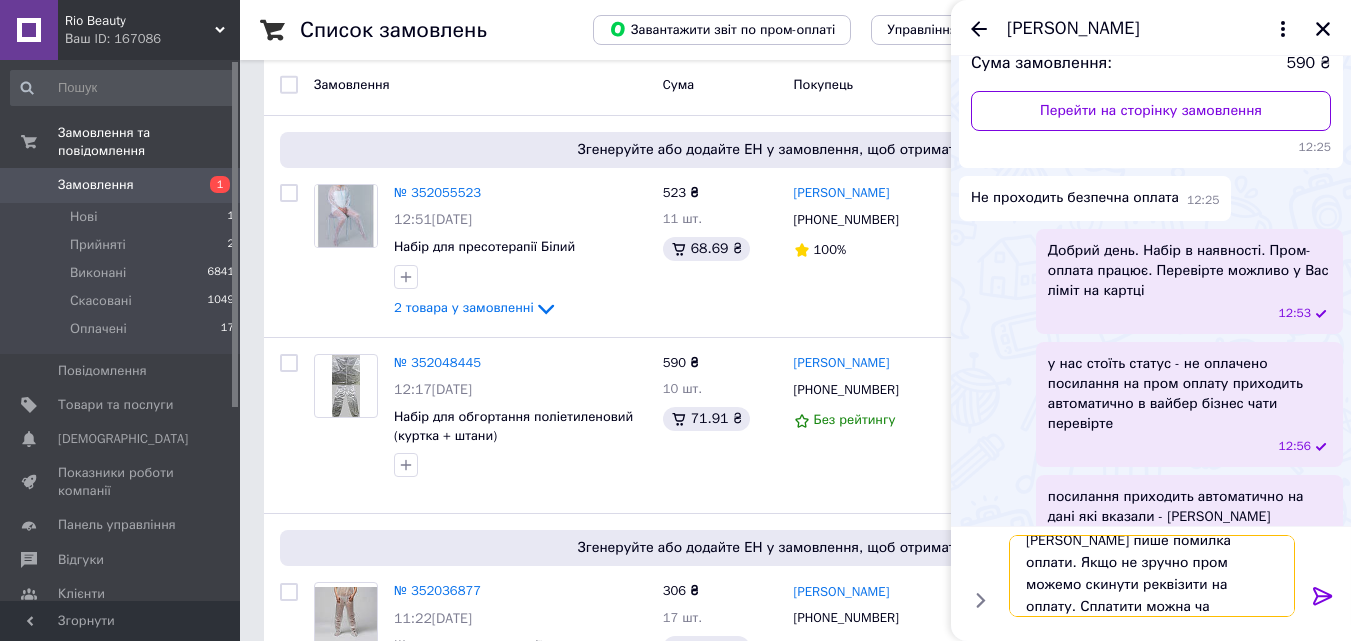 scroll, scrollTop: 2, scrollLeft: 0, axis: vertical 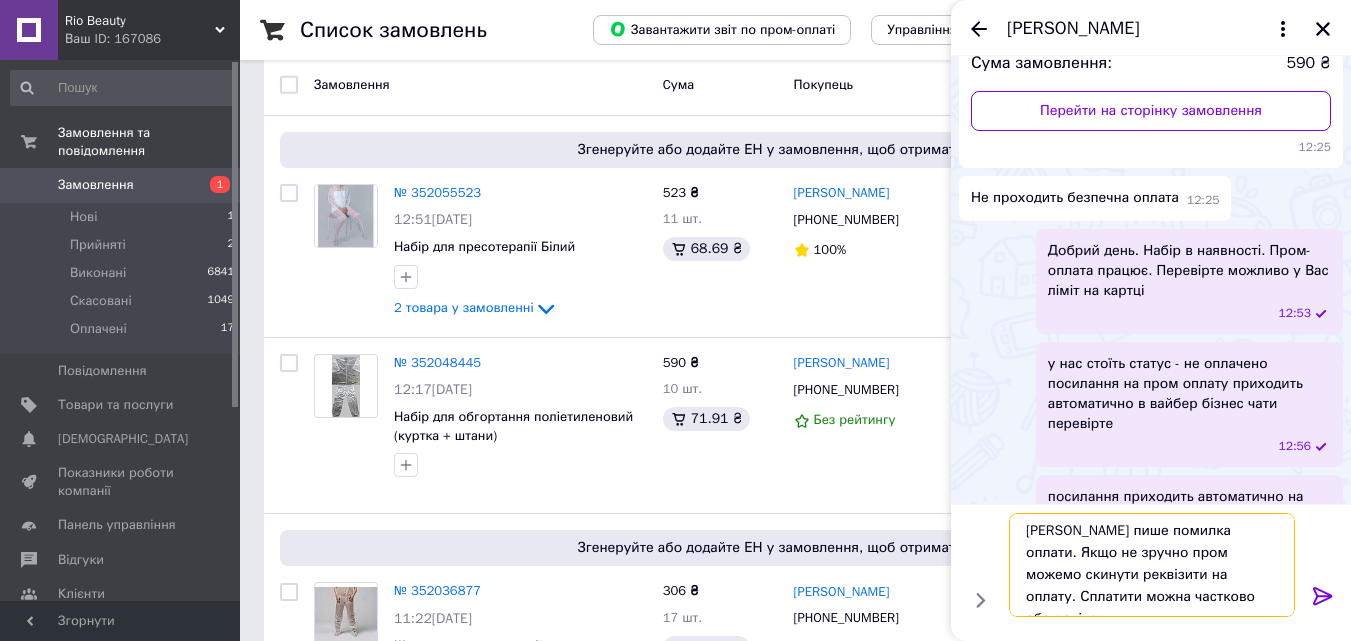 type on "[PERSON_NAME] пише помилка оплати. Якщо не зручно пром можемо скинути реквізити на оплату. Сплатити можна частково або повінстю" 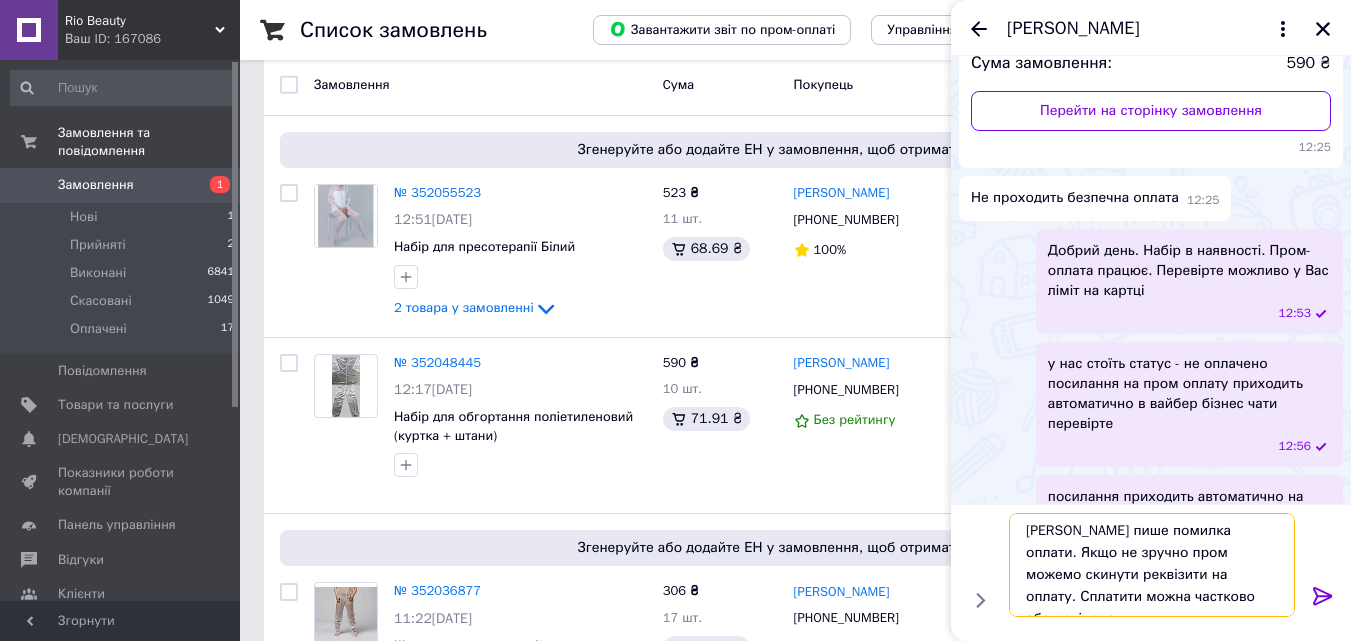 type 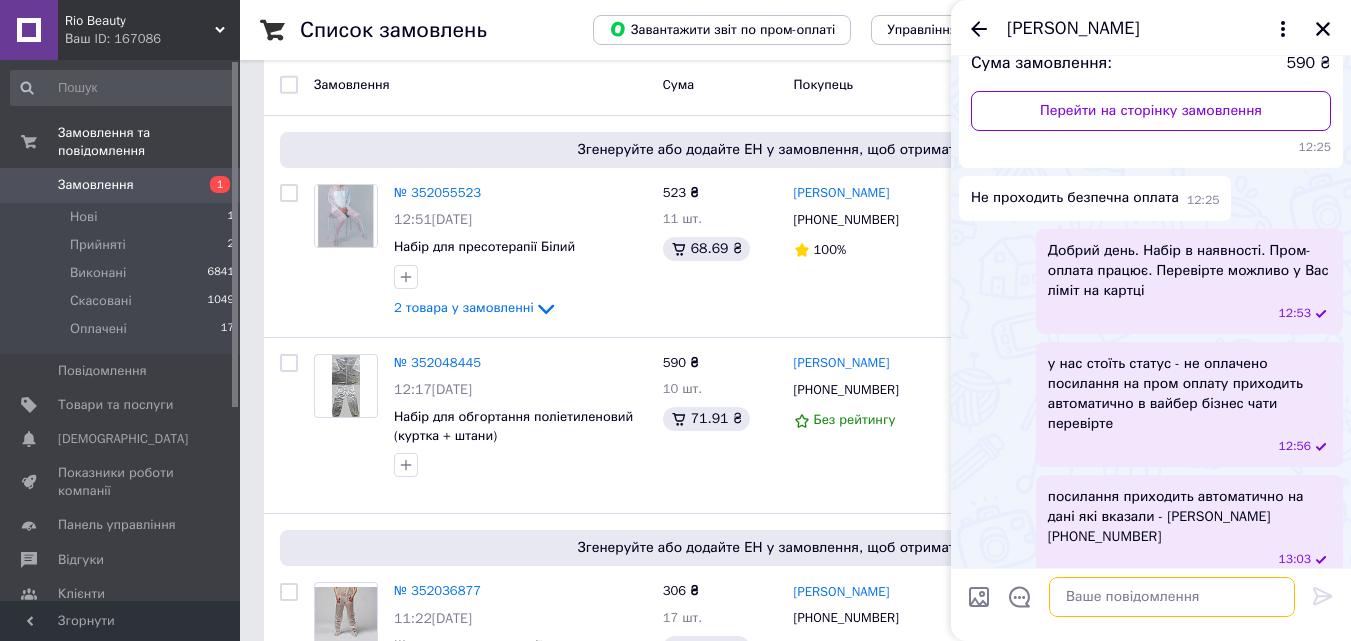 scroll, scrollTop: 0, scrollLeft: 0, axis: both 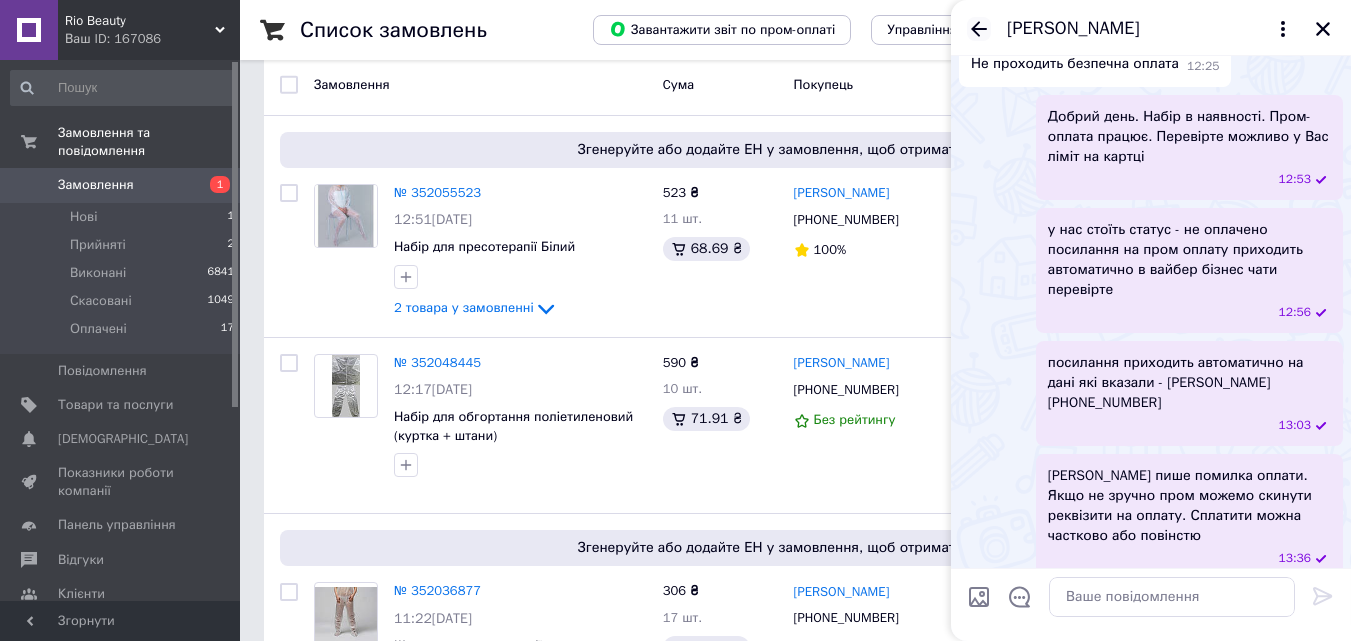 click 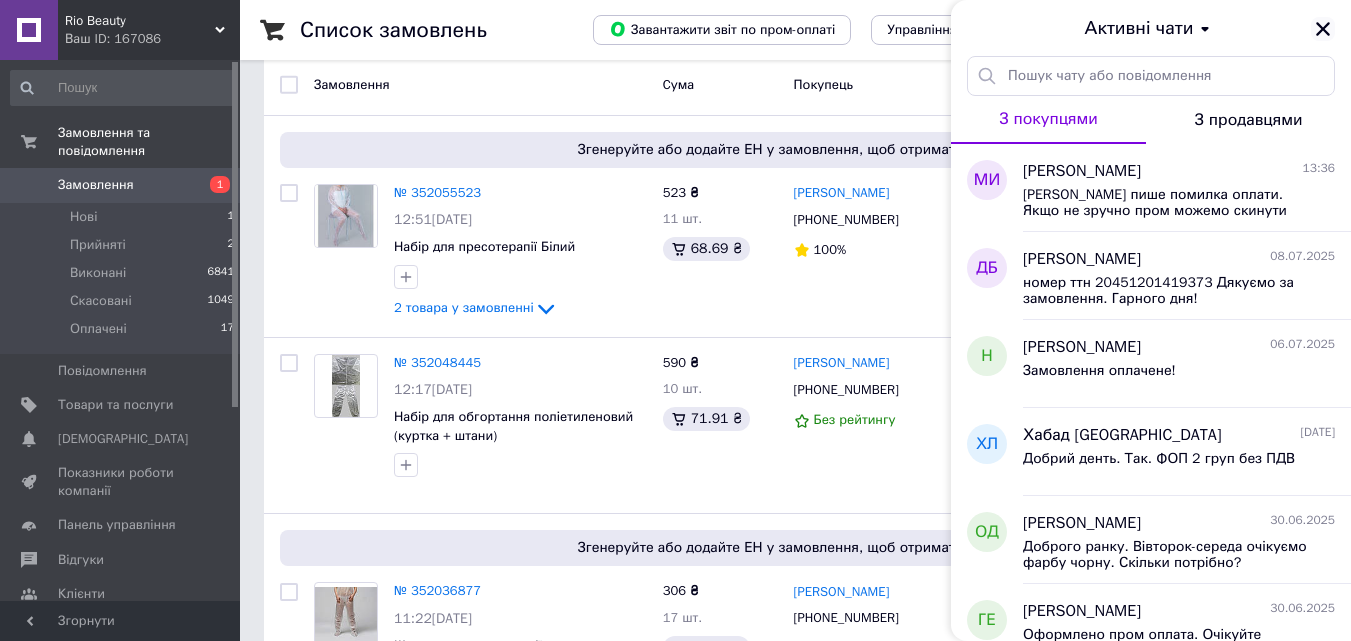 click 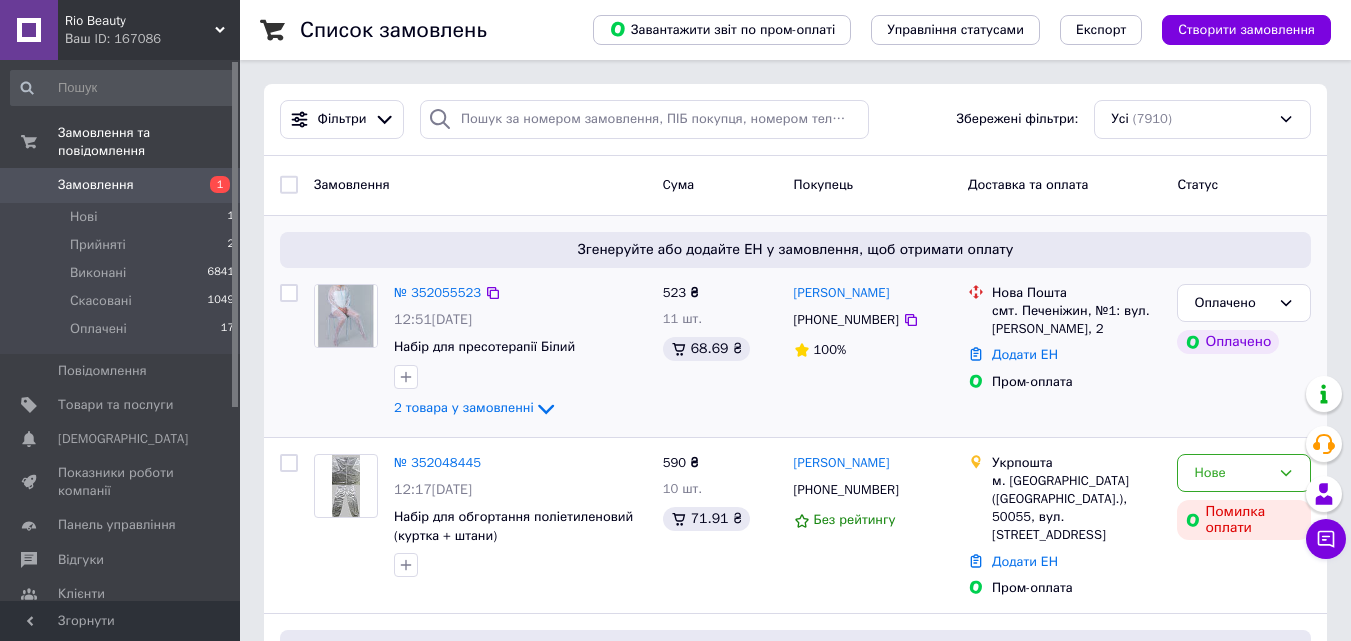 scroll, scrollTop: 100, scrollLeft: 0, axis: vertical 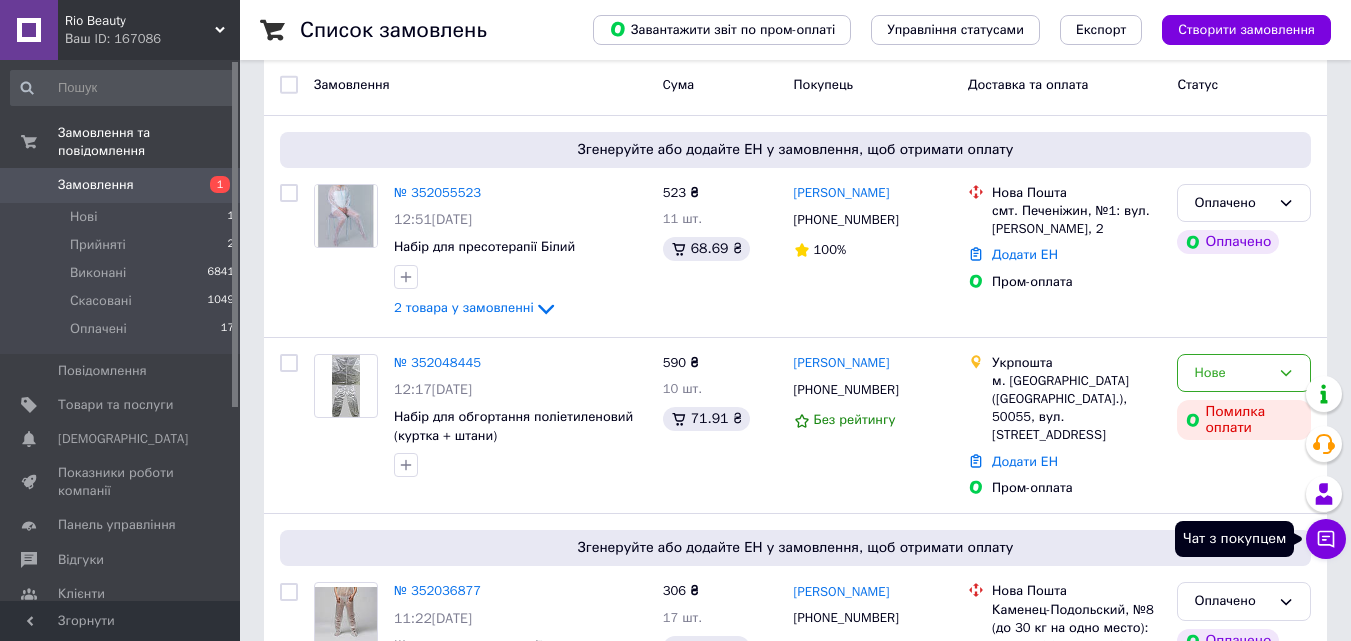 click 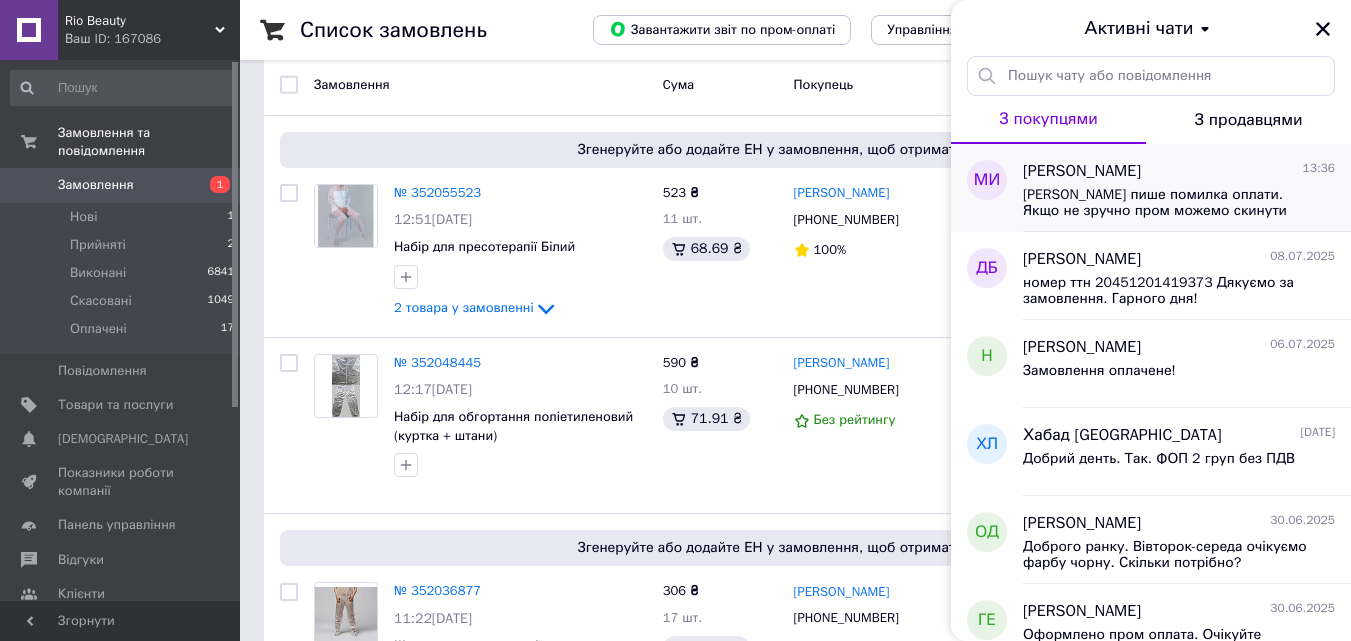 click on "[PERSON_NAME] пише помилка оплати. Якщо не зручно пром можемо скинути реквізити на оплату. Сплатити можна частково або повінстю" at bounding box center (1165, 203) 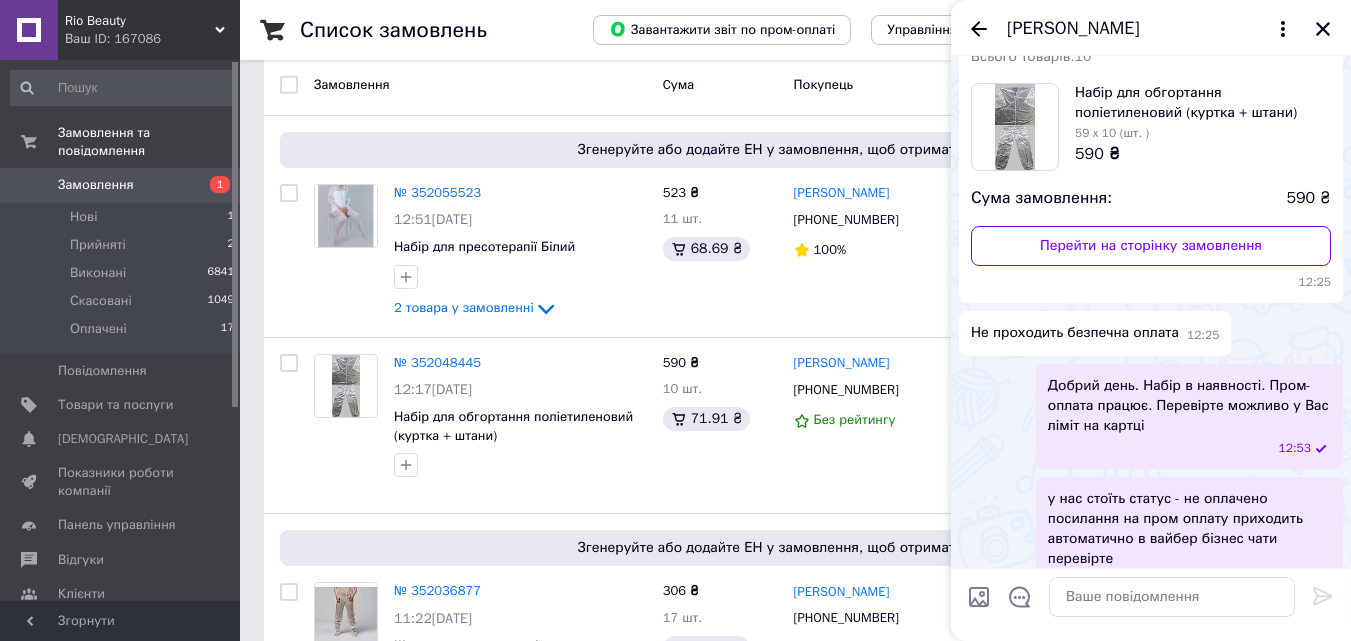 scroll, scrollTop: 200, scrollLeft: 0, axis: vertical 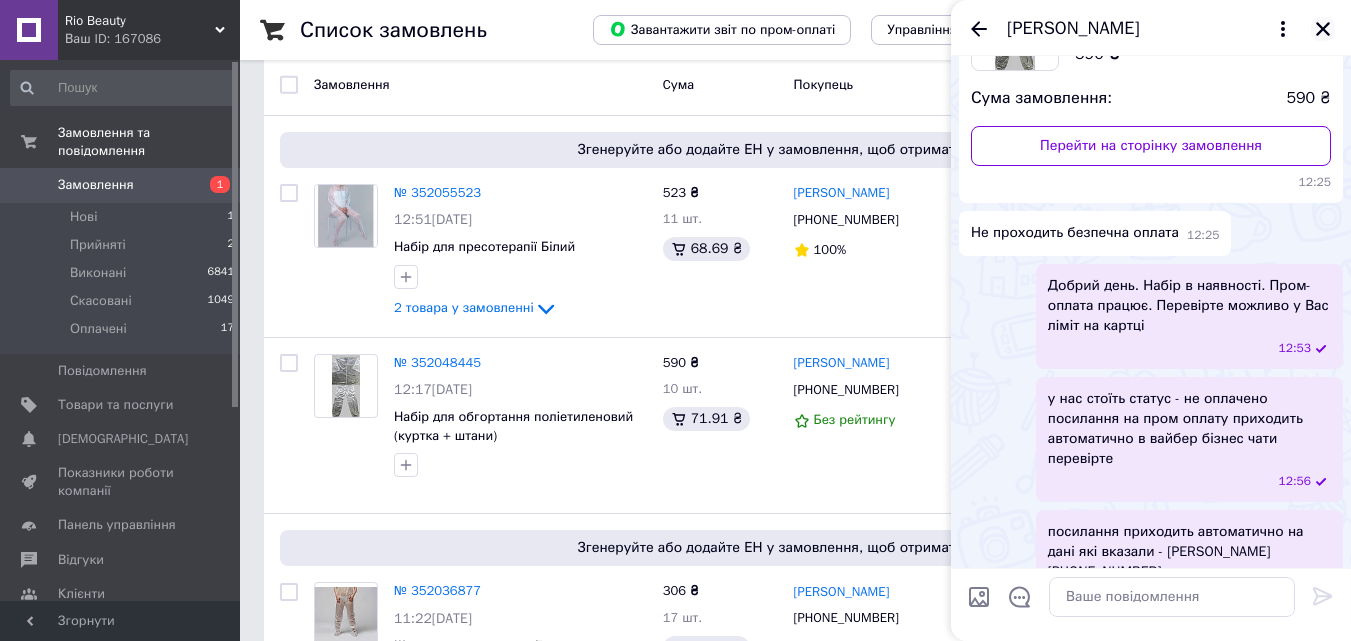 click 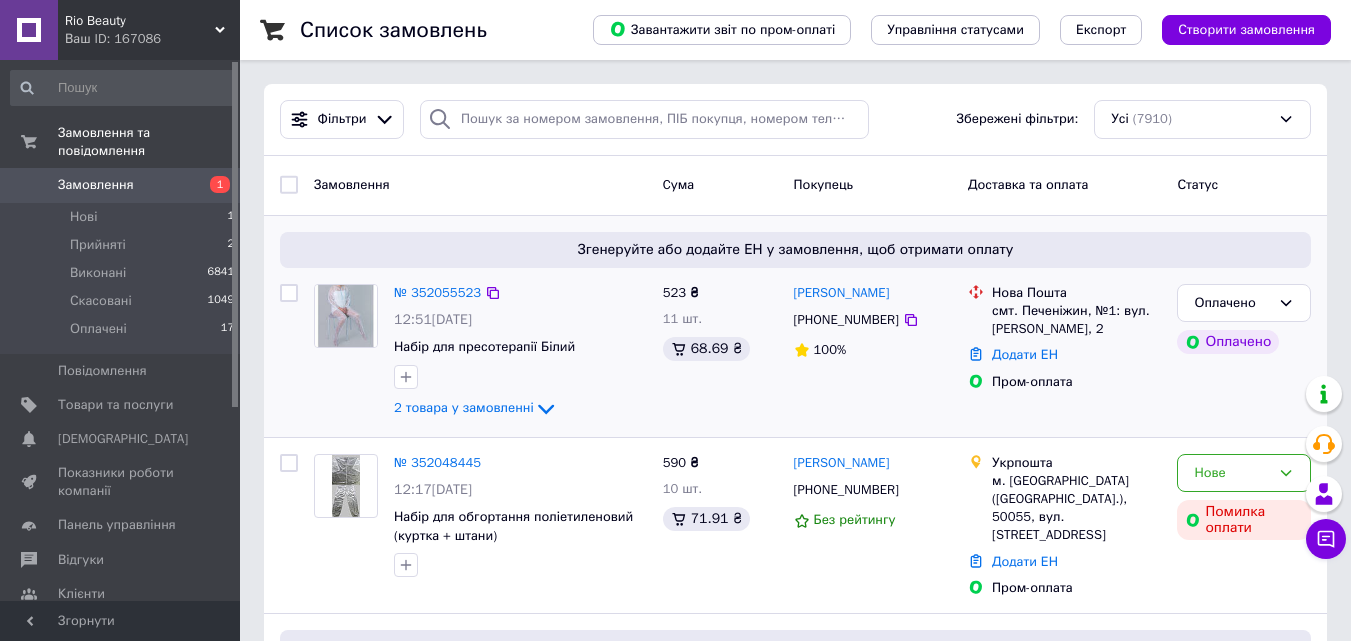 scroll, scrollTop: 200, scrollLeft: 0, axis: vertical 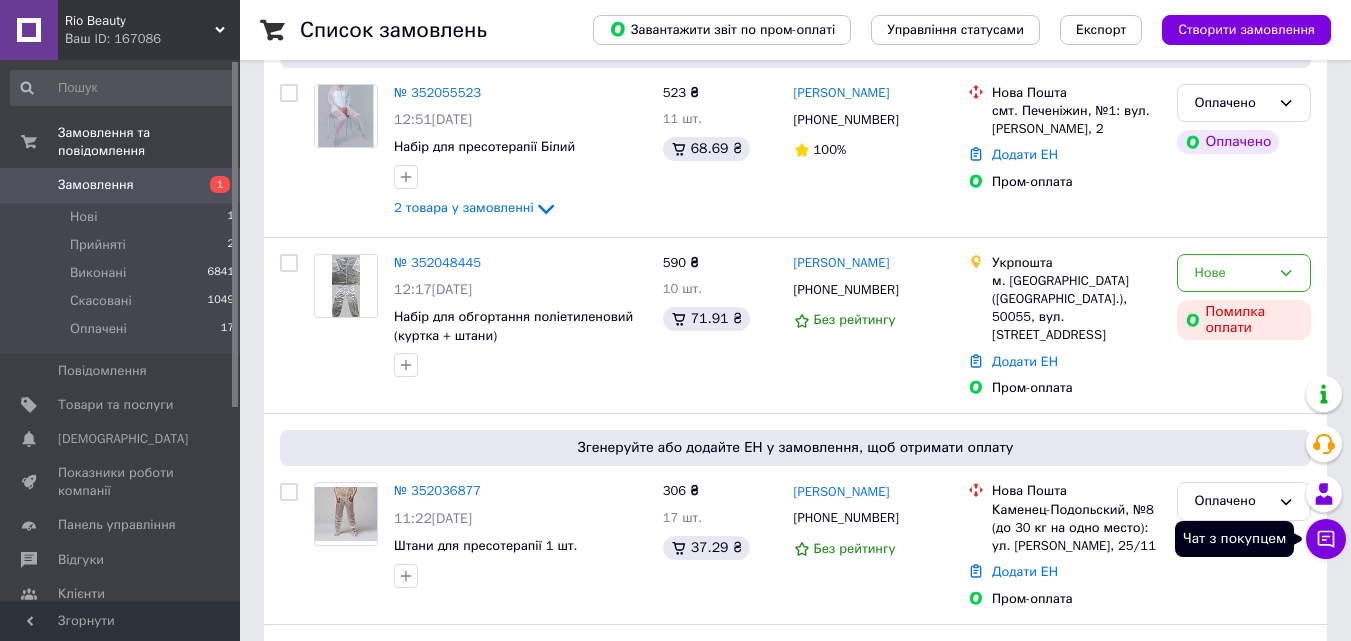 click 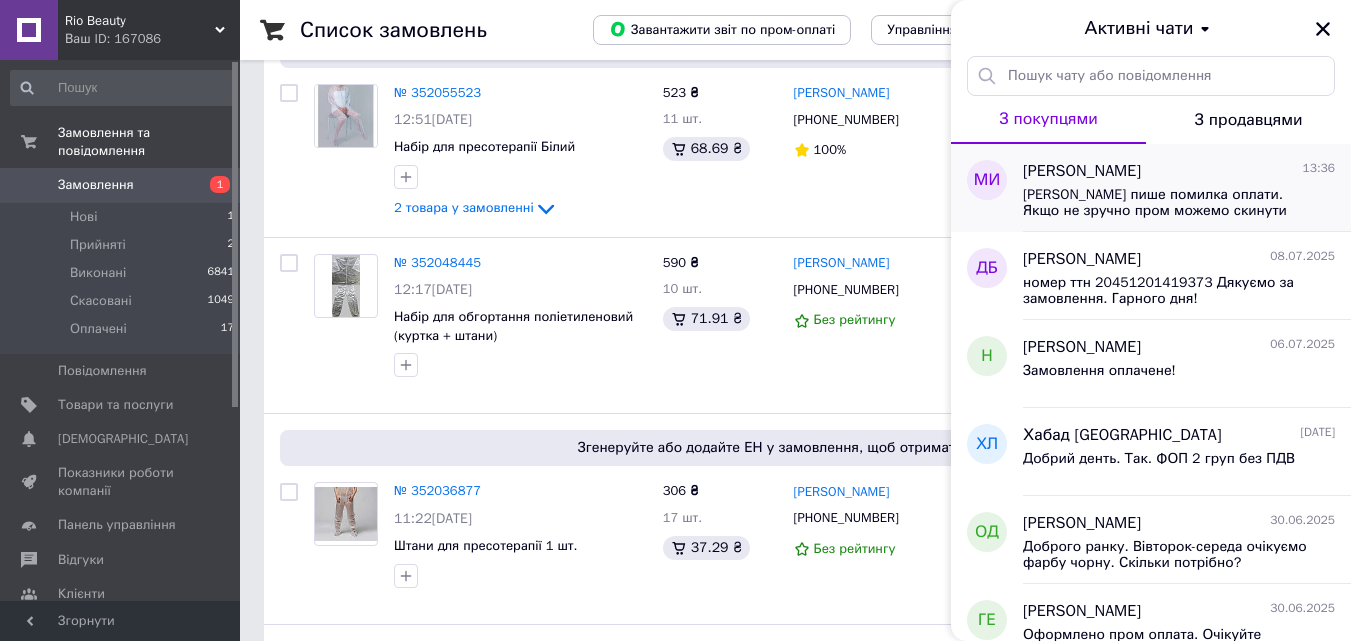 click on "[PERSON_NAME] пише помилка оплати. Якщо не зручно пром можемо скинути реквізити на оплату. Сплатити можна частково або повінстю" at bounding box center (1179, 201) 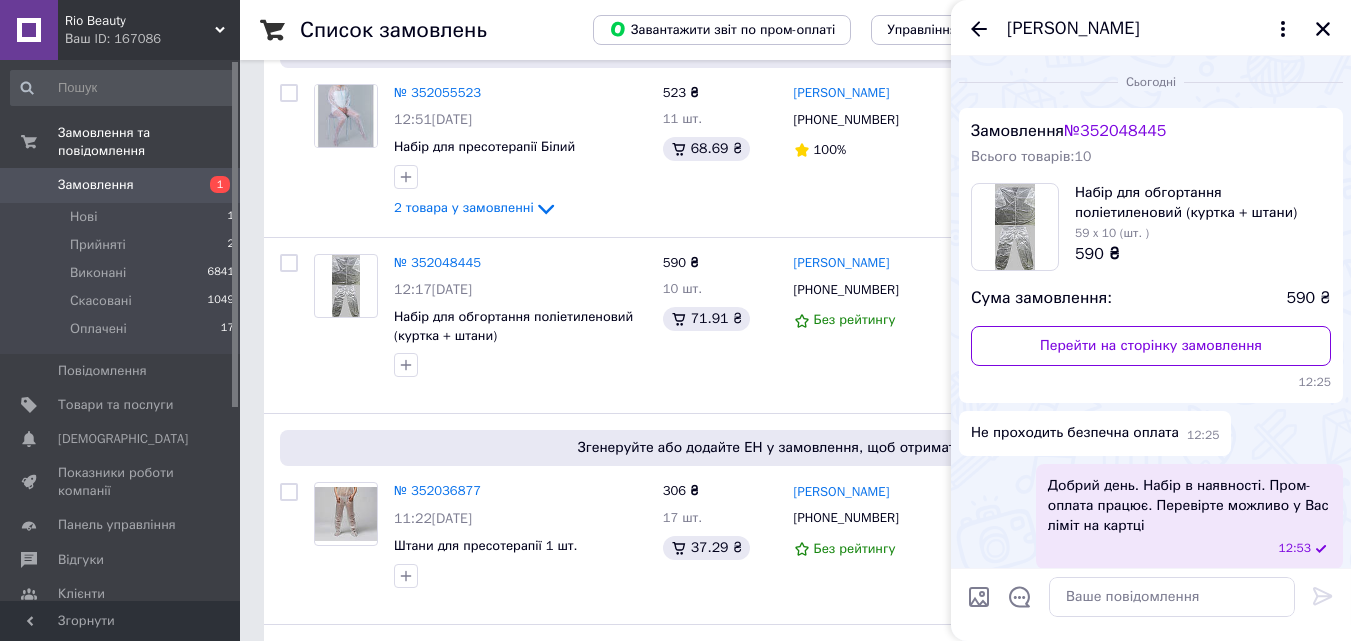 scroll, scrollTop: 369, scrollLeft: 0, axis: vertical 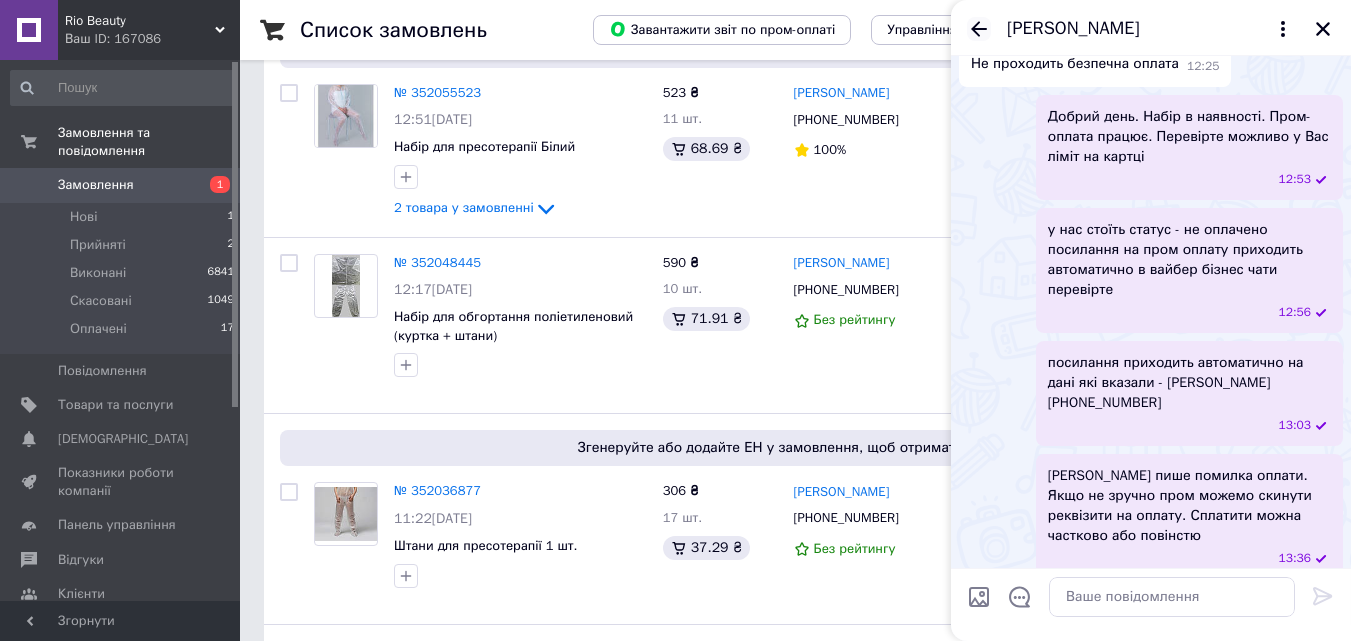 click 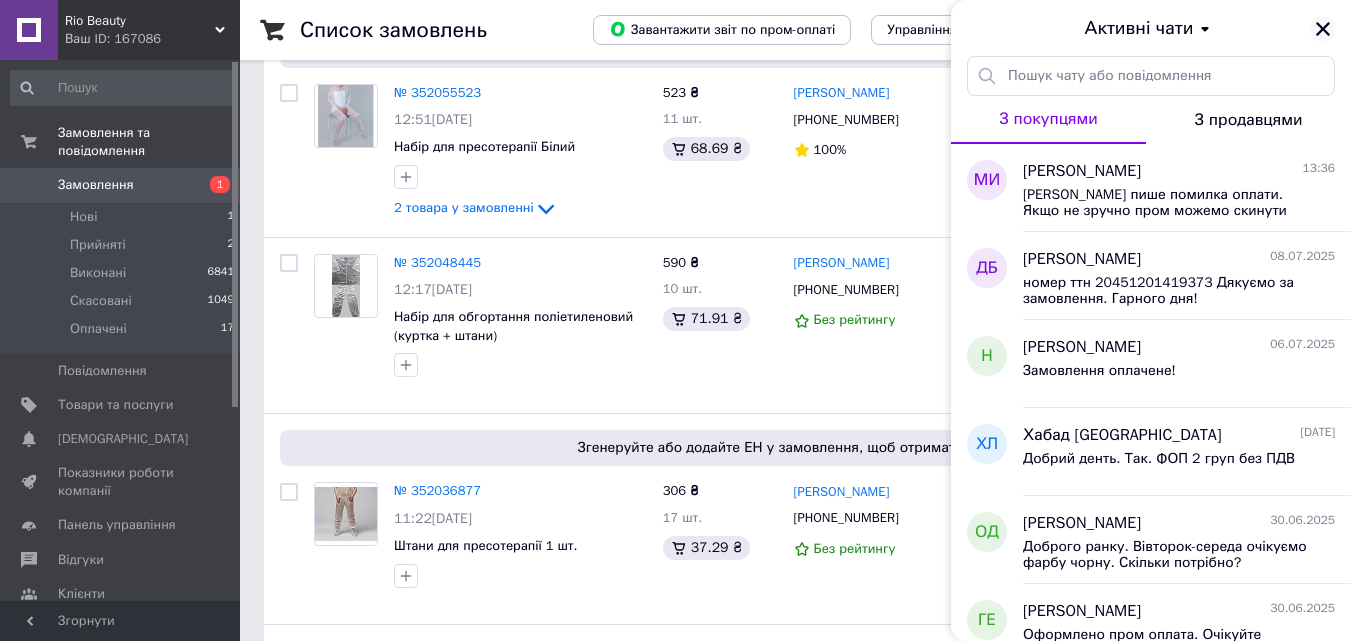 click 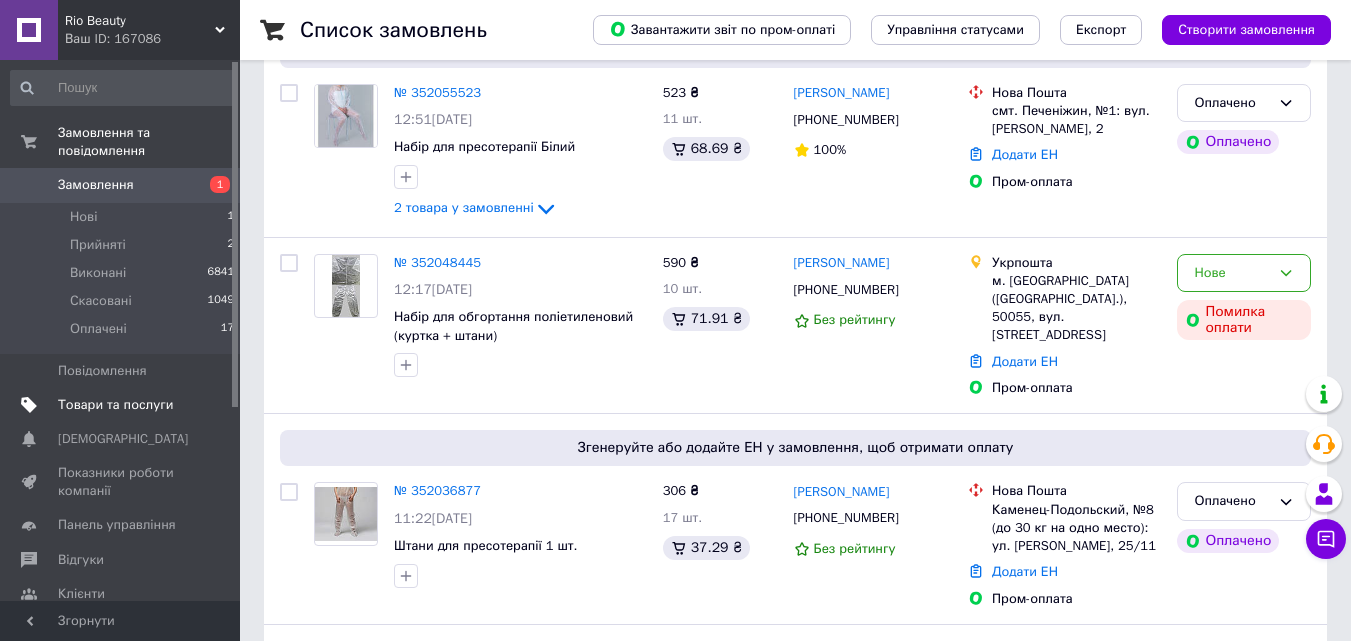 click on "Товари та послуги" at bounding box center (115, 405) 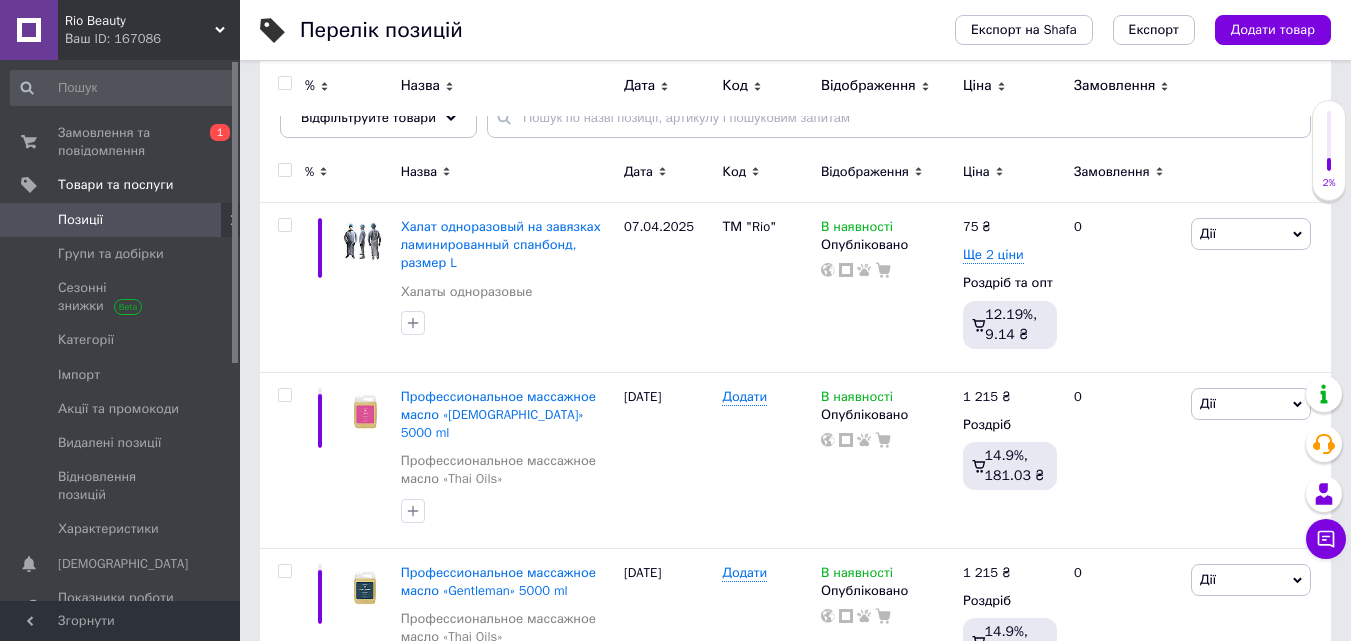scroll, scrollTop: 0, scrollLeft: 0, axis: both 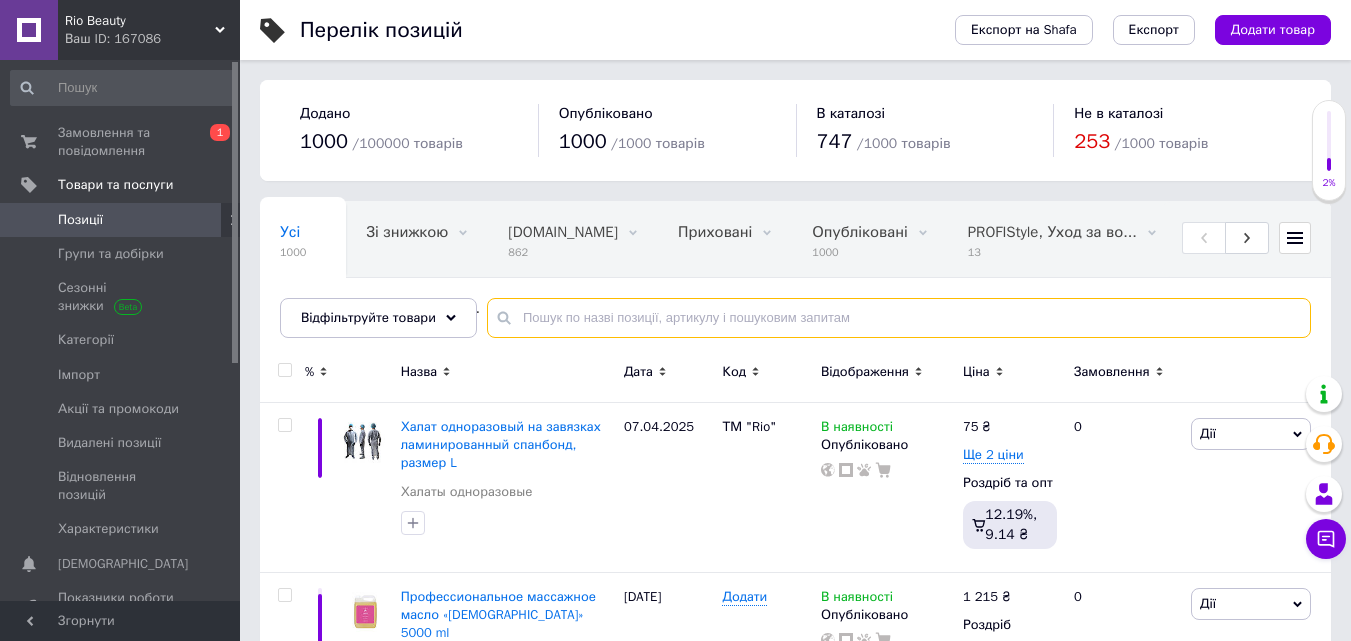 click at bounding box center (899, 318) 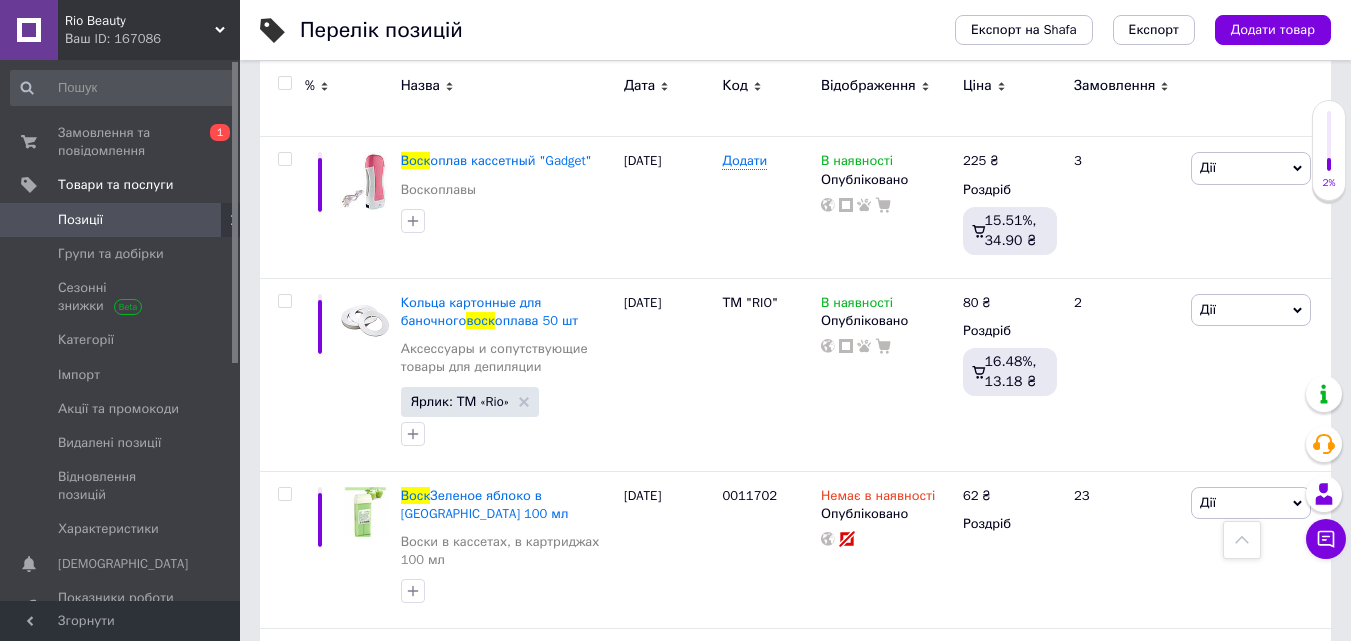 scroll, scrollTop: 0, scrollLeft: 0, axis: both 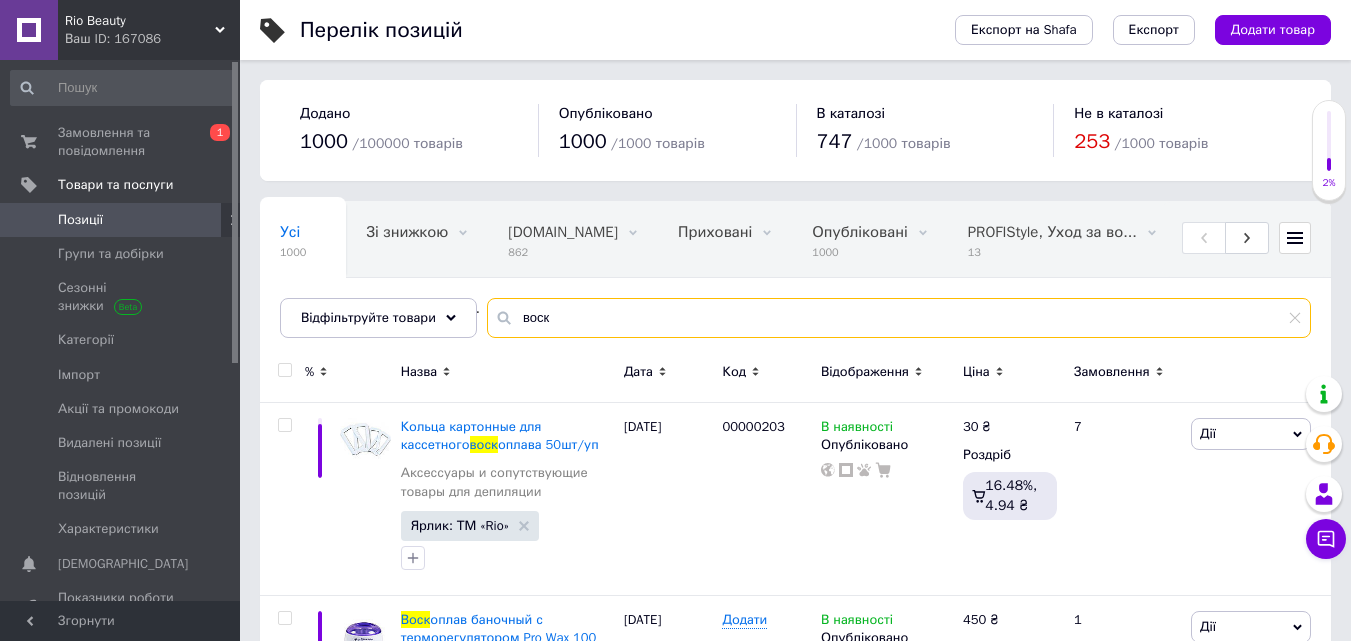 click on "воск" at bounding box center (899, 318) 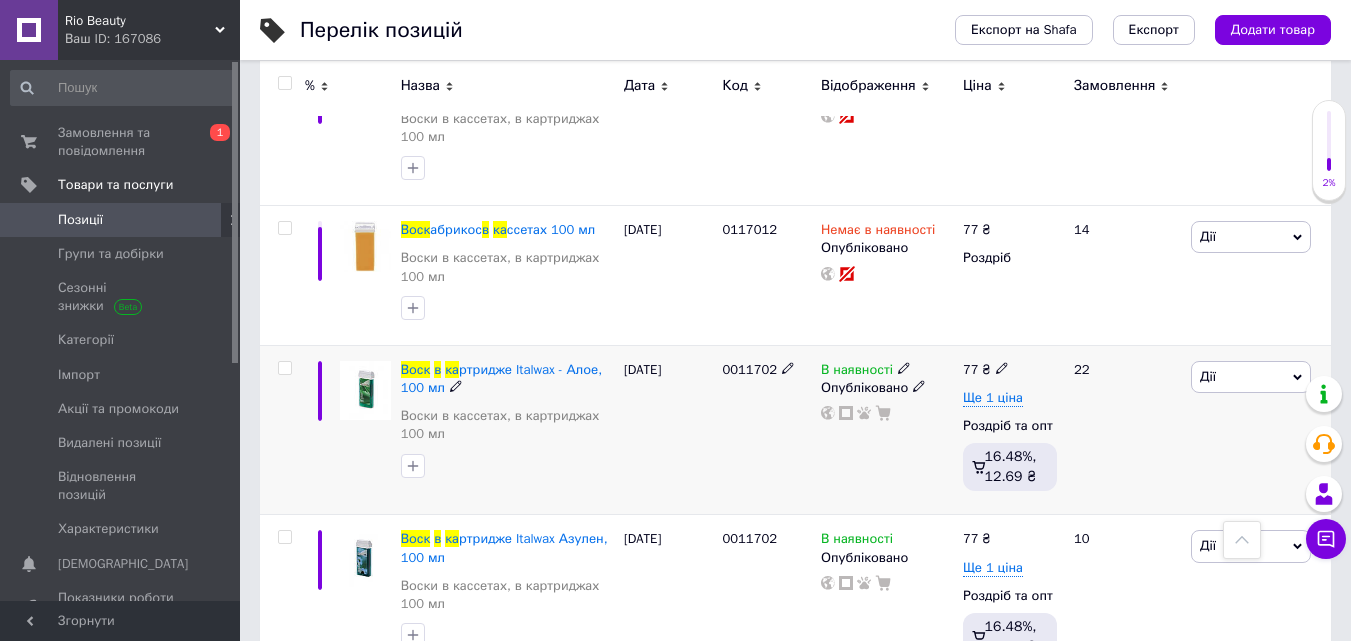scroll, scrollTop: 1000, scrollLeft: 0, axis: vertical 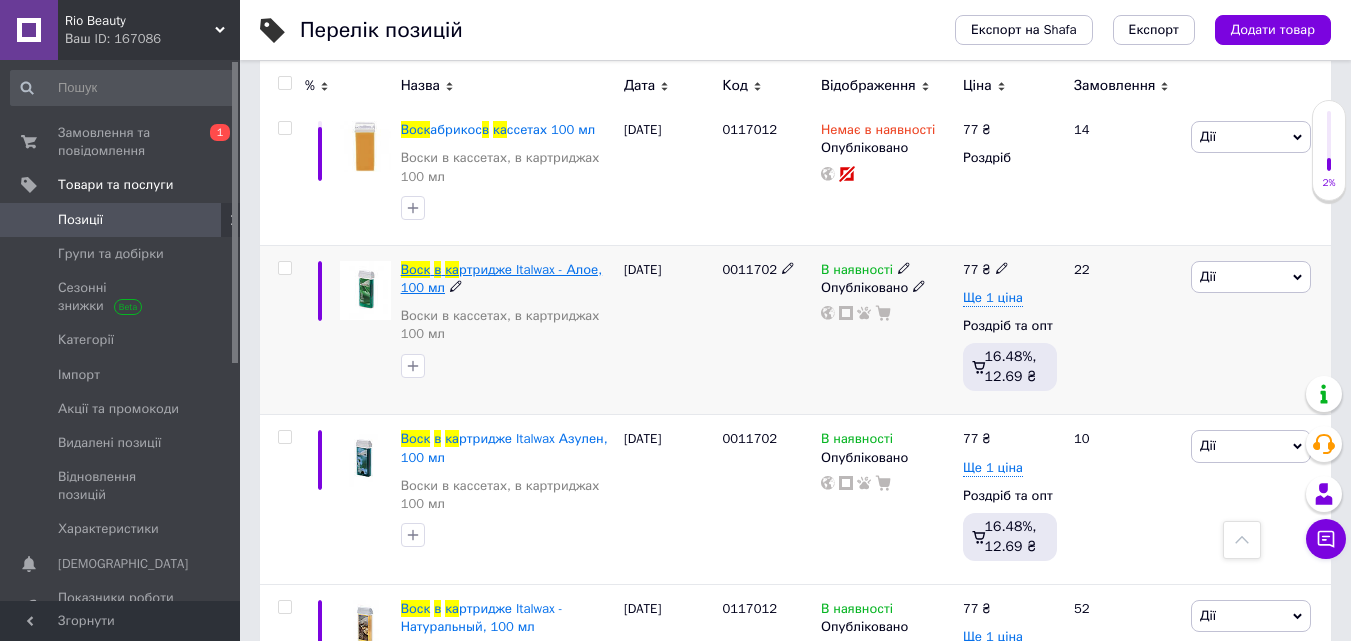 type on "воск в ка" 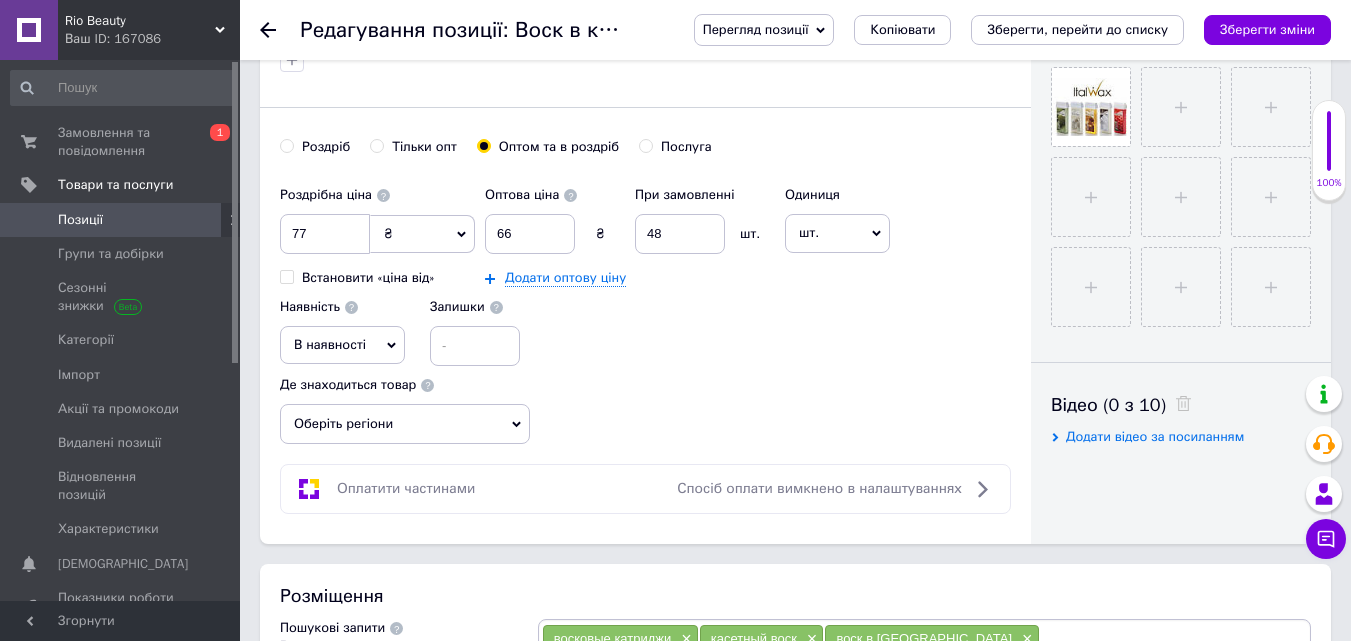 scroll, scrollTop: 900, scrollLeft: 0, axis: vertical 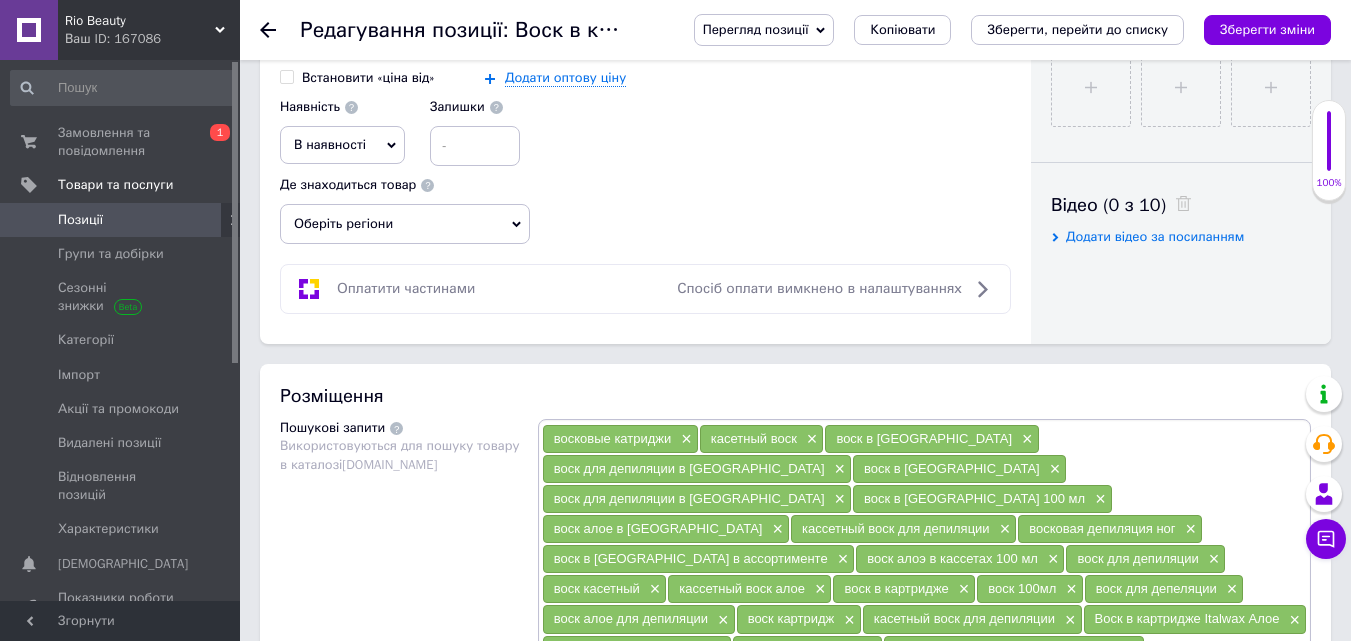 click on "Оберіть регіони" at bounding box center (405, 224) 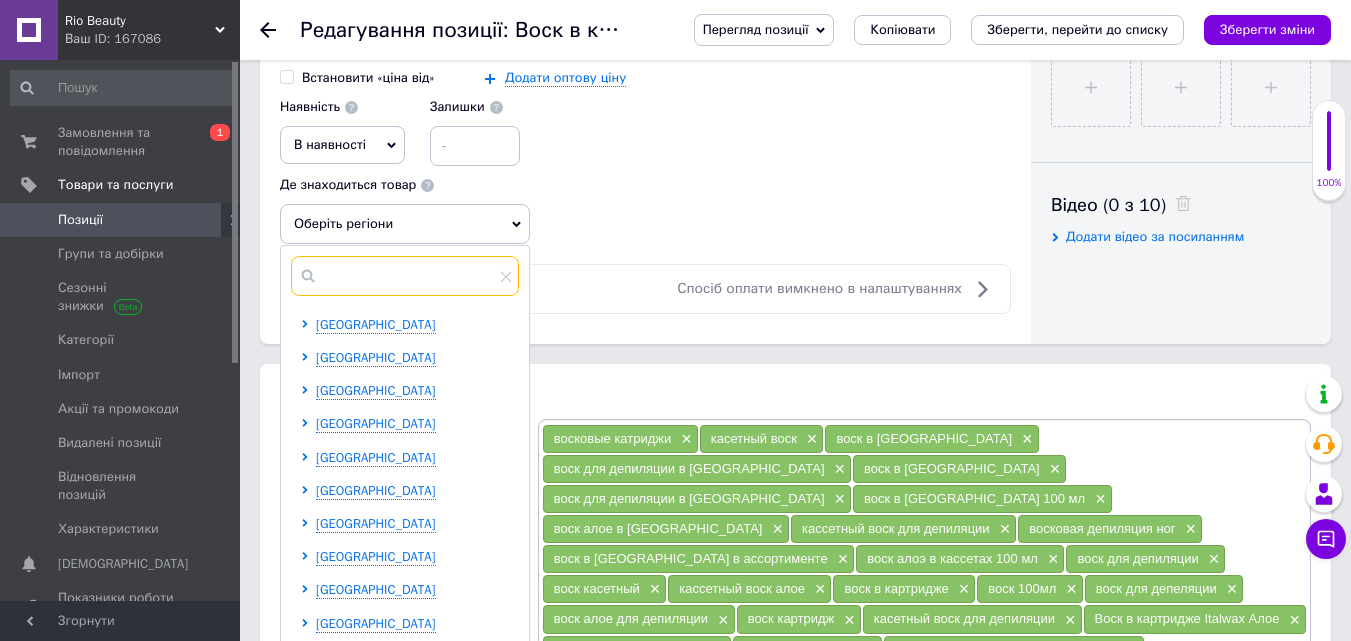 click at bounding box center (405, 276) 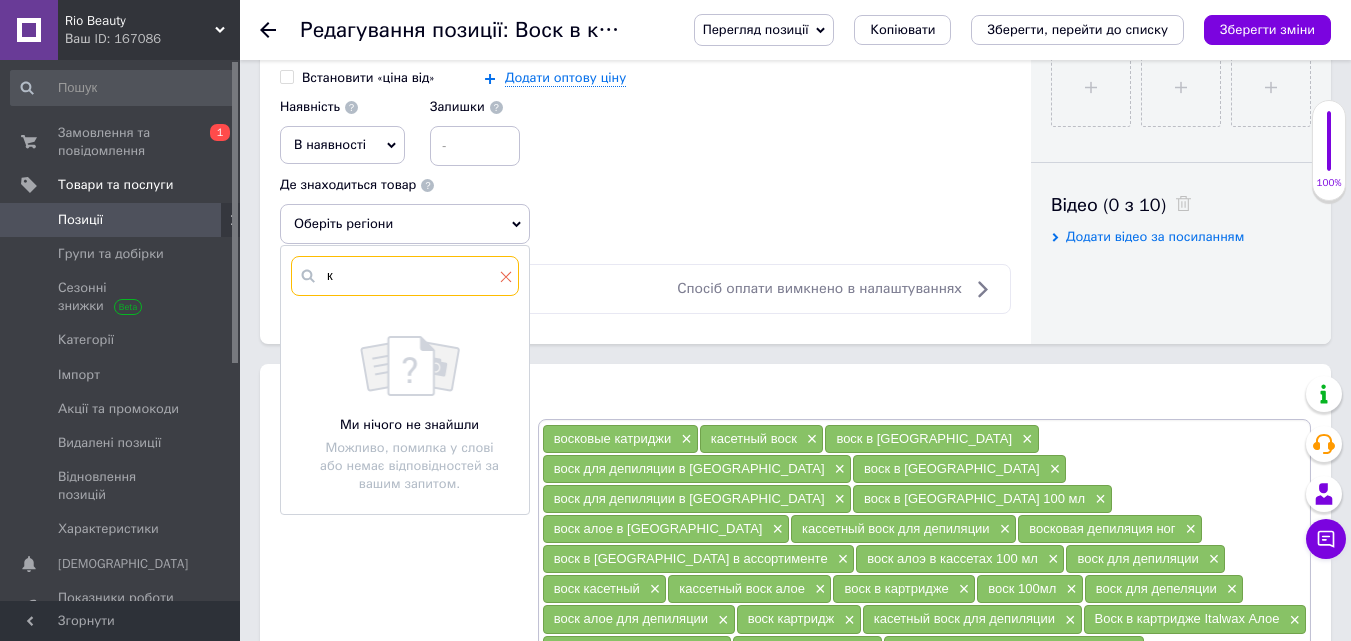 type on "к" 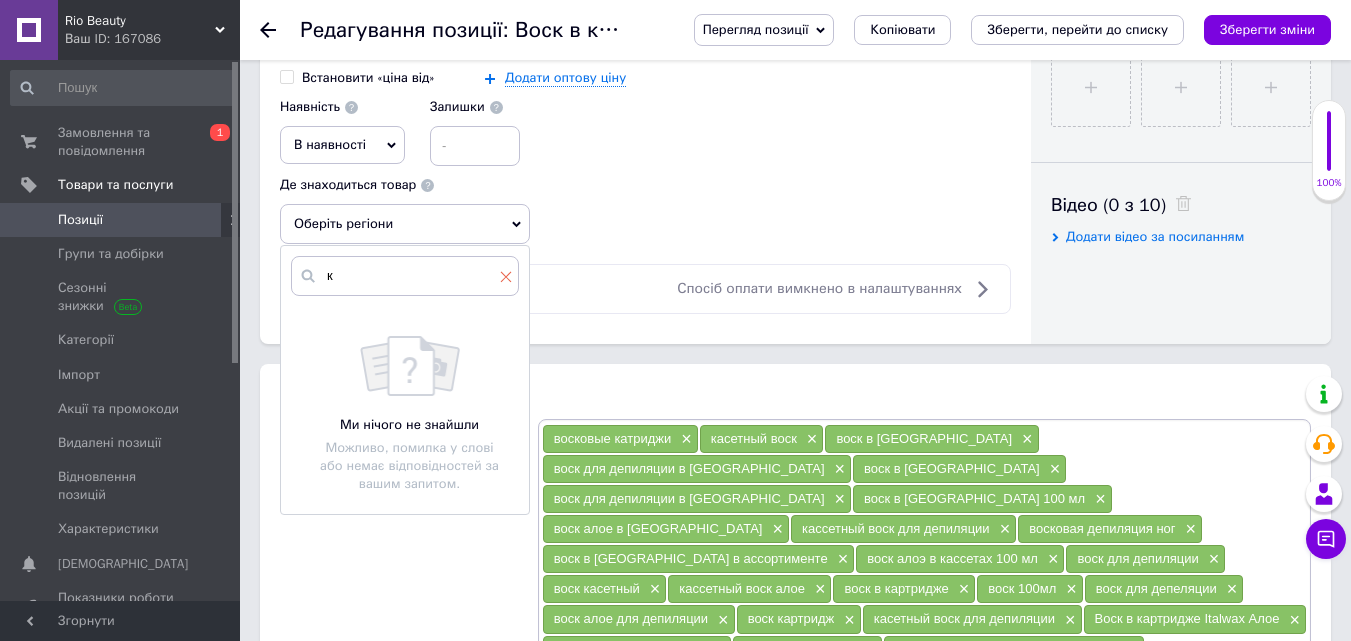 click 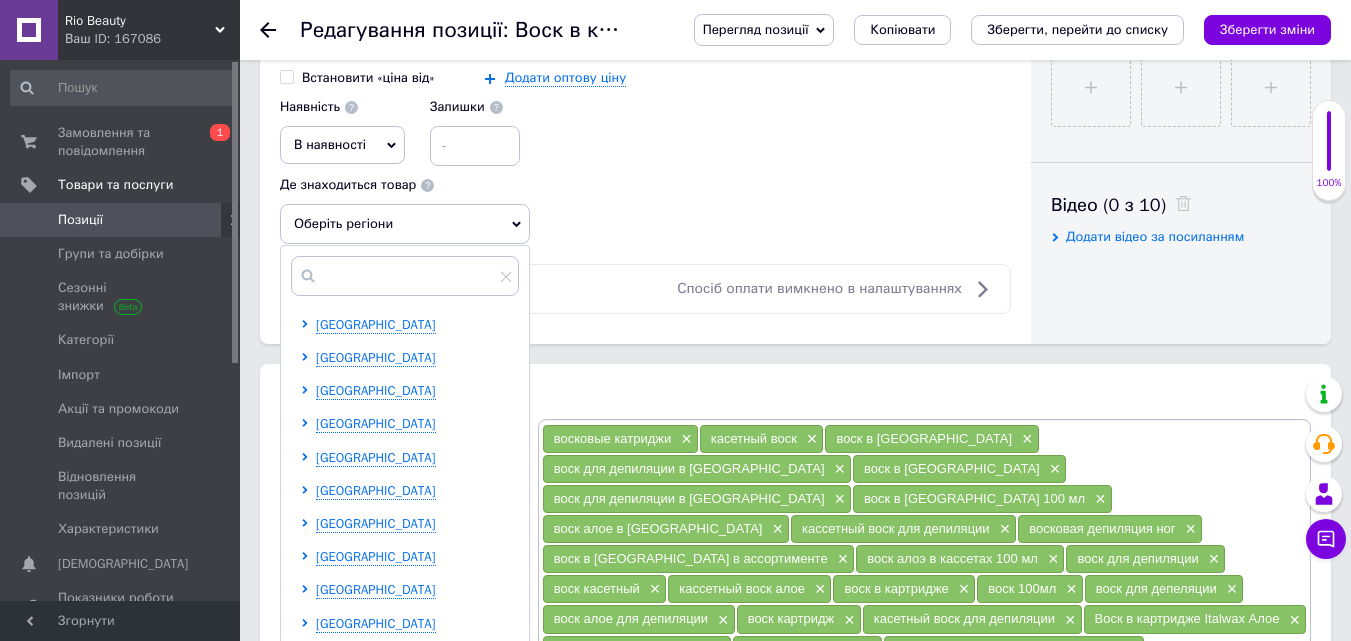 drag, startPoint x: 761, startPoint y: 210, endPoint x: 768, endPoint y: 191, distance: 20.248457 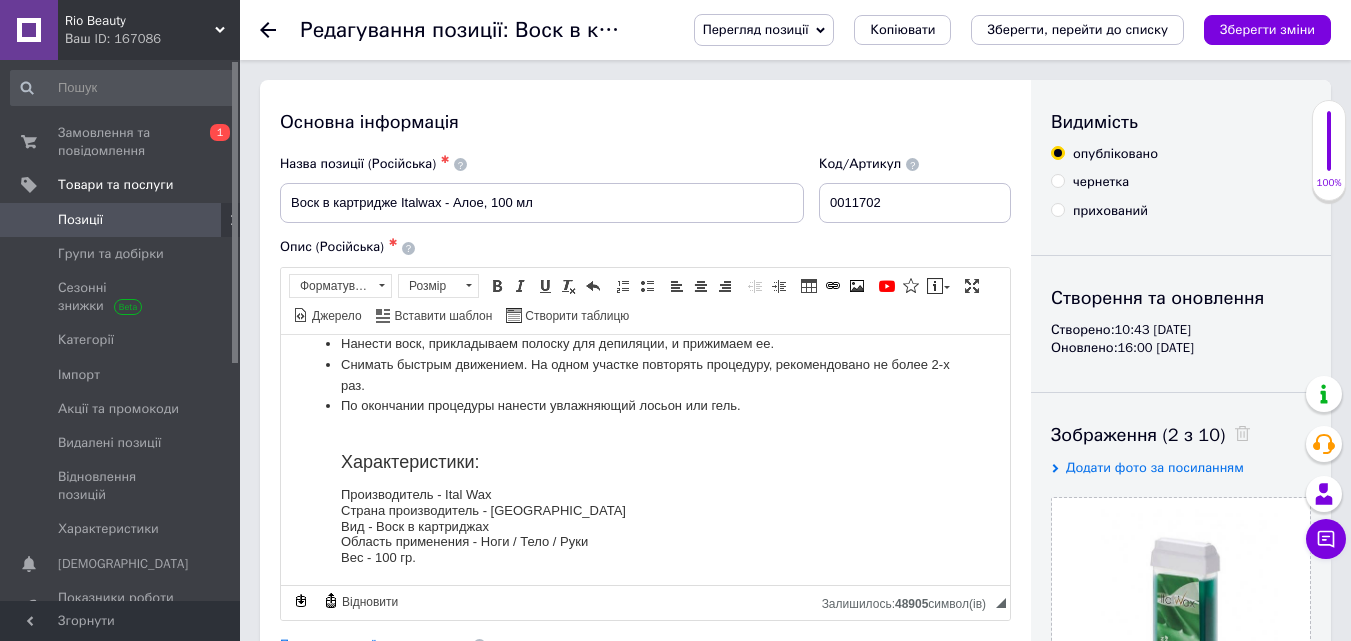 scroll, scrollTop: 0, scrollLeft: 0, axis: both 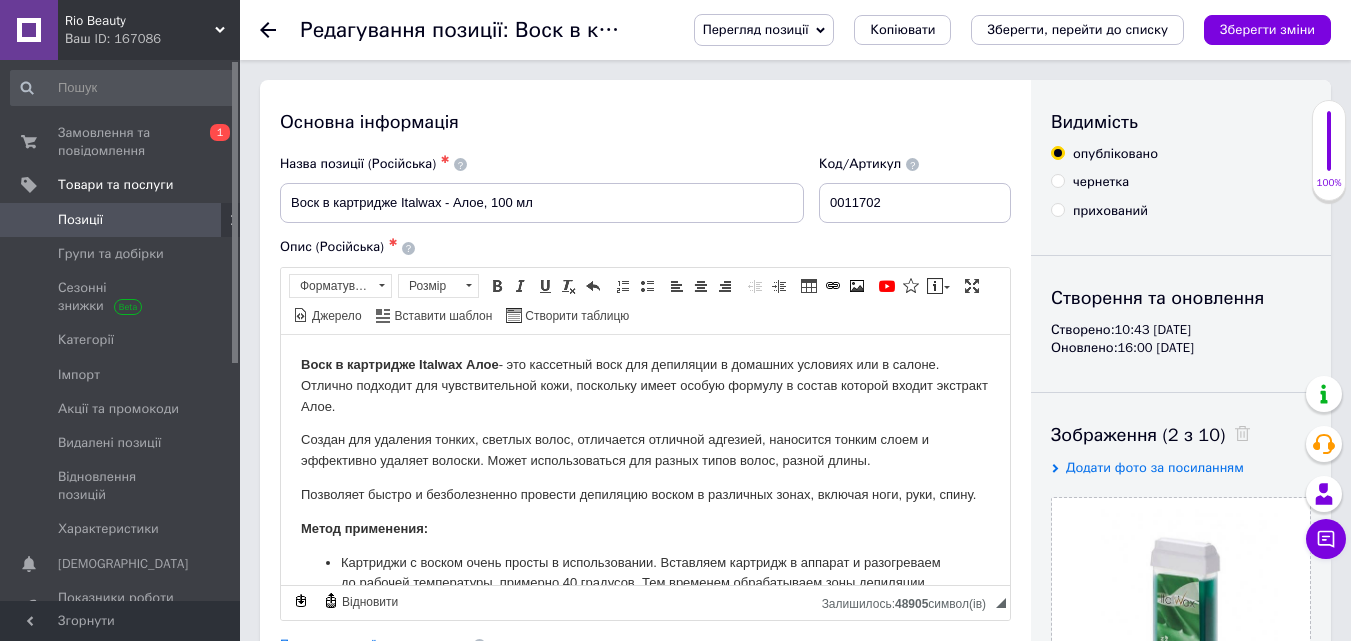 click 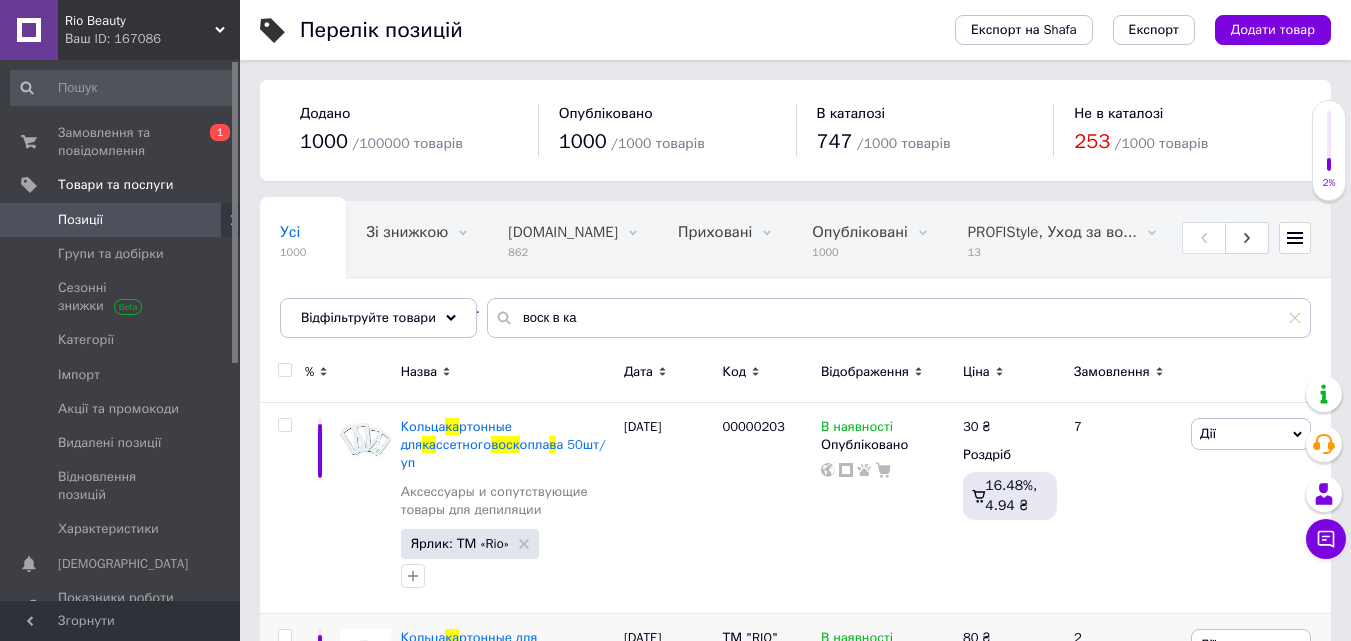 scroll, scrollTop: 0, scrollLeft: 100, axis: horizontal 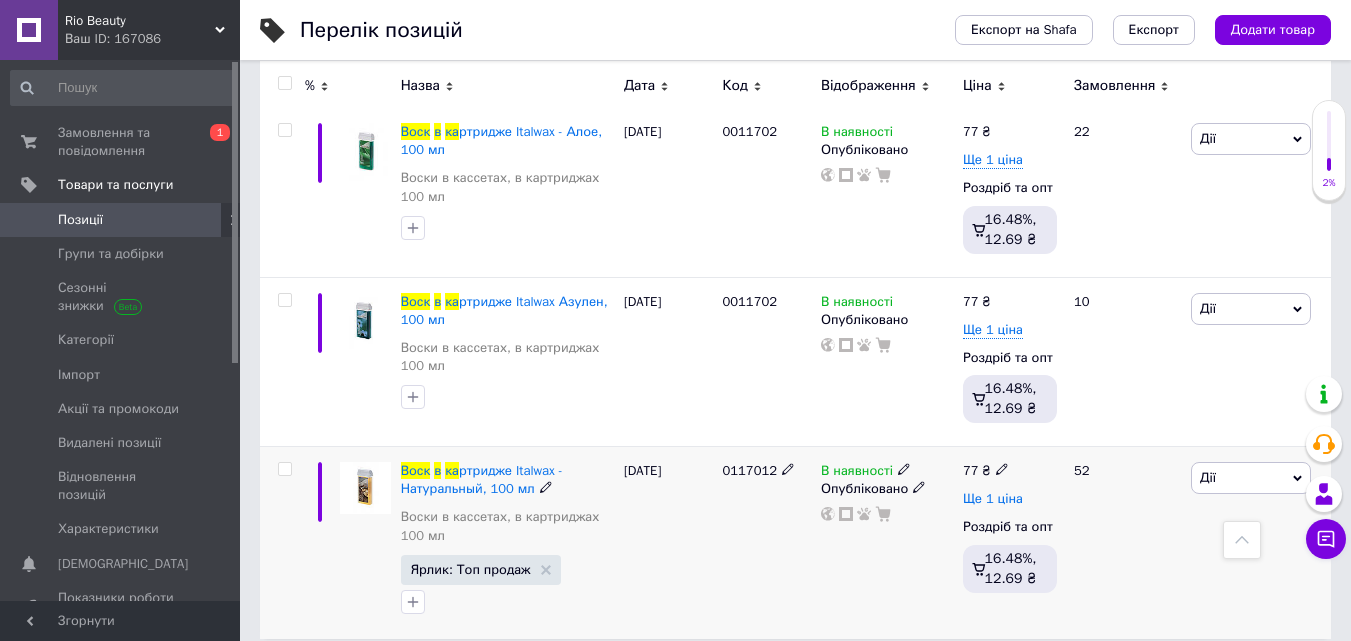 click on "Ще 1 ціна" at bounding box center (993, 499) 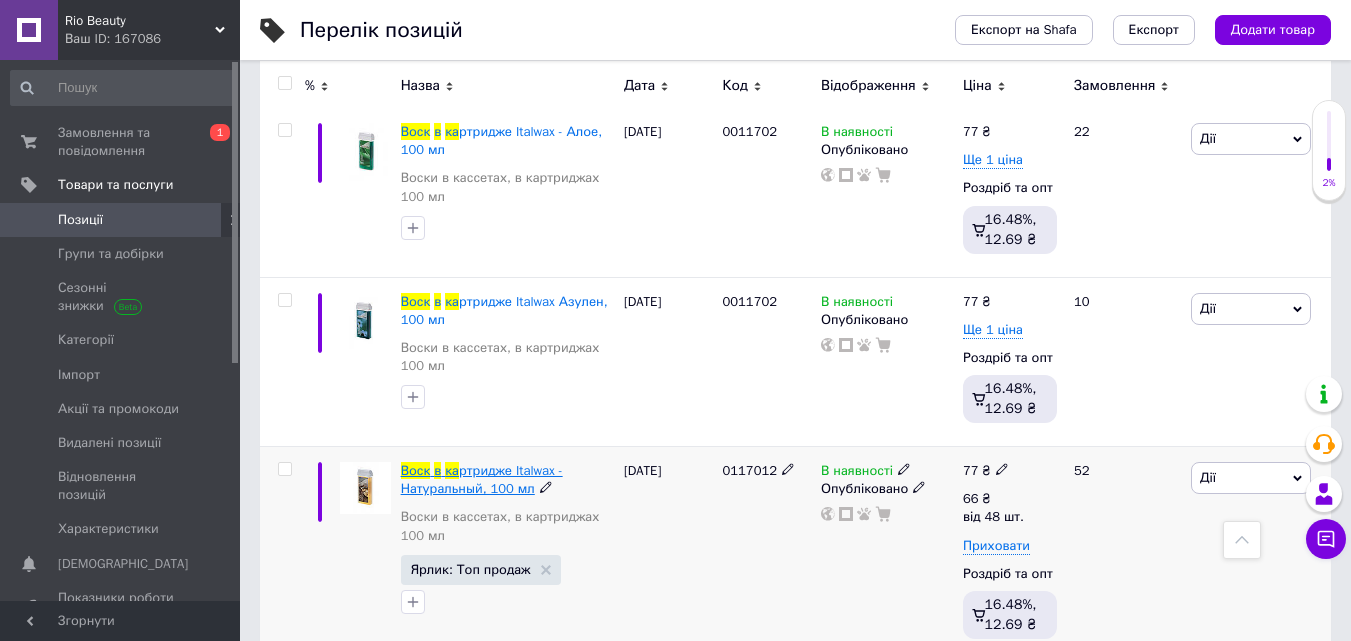click on "ртридже Italwax - Натуральный, 100 мл" at bounding box center (482, 479) 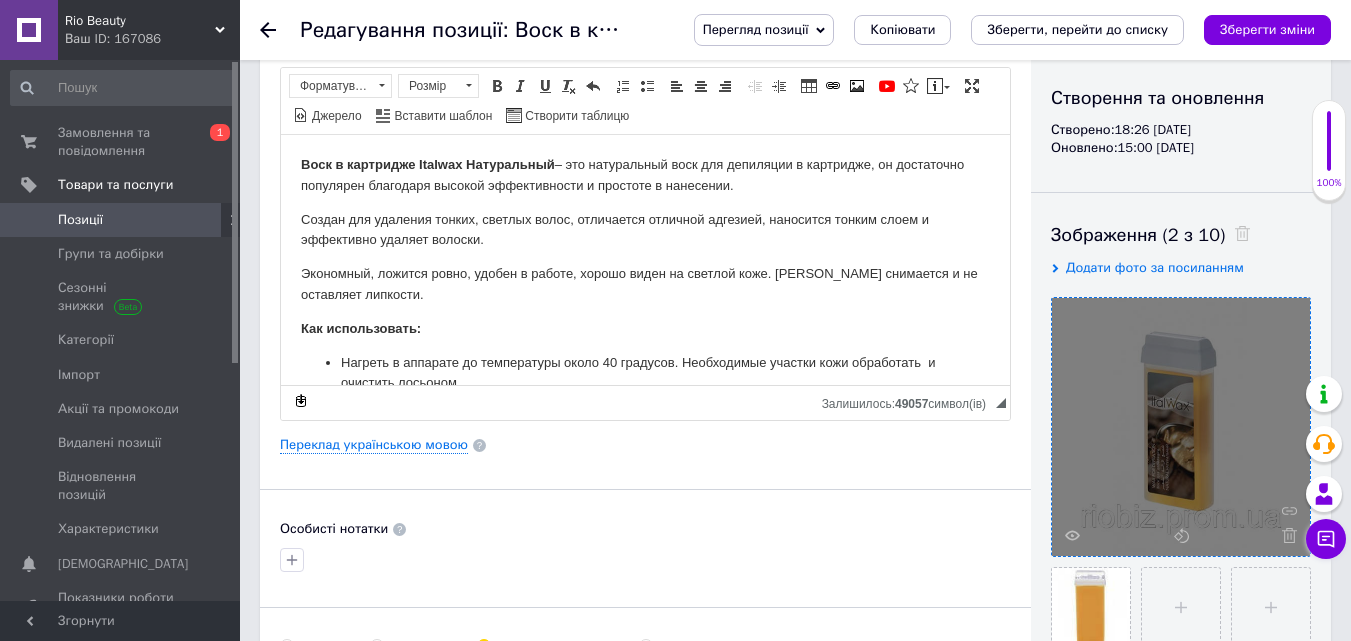 scroll, scrollTop: 300, scrollLeft: 0, axis: vertical 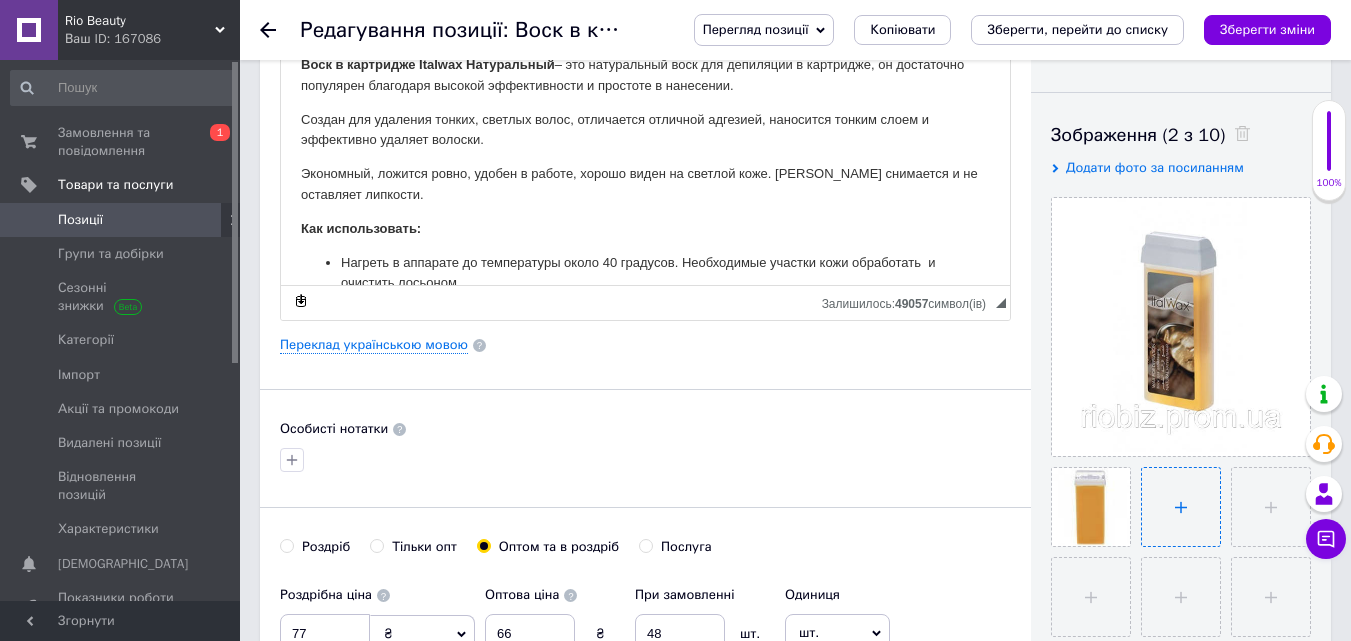 click at bounding box center (1181, 507) 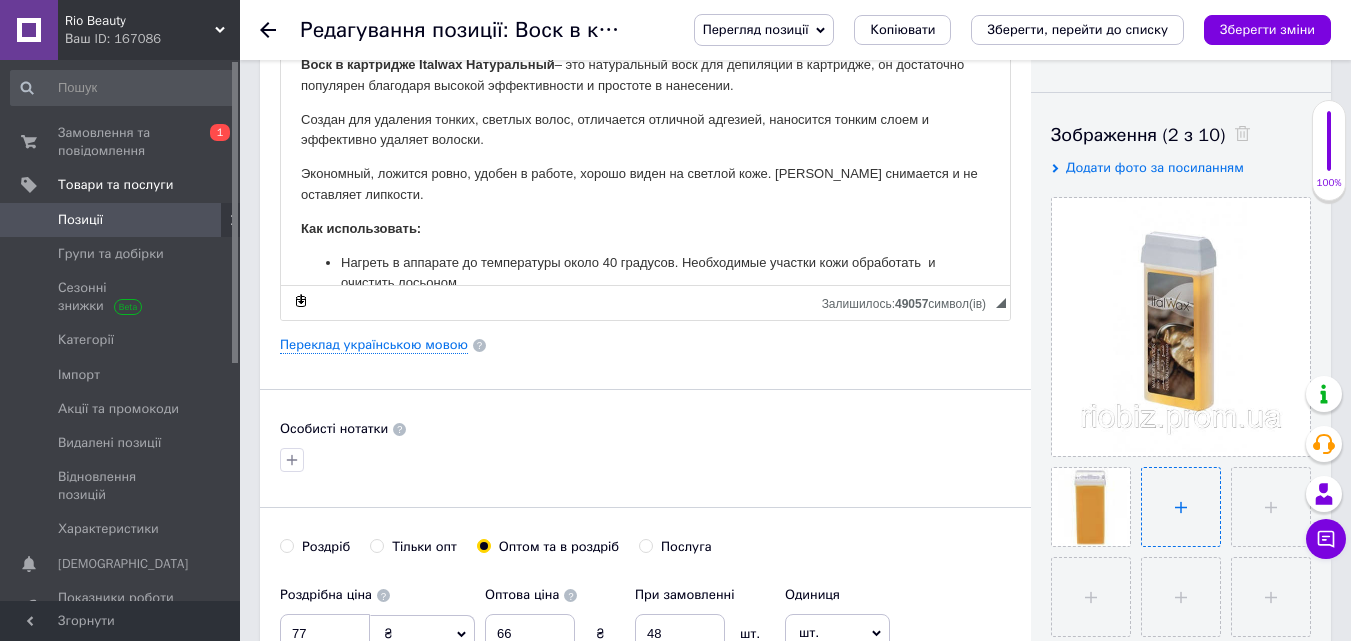 type on "C:\fakepath\воски.jpg" 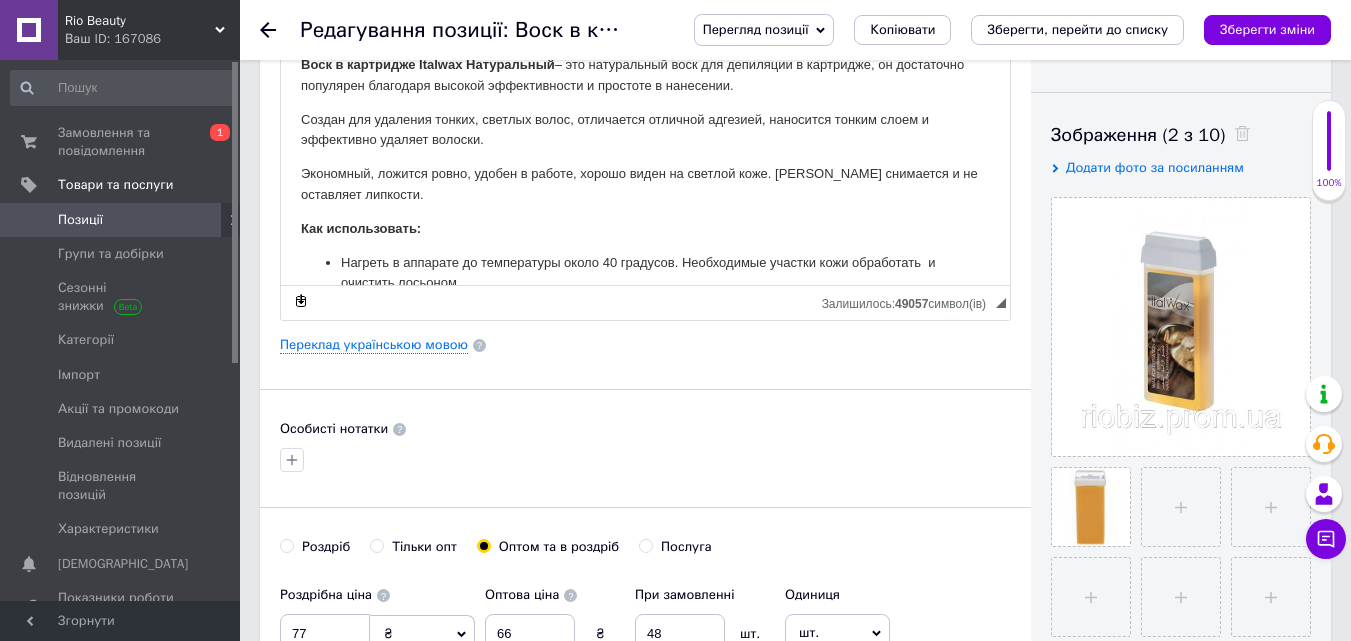 type 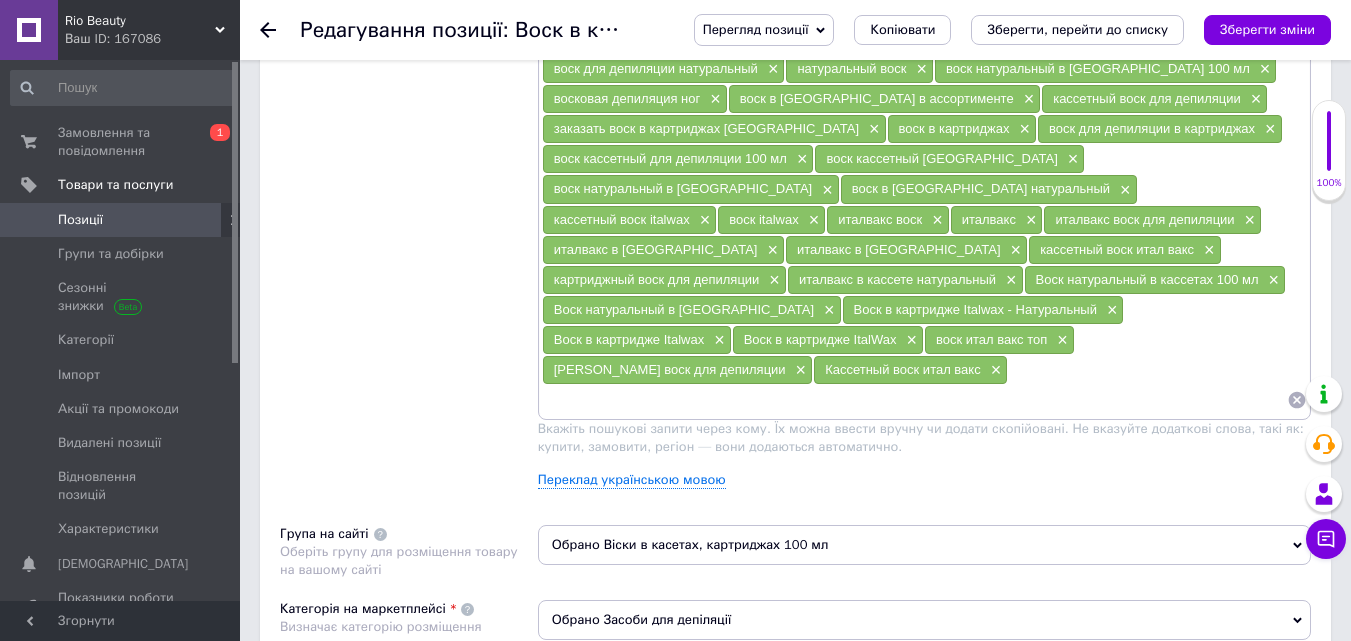 scroll, scrollTop: 1230, scrollLeft: 0, axis: vertical 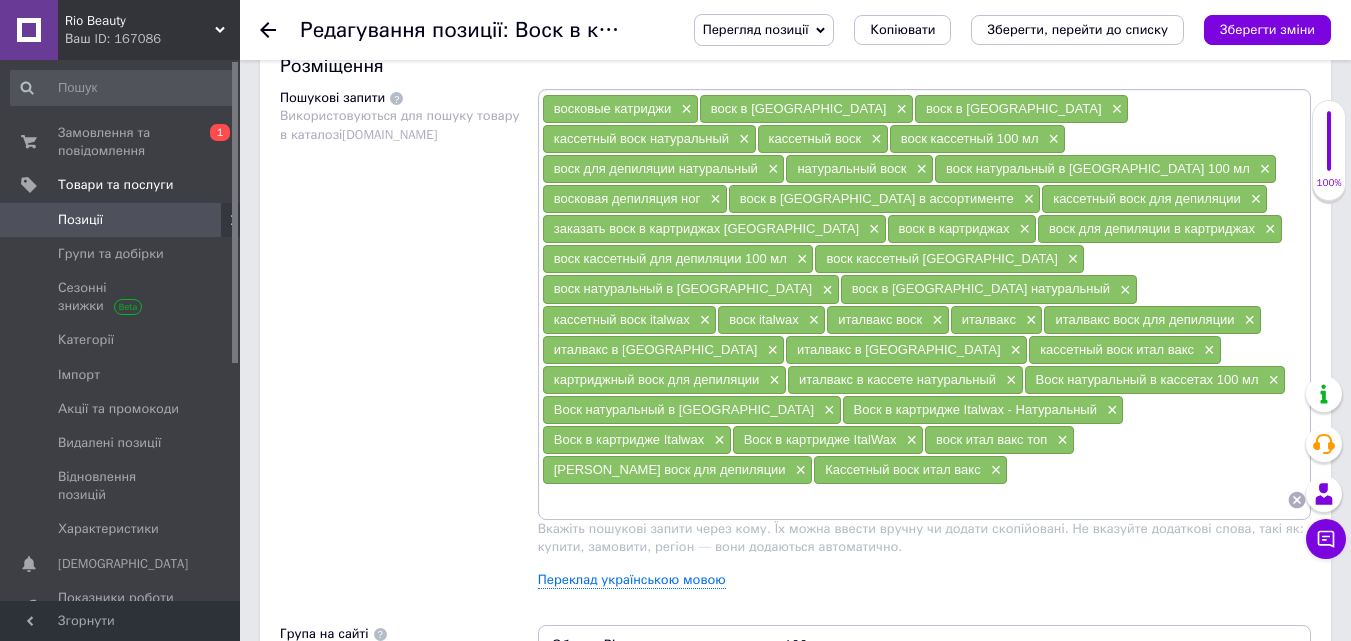 click at bounding box center (914, 500) 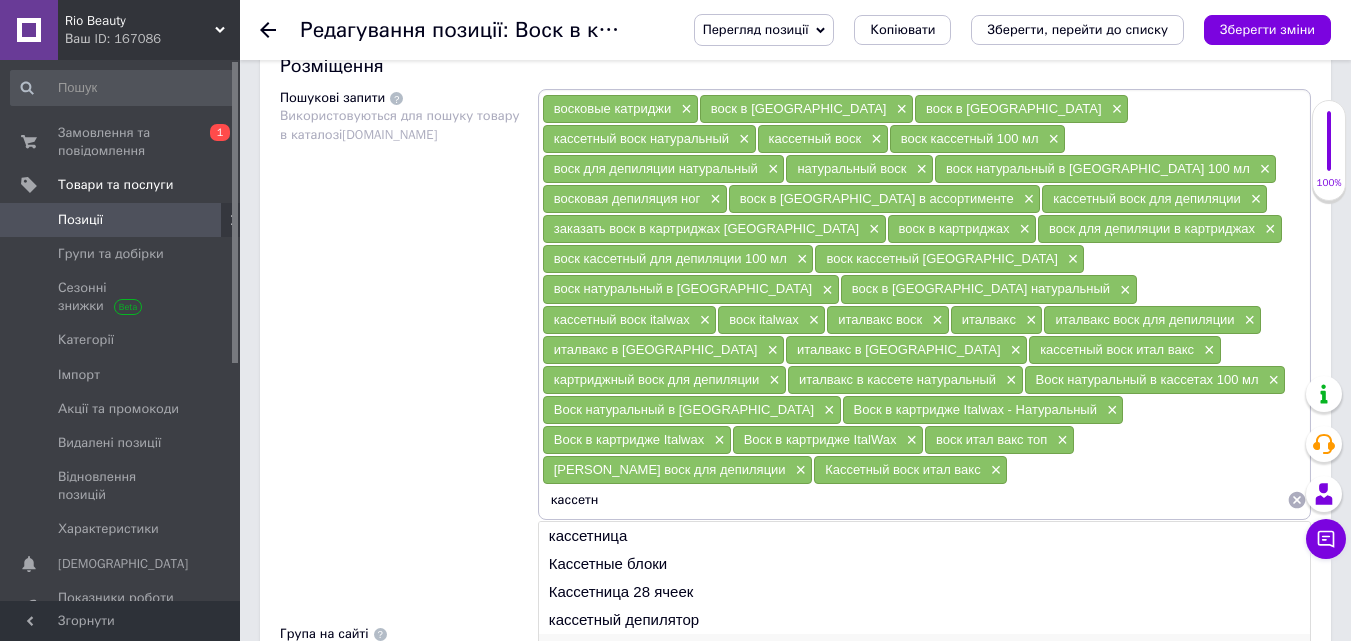 scroll, scrollTop: 30, scrollLeft: 0, axis: vertical 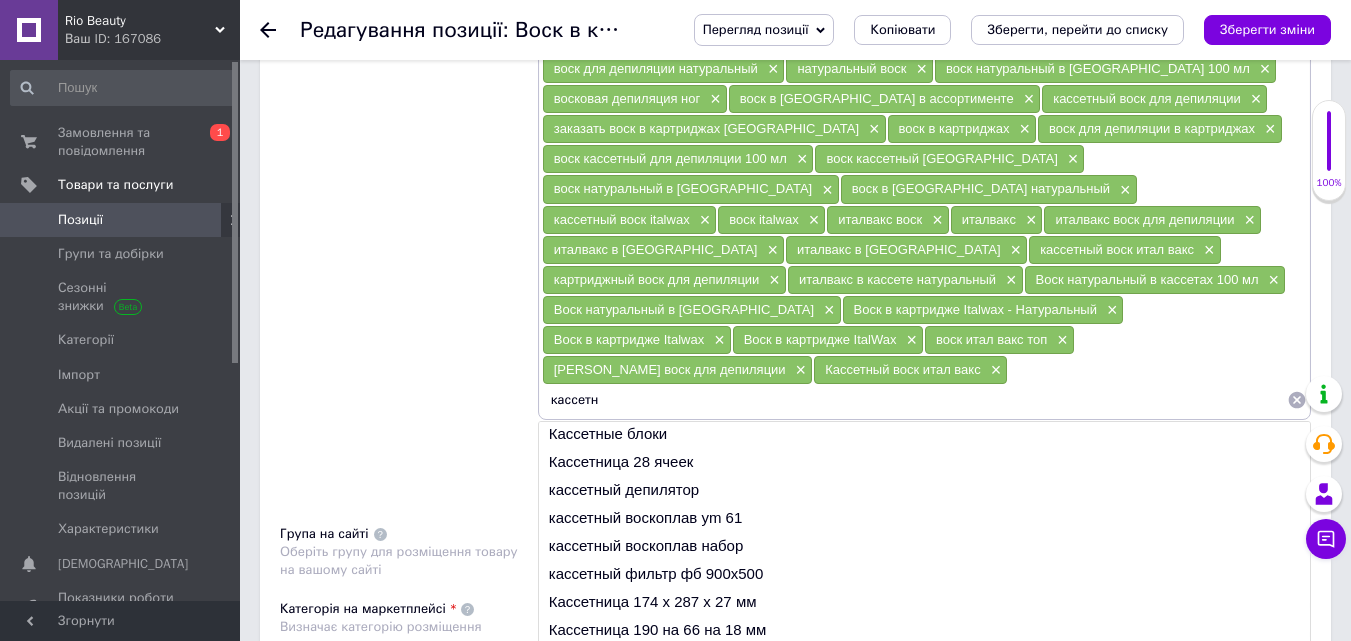 type on "кассетн" 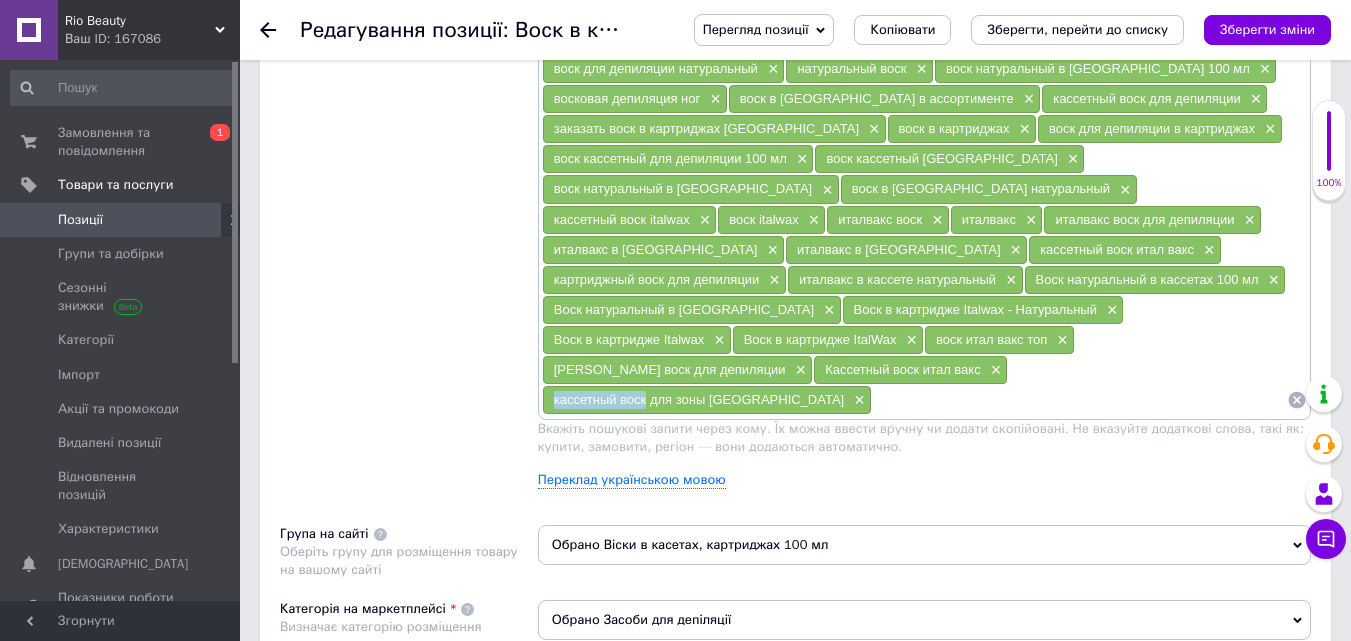drag, startPoint x: 748, startPoint y: 310, endPoint x: 843, endPoint y: 315, distance: 95.131485 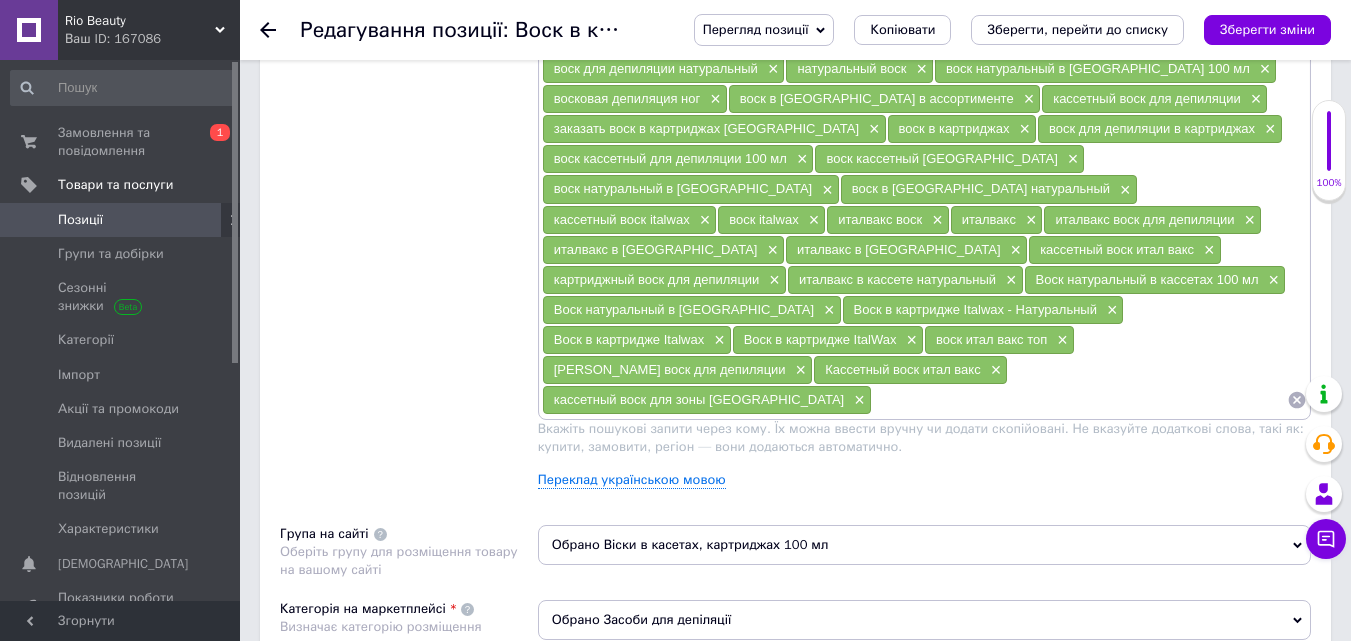 paste on "кассетный воск" 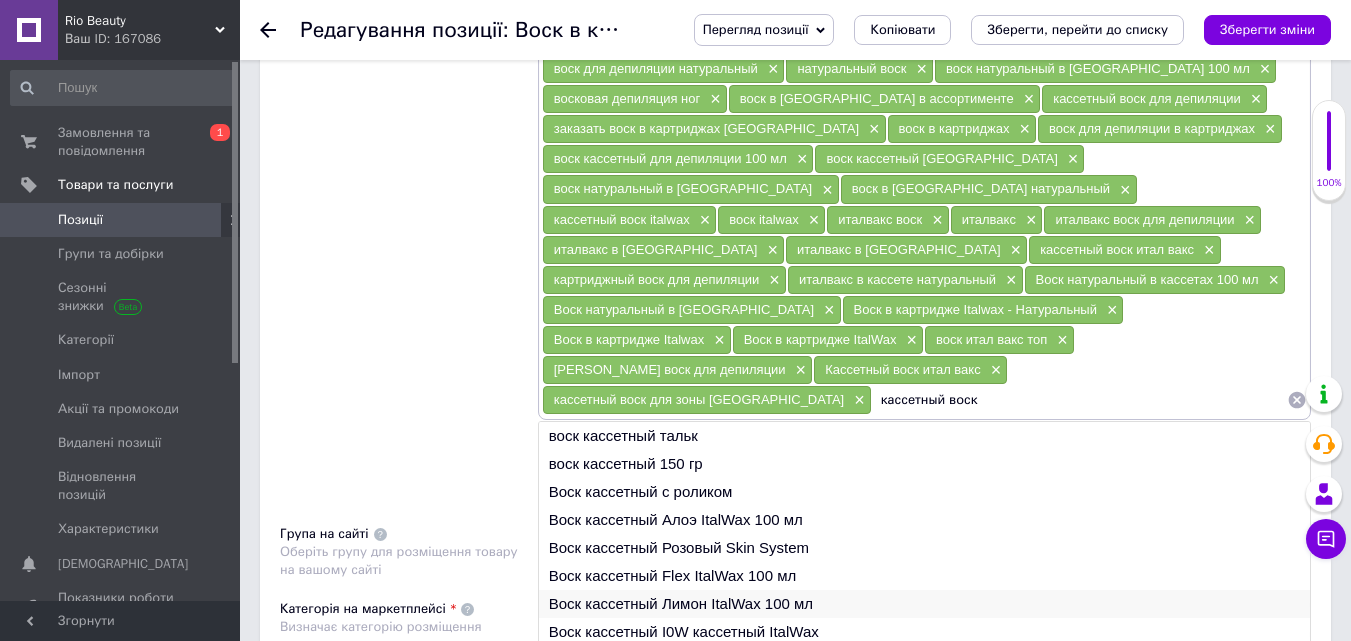 scroll, scrollTop: 30, scrollLeft: 0, axis: vertical 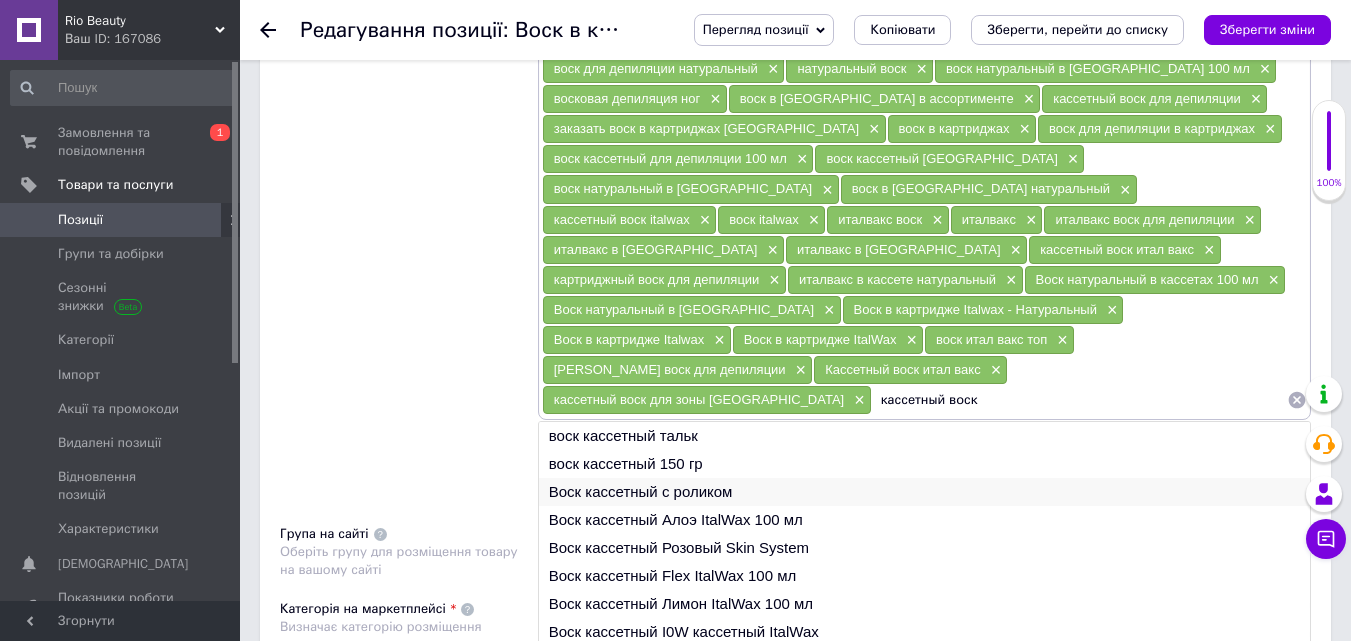 type on "кассетный воск" 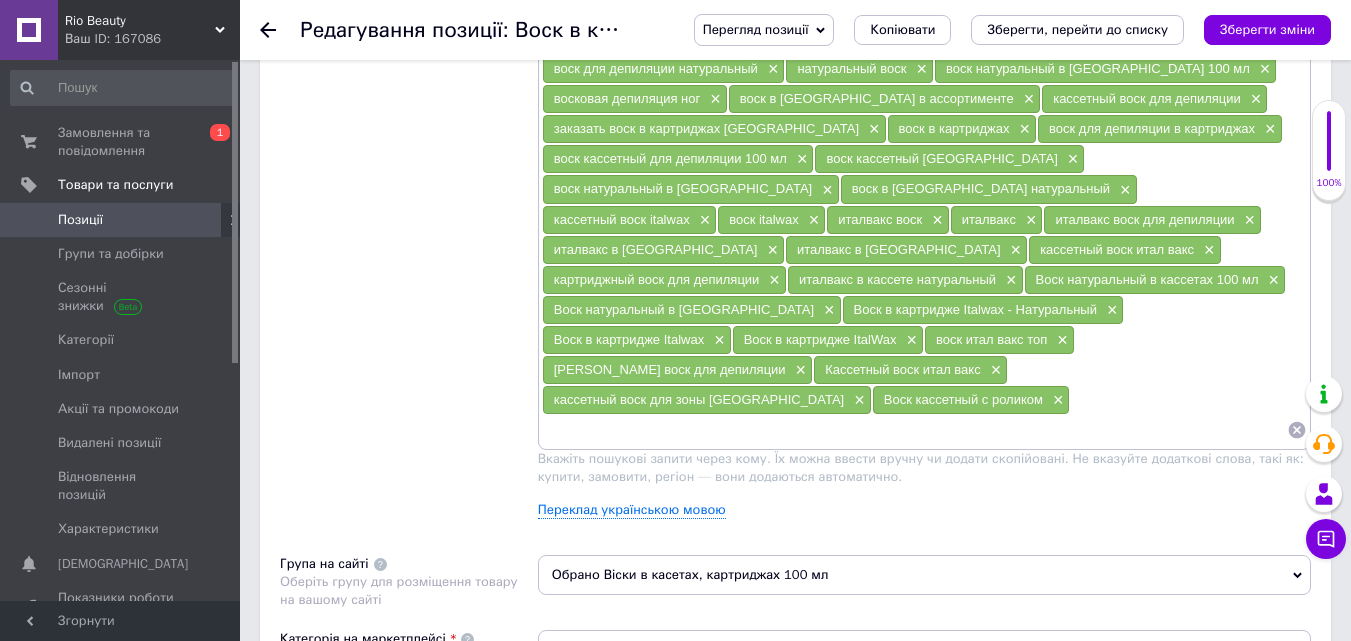 click at bounding box center (914, 430) 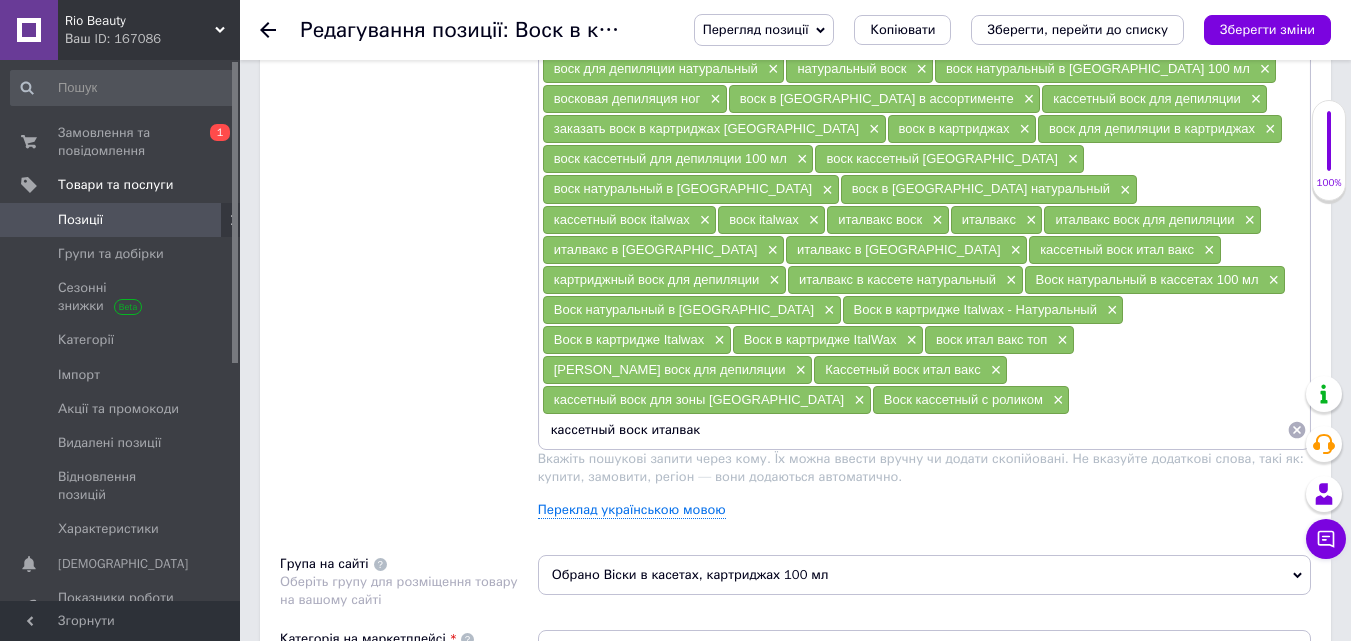 type on "кассетный воск италвакс" 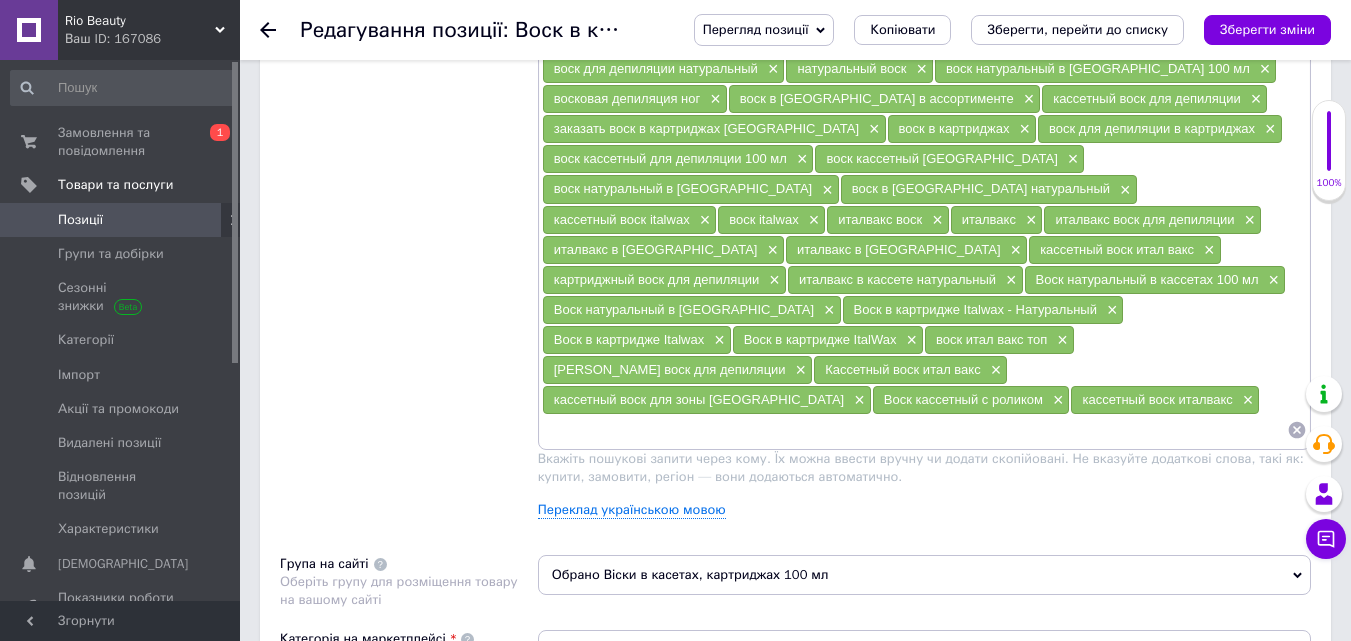 click at bounding box center (914, 430) 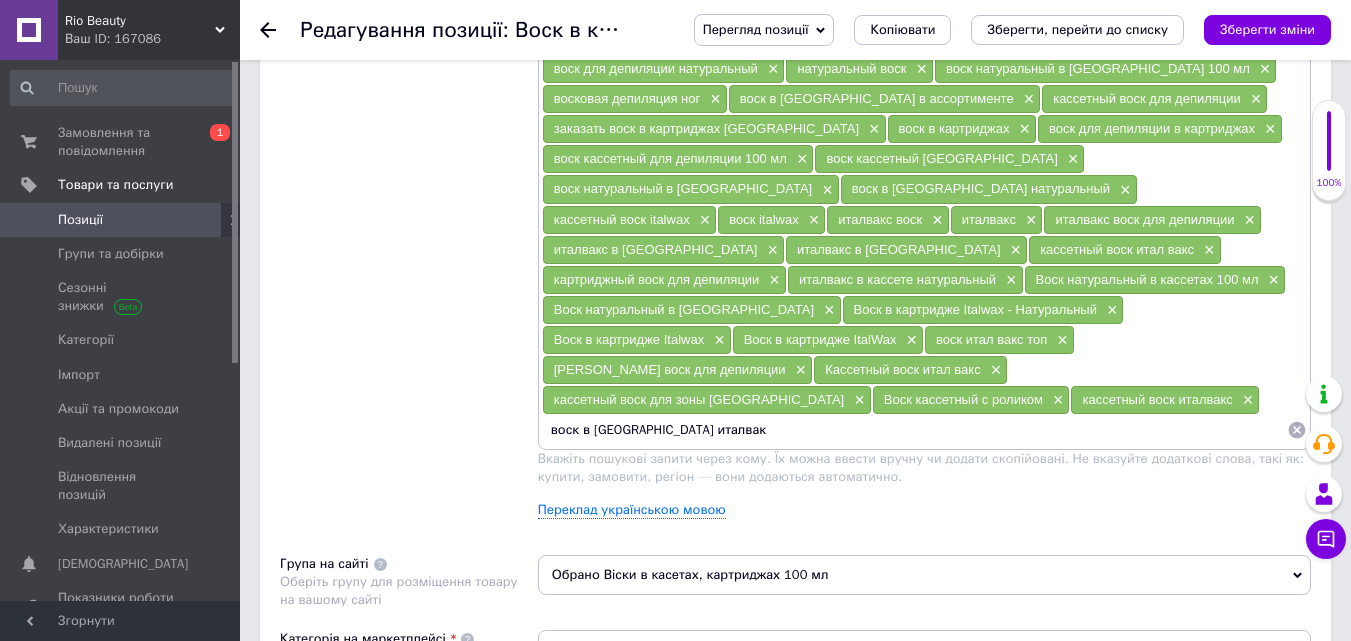 type on "воск в кассете италвакс" 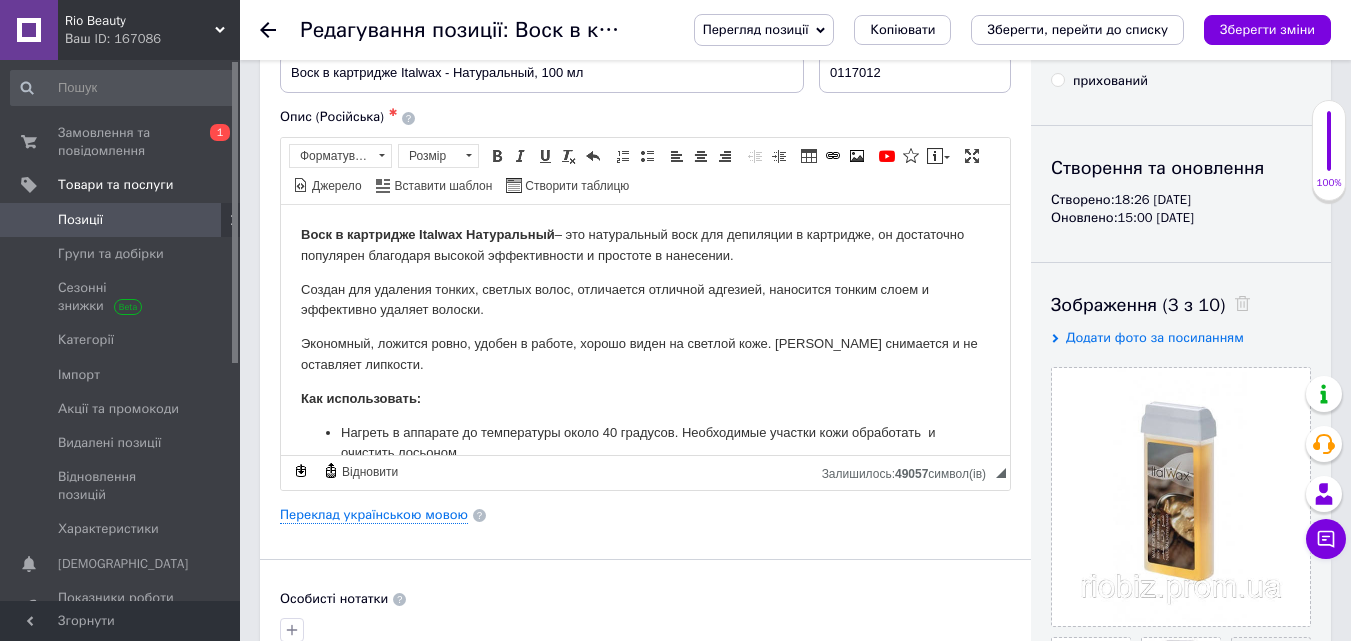 scroll, scrollTop: 0, scrollLeft: 0, axis: both 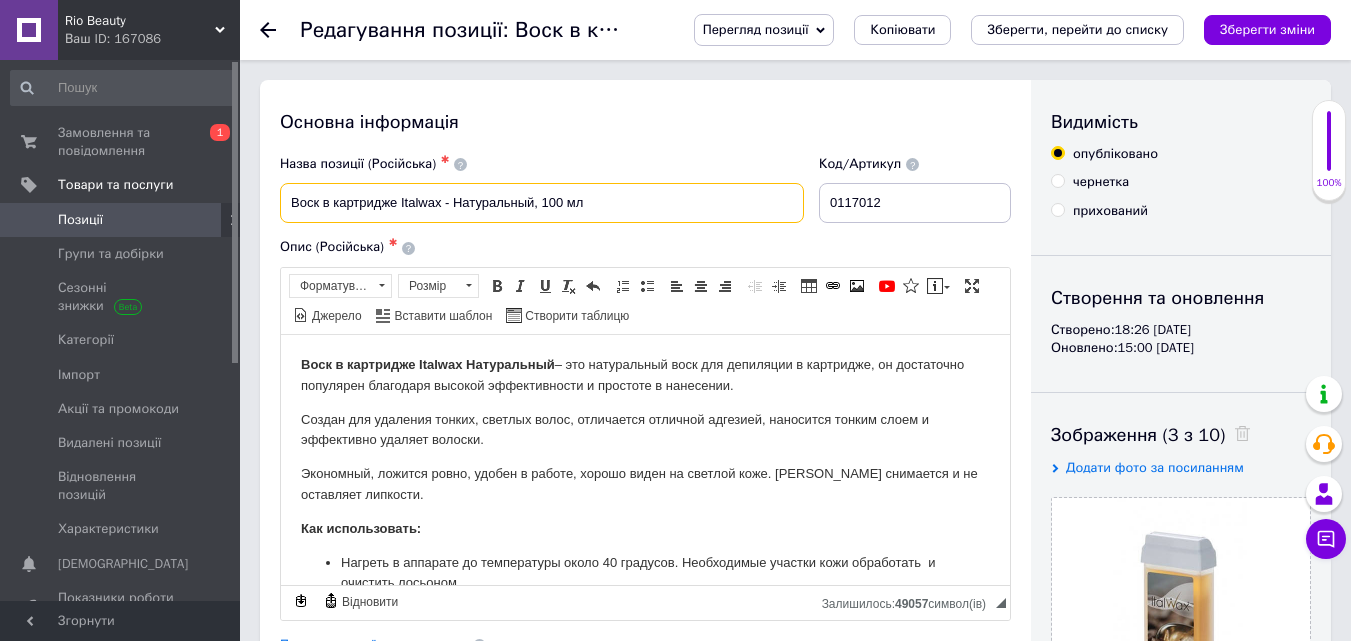 drag, startPoint x: 293, startPoint y: 200, endPoint x: 535, endPoint y: 201, distance: 242.00206 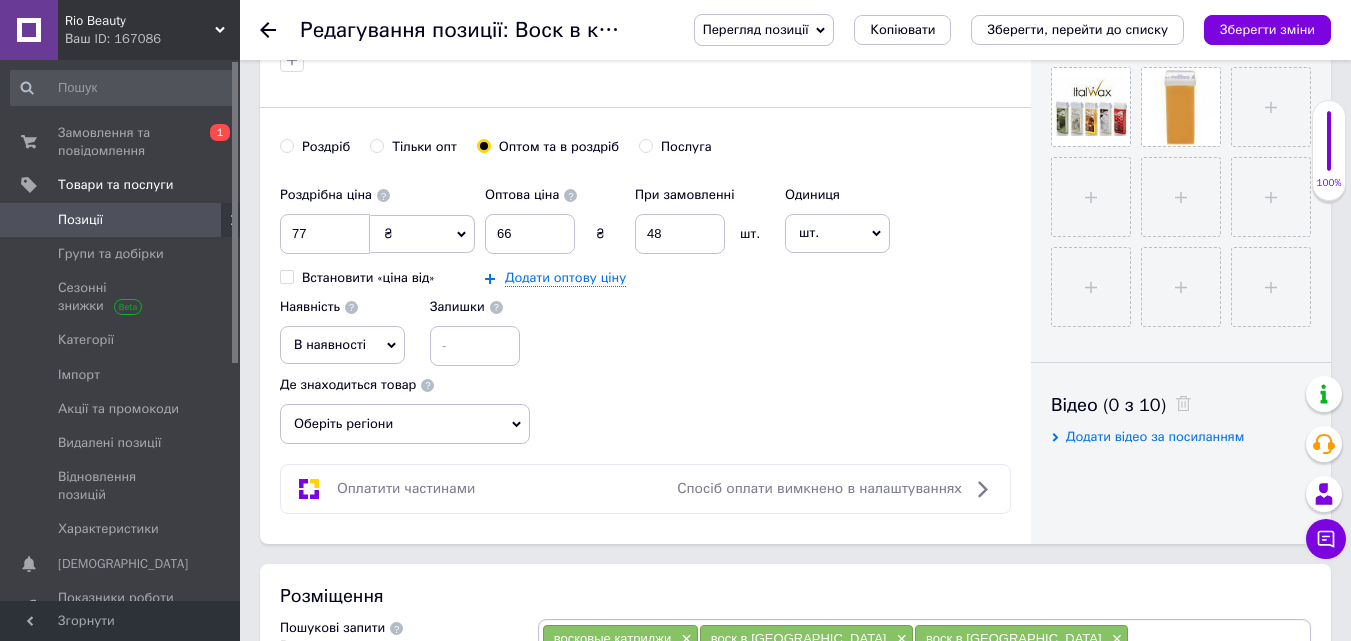 scroll, scrollTop: 1200, scrollLeft: 0, axis: vertical 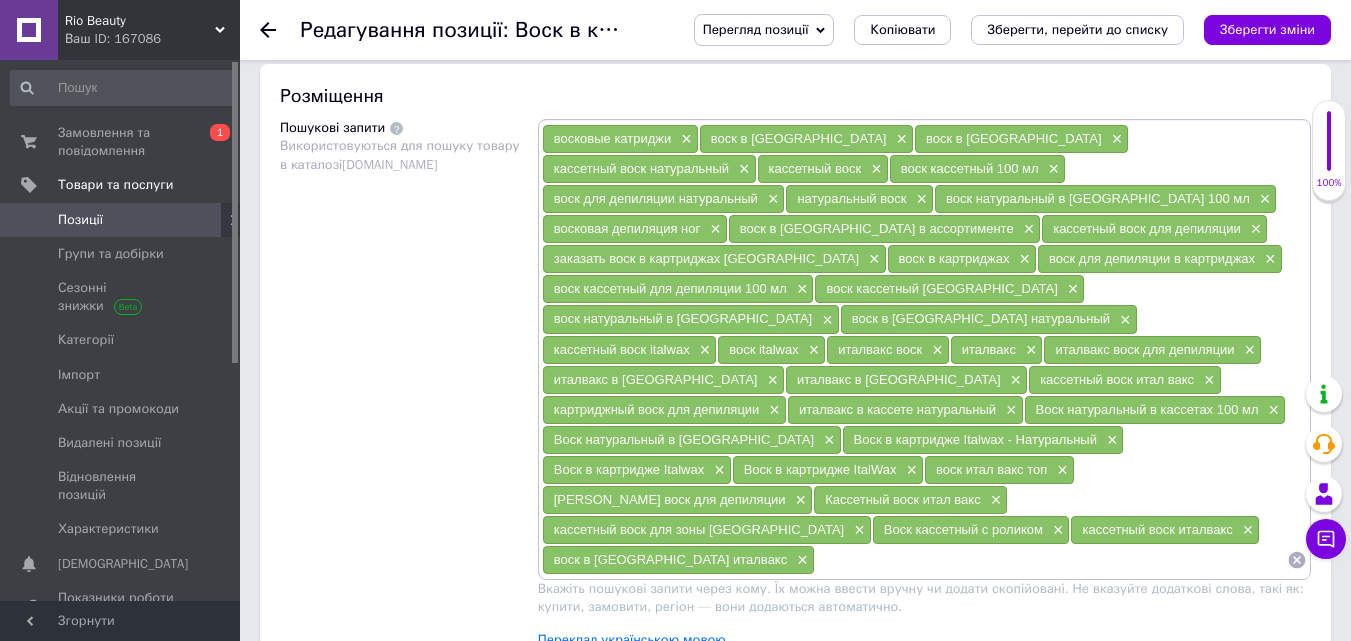click at bounding box center [1051, 560] 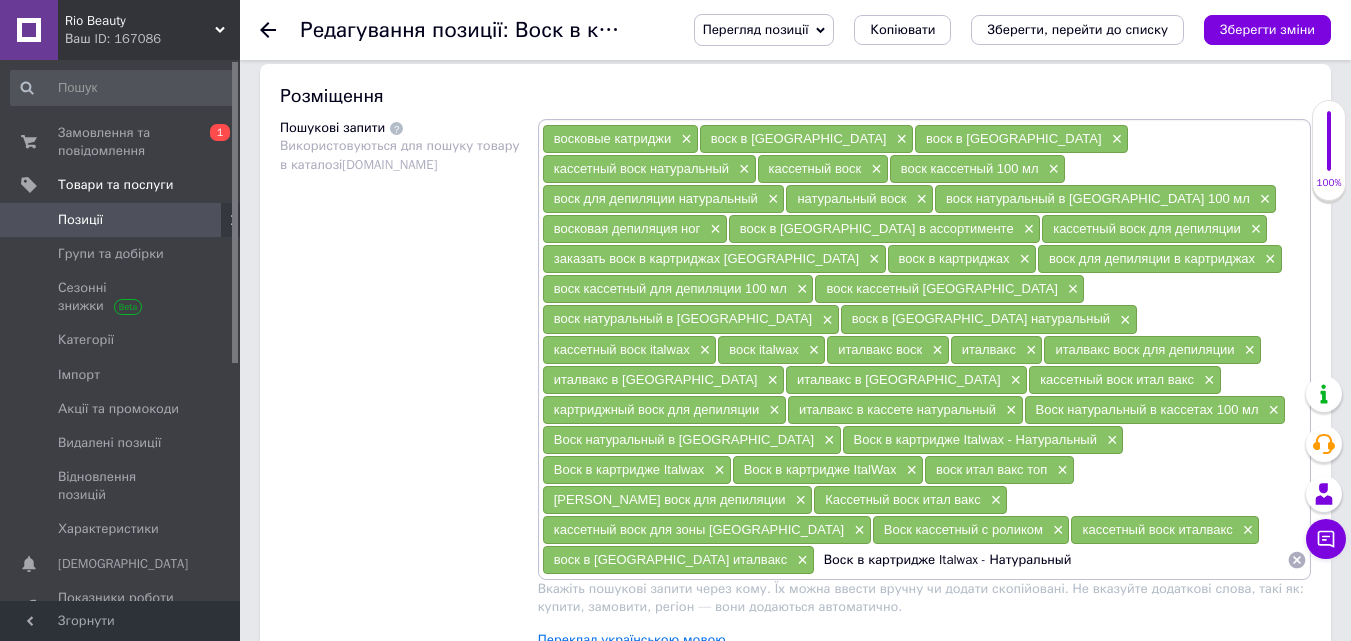 drag, startPoint x: 1031, startPoint y: 468, endPoint x: 956, endPoint y: 468, distance: 75 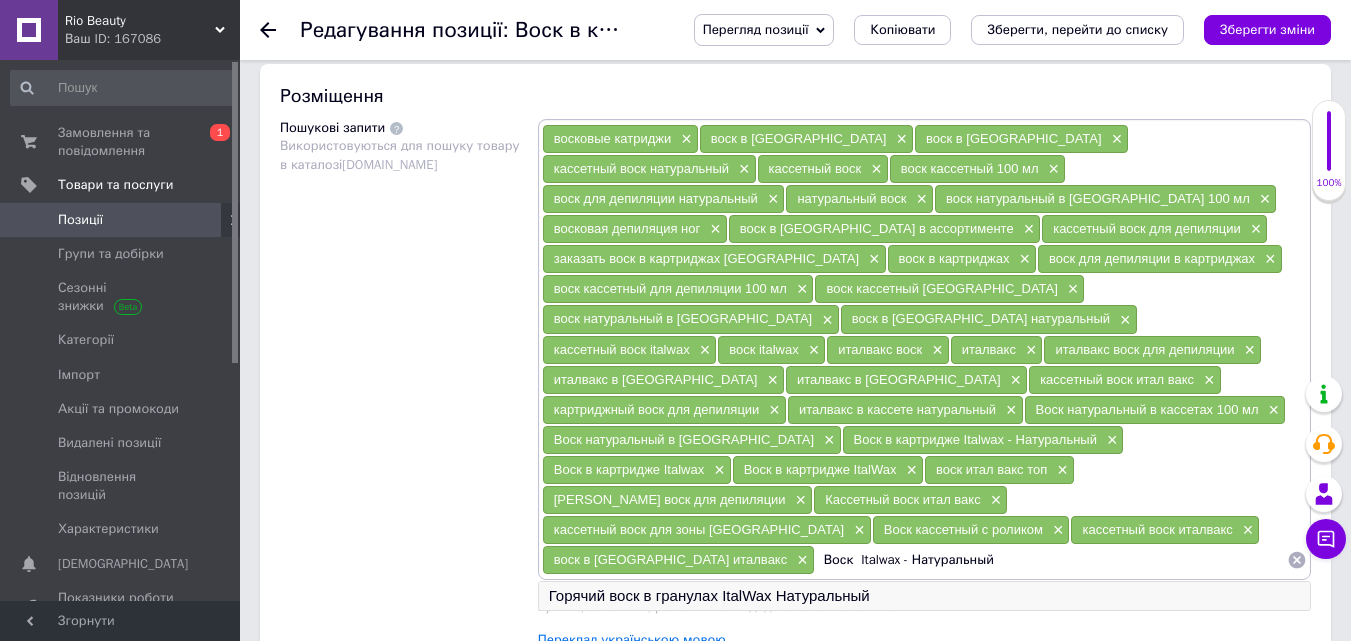 type on "Воск  Italwax - Натуральный" 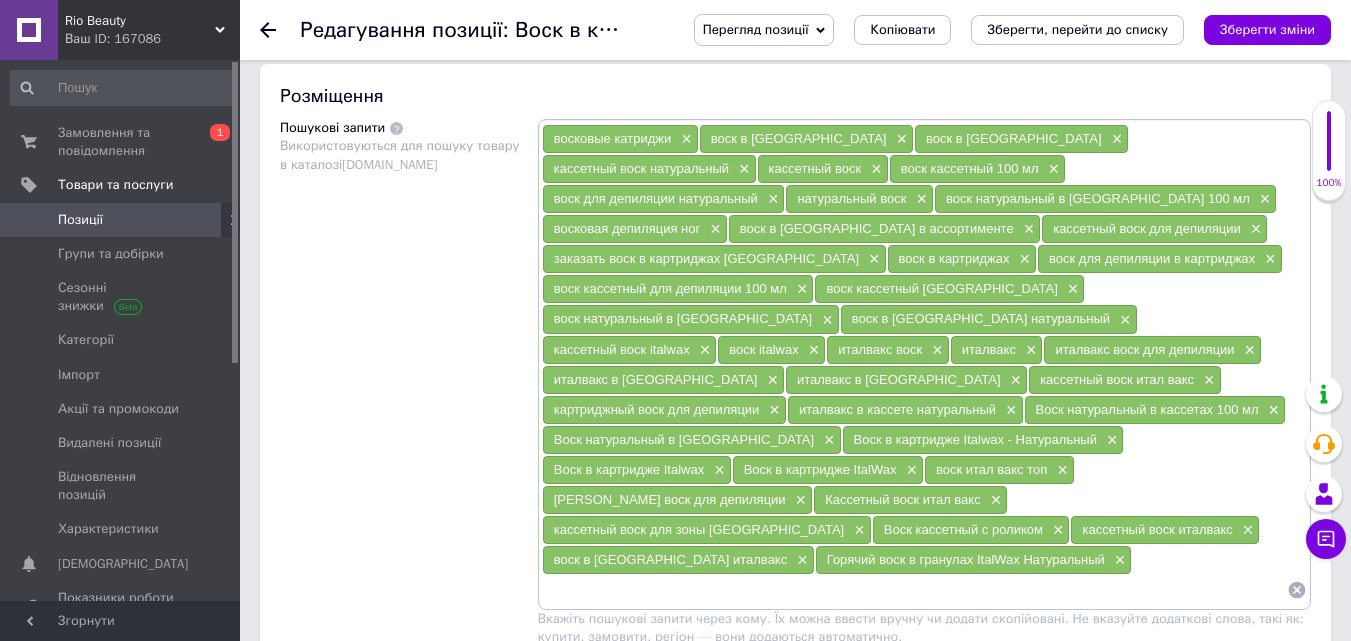 paste on "Воск в картридже Italwax - Натуральный" 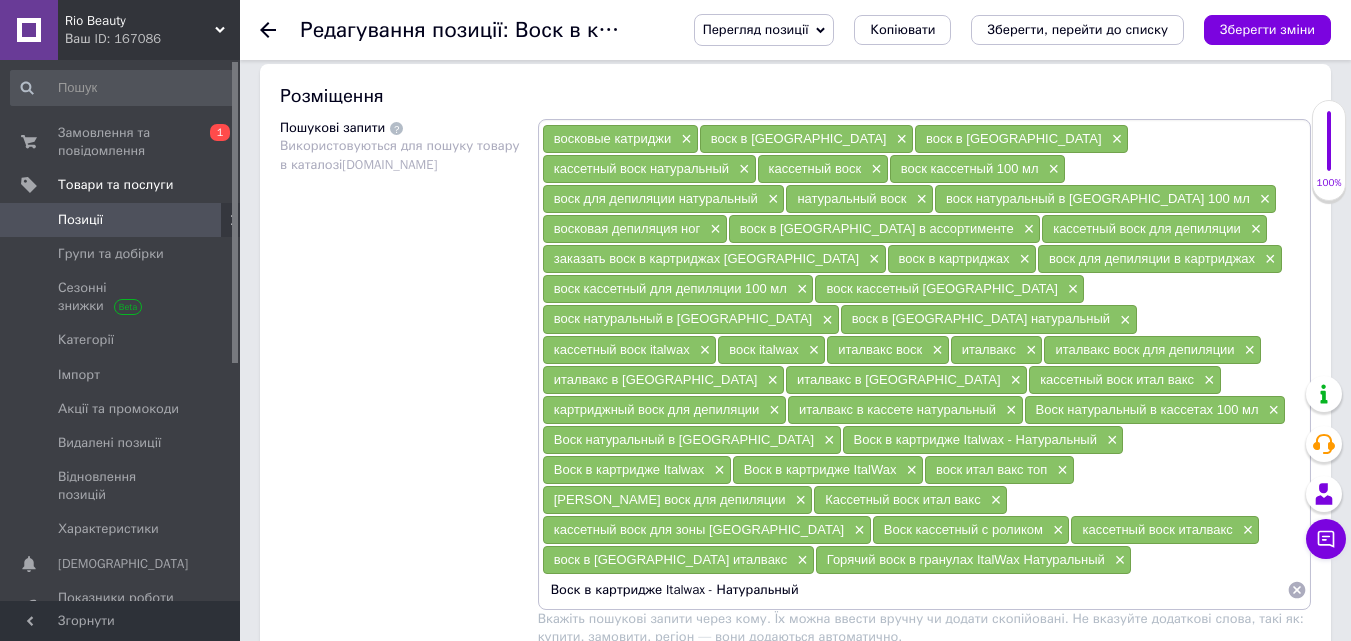drag, startPoint x: 657, startPoint y: 502, endPoint x: 729, endPoint y: 523, distance: 75 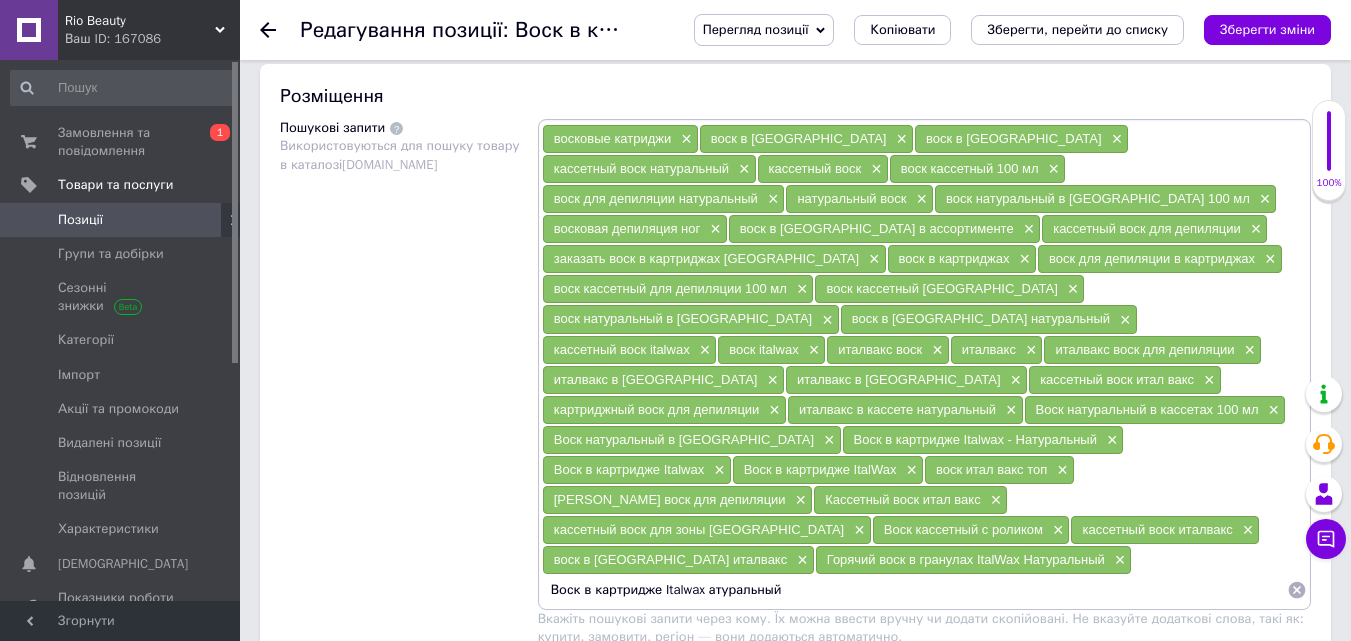 type on "Воск в картридже Italwax натуральный" 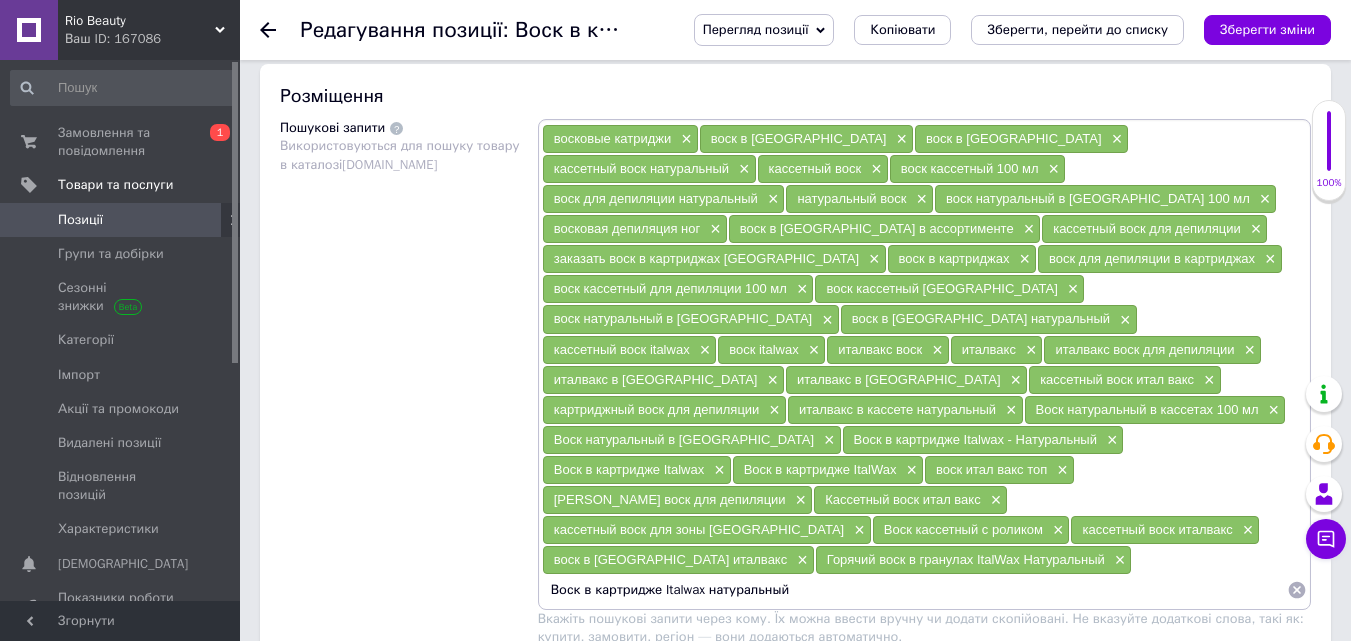 click on "Воск в картридже Italwax натуральный" at bounding box center [914, 590] 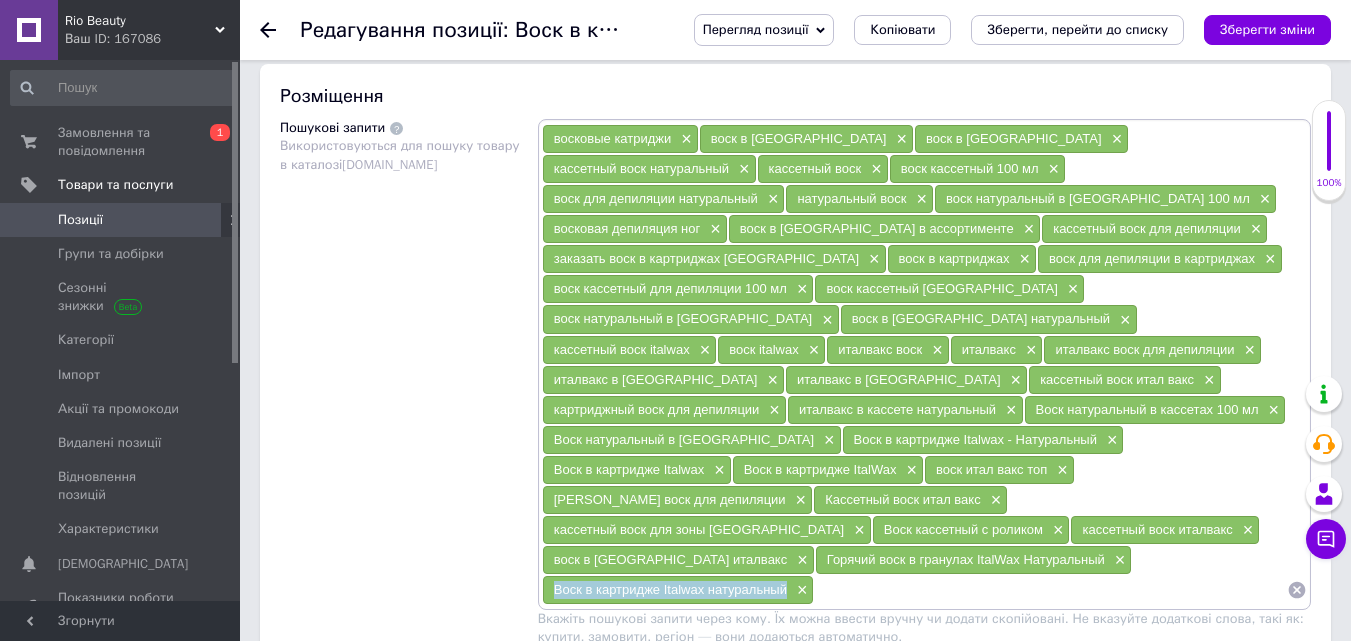 drag, startPoint x: 556, startPoint y: 495, endPoint x: 787, endPoint y: 495, distance: 231 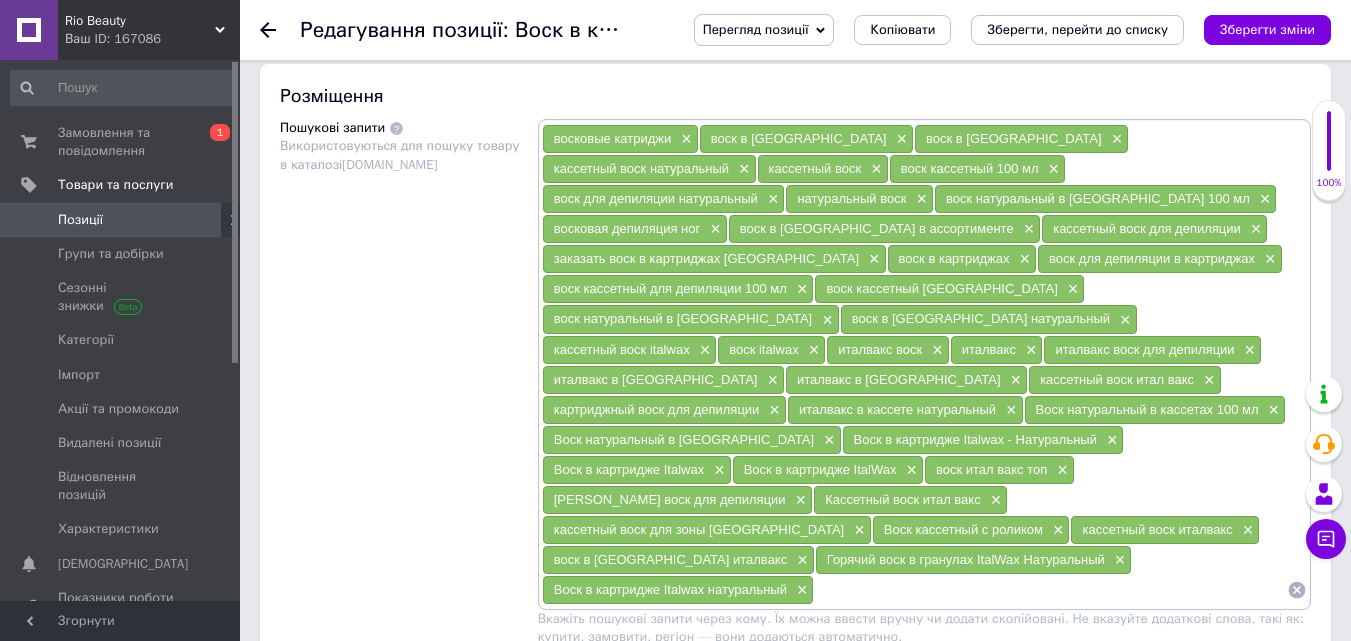 paste on "Воск в картридже Italwax натуральный" 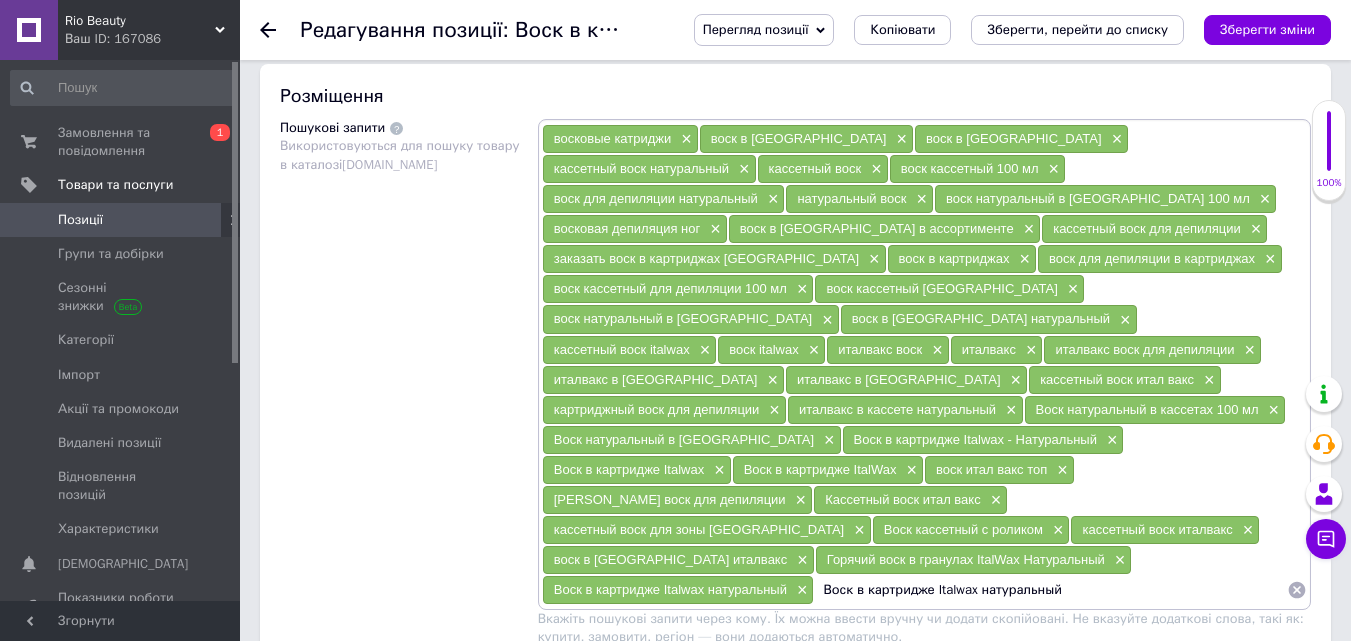 click on "Воск в картридже Italwax натуральный" at bounding box center [1050, 590] 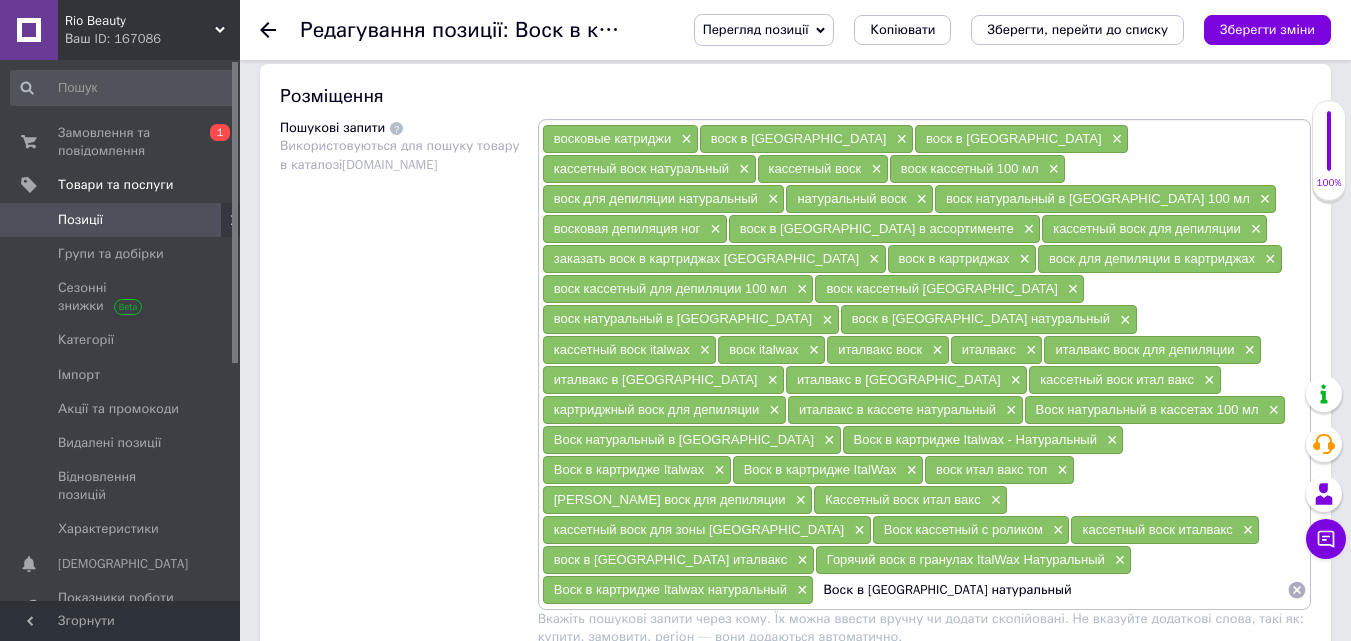 type on "Воск в кассете Italwax натуральный" 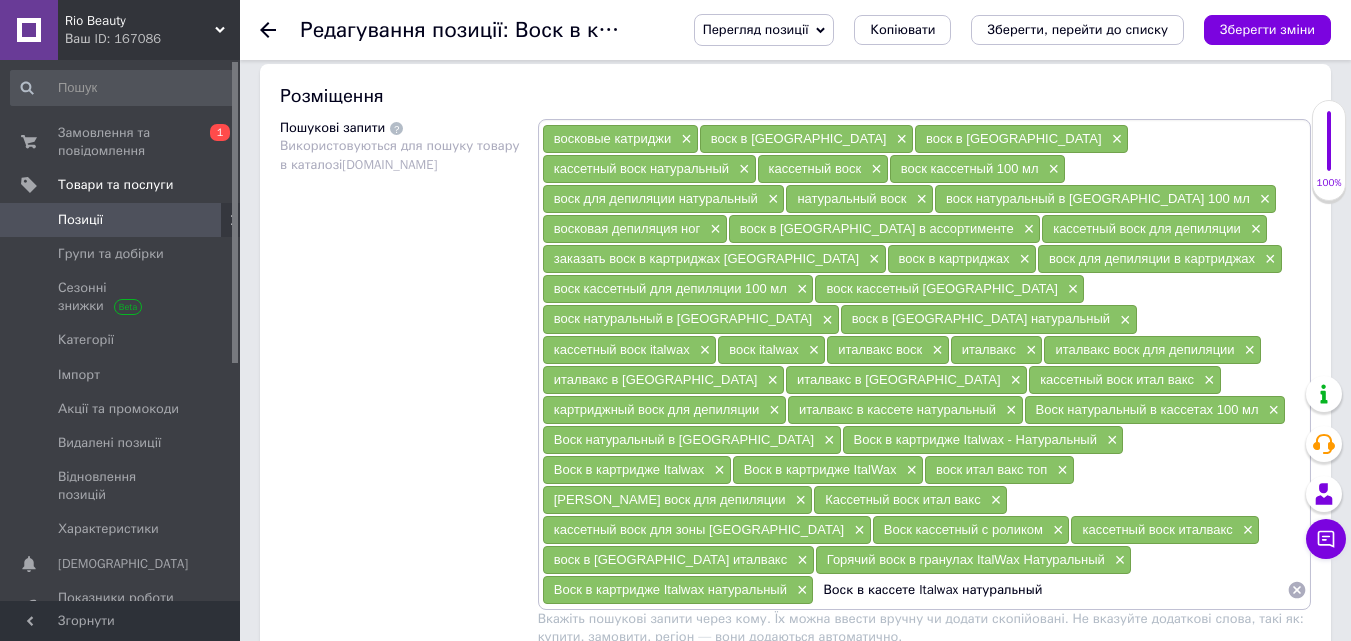 click on "Воск в кассете Italwax натуральный" at bounding box center [1050, 590] 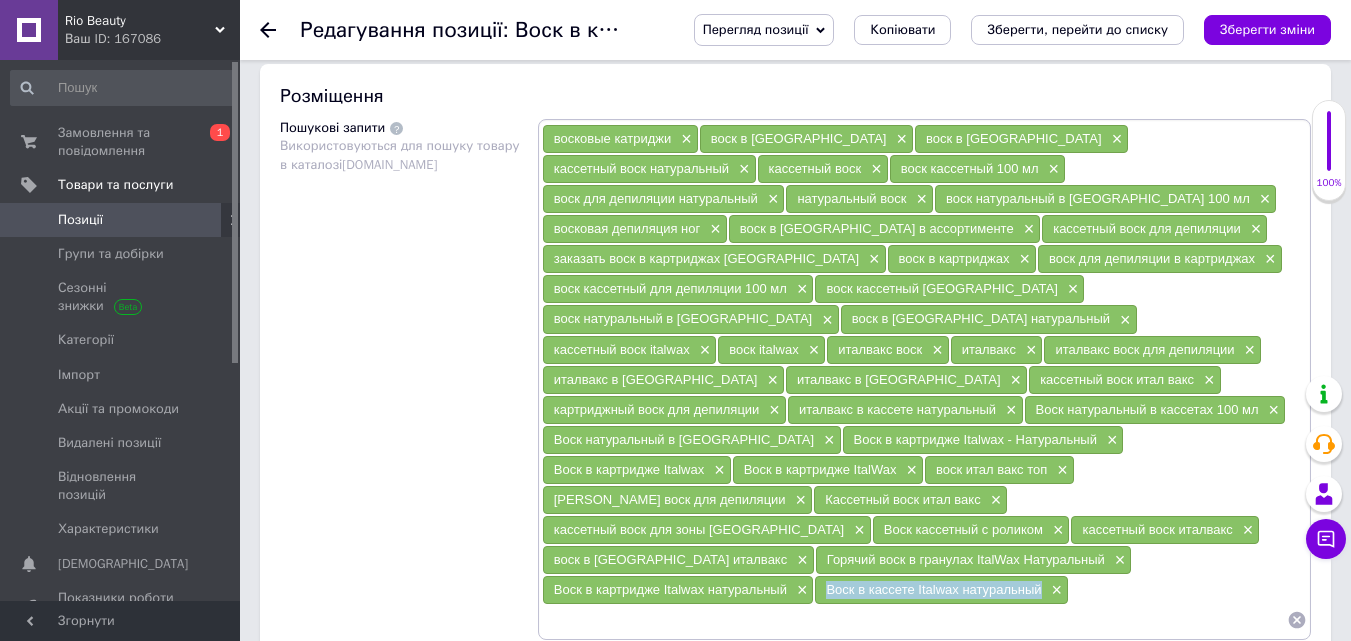 drag, startPoint x: 824, startPoint y: 499, endPoint x: 1043, endPoint y: 502, distance: 219.02055 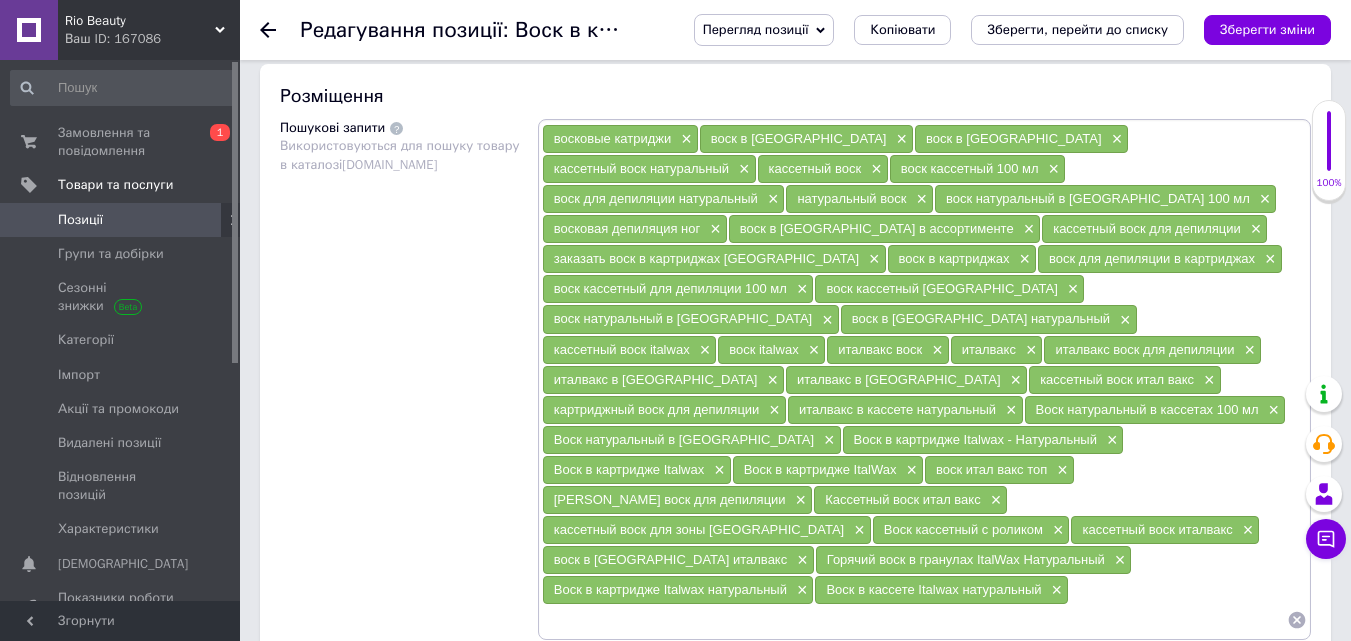 paste on "Воск в кассете Italwax натуральный" 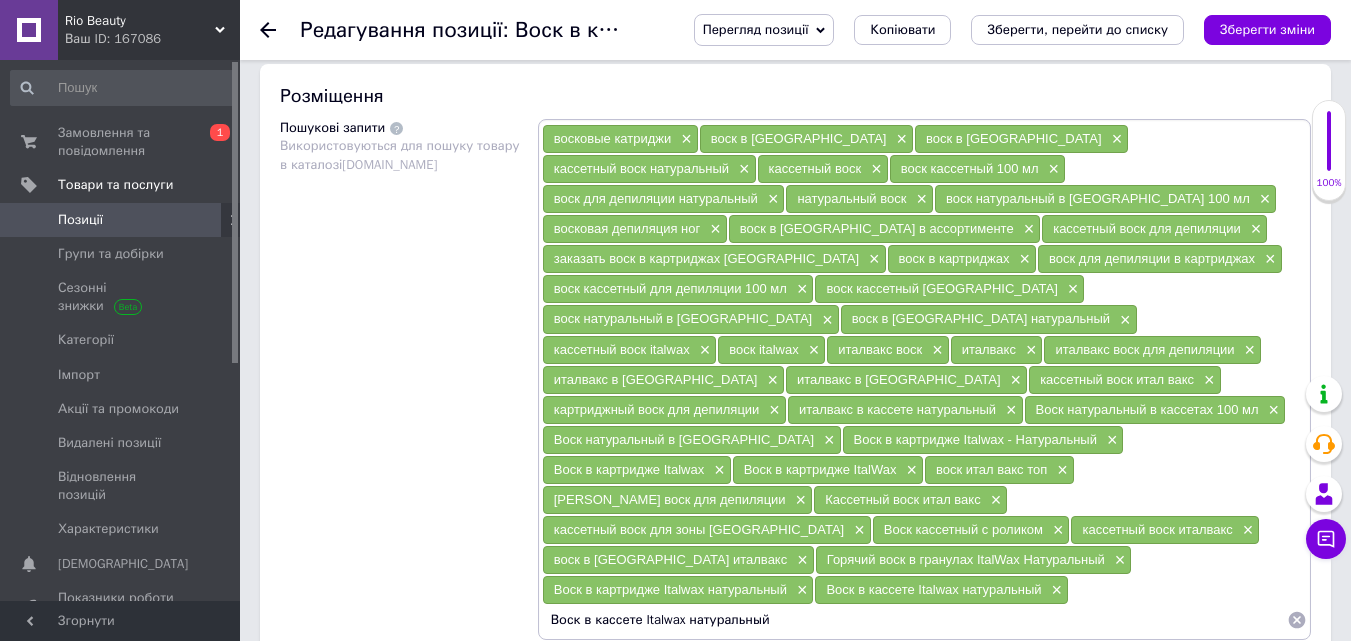 click on "Воск в кассете Italwax натуральный" at bounding box center (914, 620) 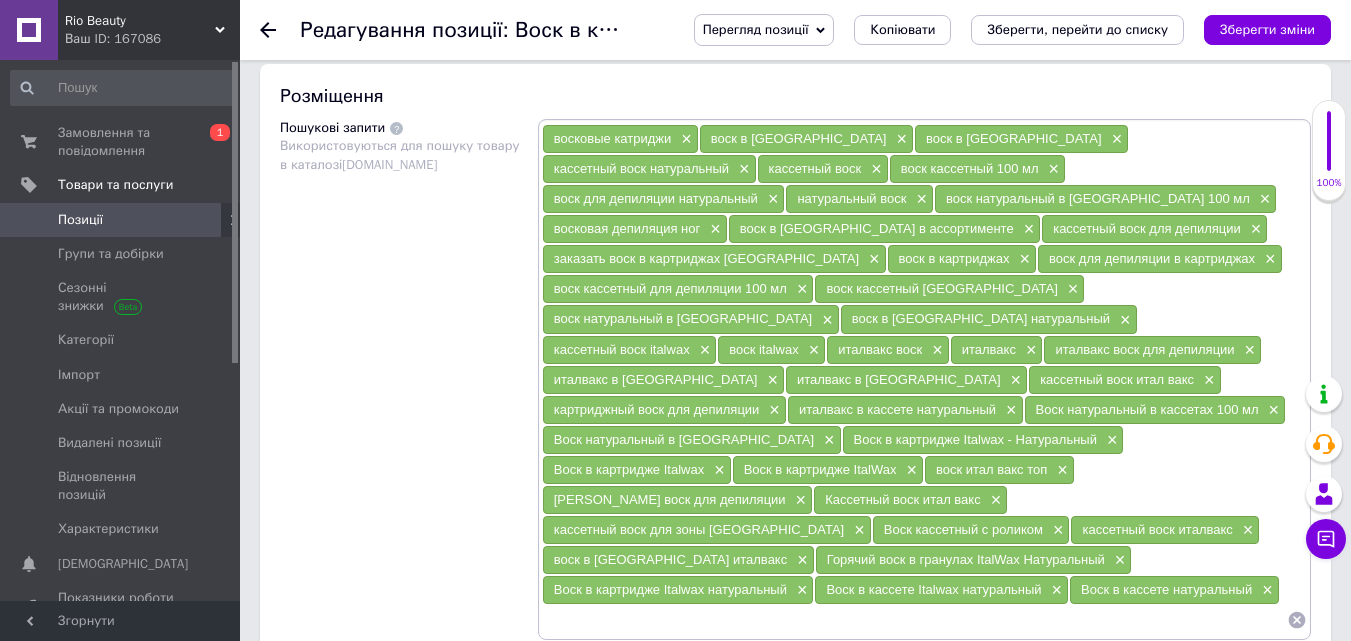 click on "Воск в кассете Italwax натуральный" at bounding box center [933, 589] 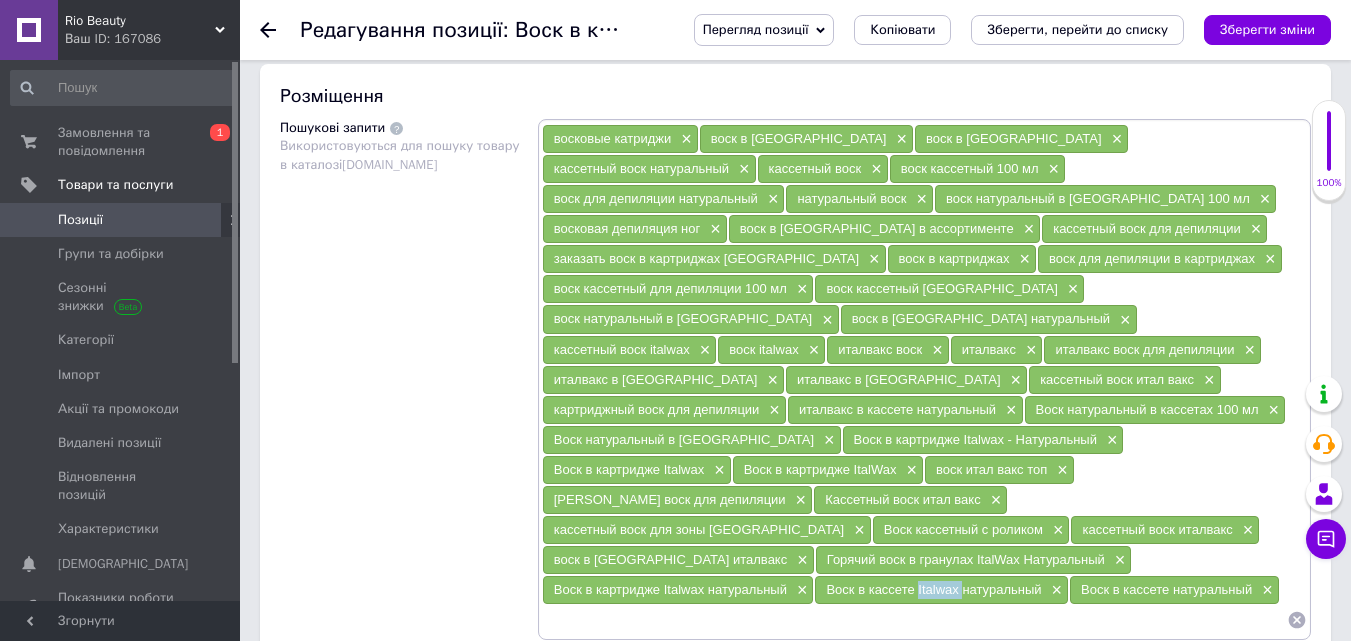 click on "Воск в кассете Italwax натуральный" at bounding box center [933, 589] 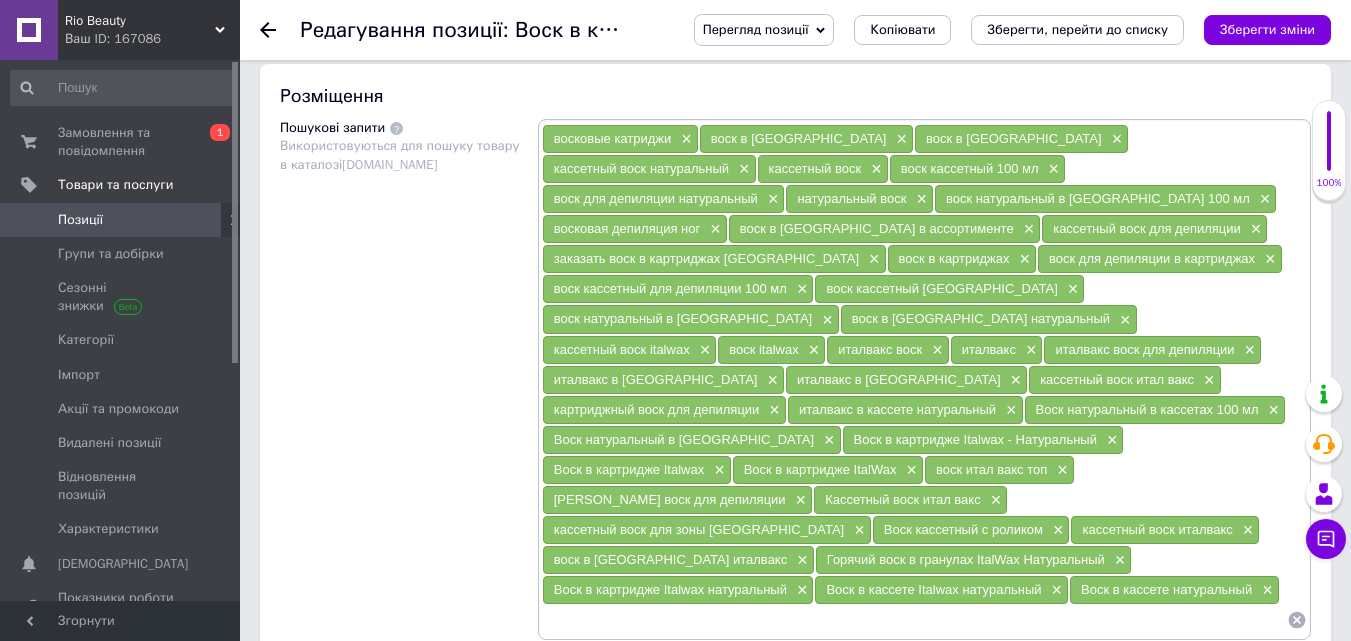 click at bounding box center [914, 620] 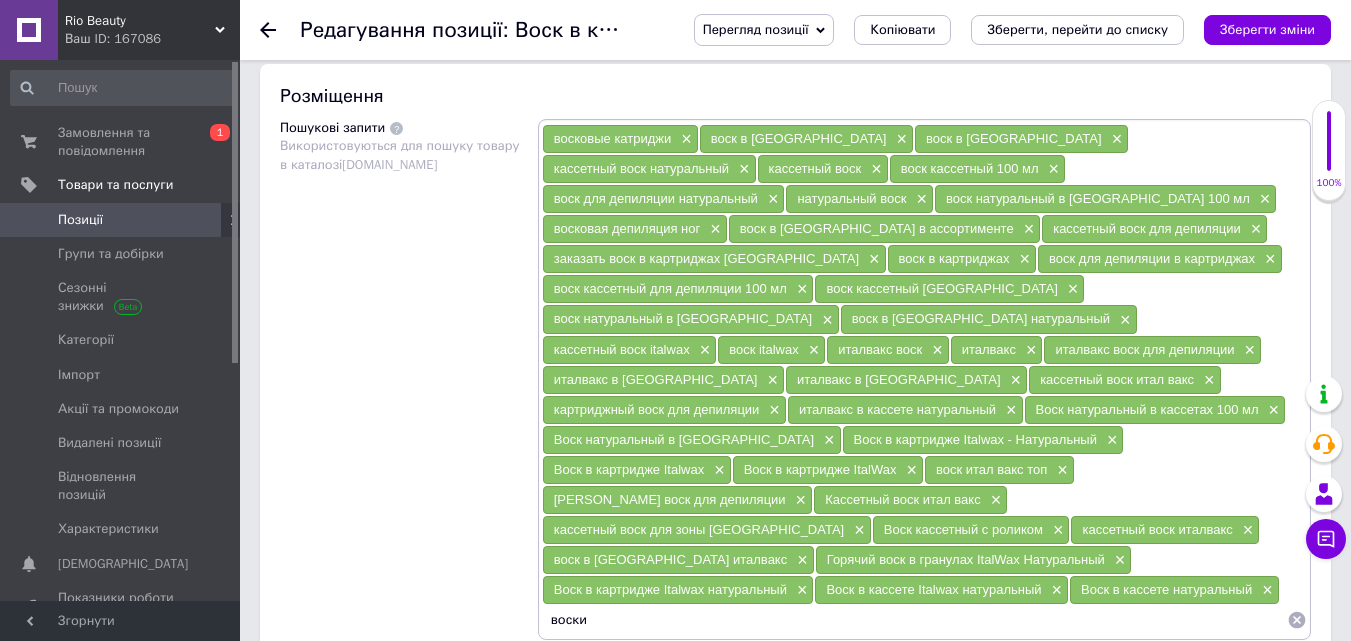 paste on "Italwax" 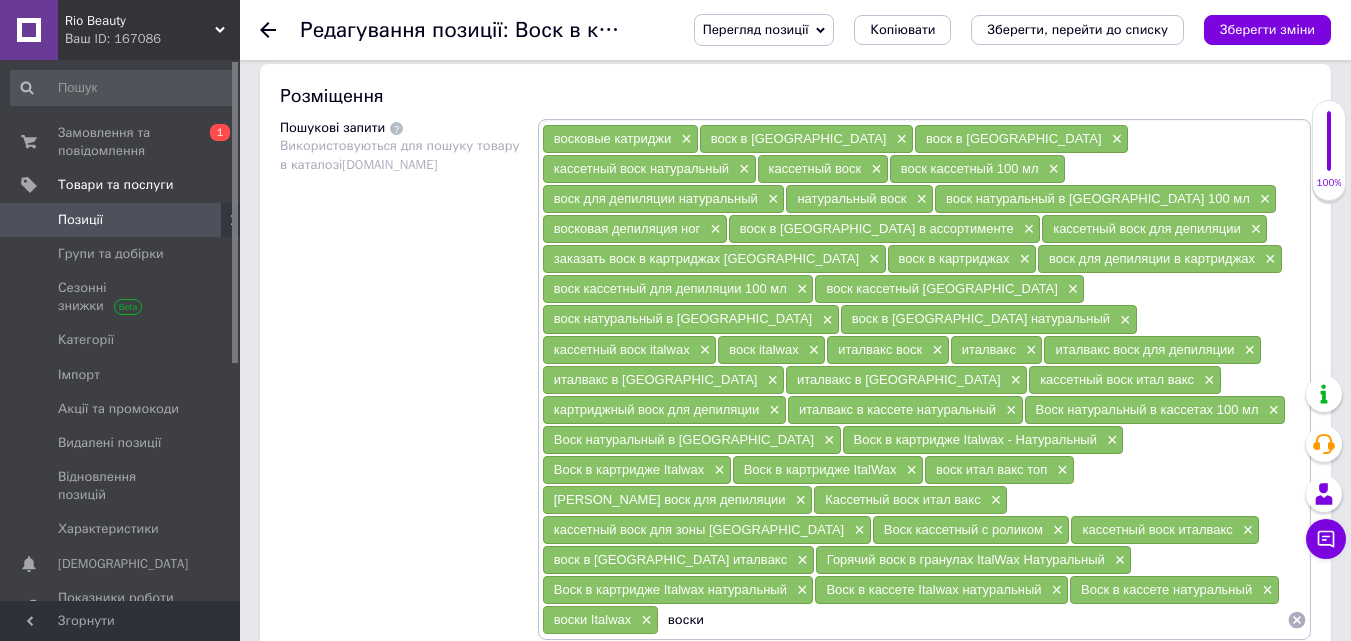 paste on "Italwax" 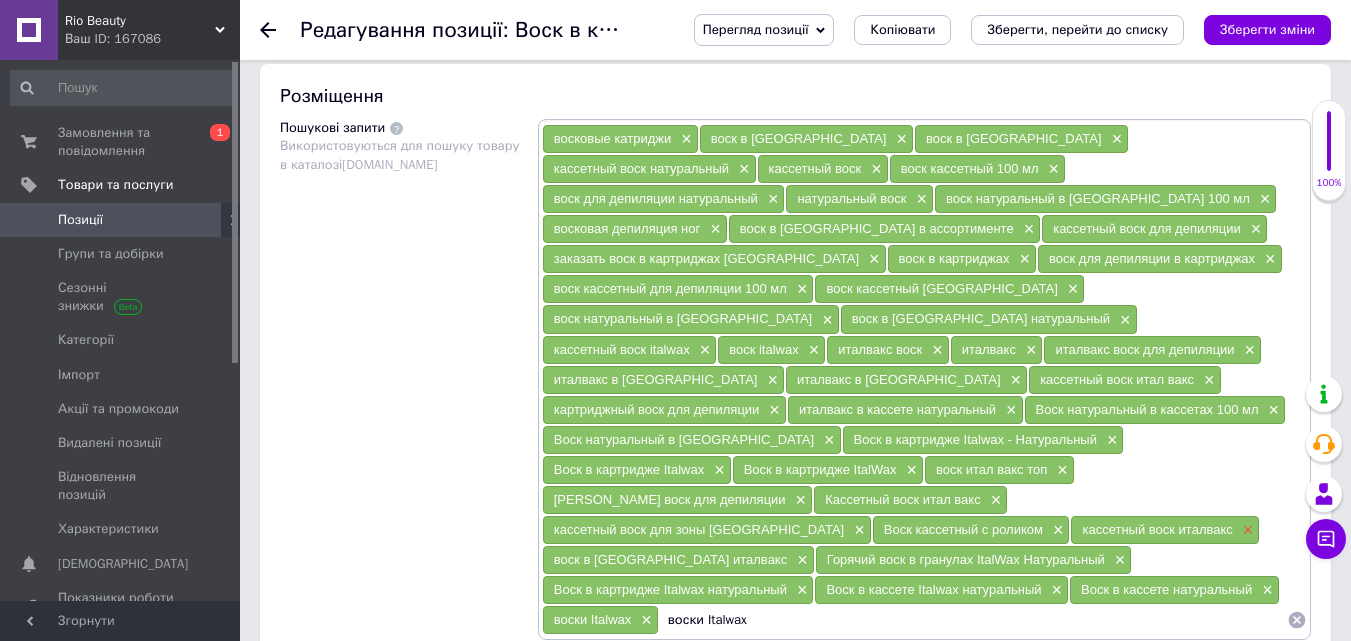 scroll, scrollTop: 1300, scrollLeft: 0, axis: vertical 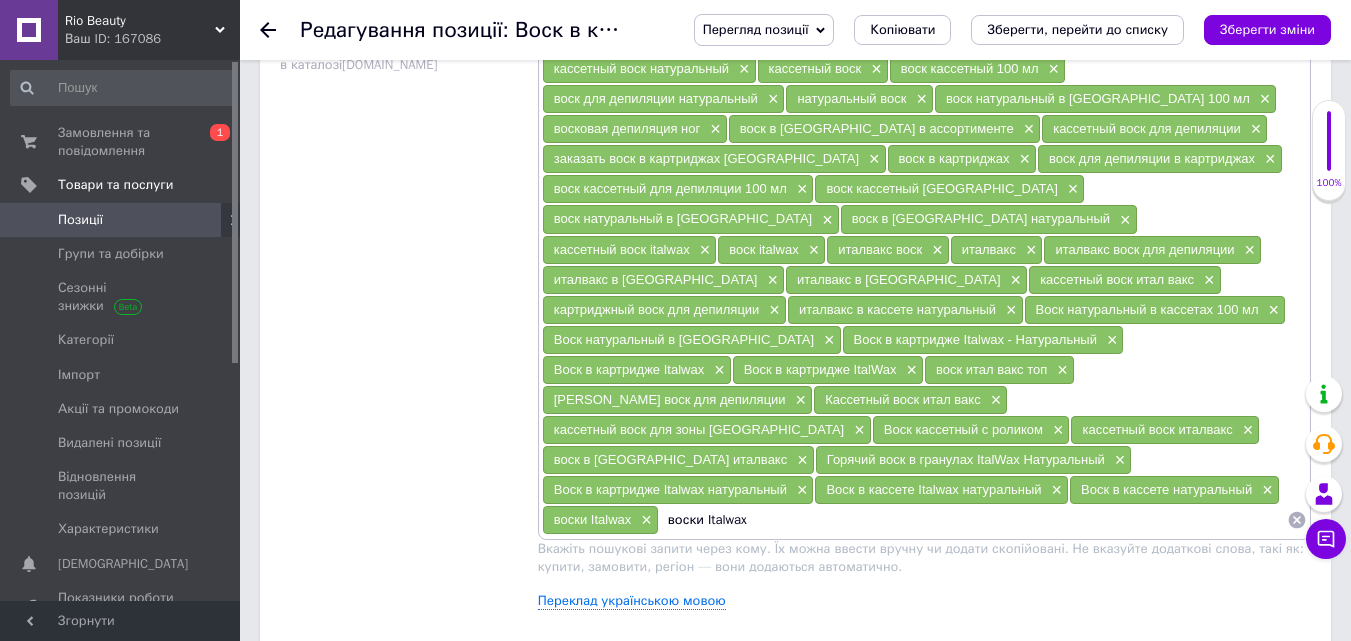 click on "воски Italwax" at bounding box center [973, 520] 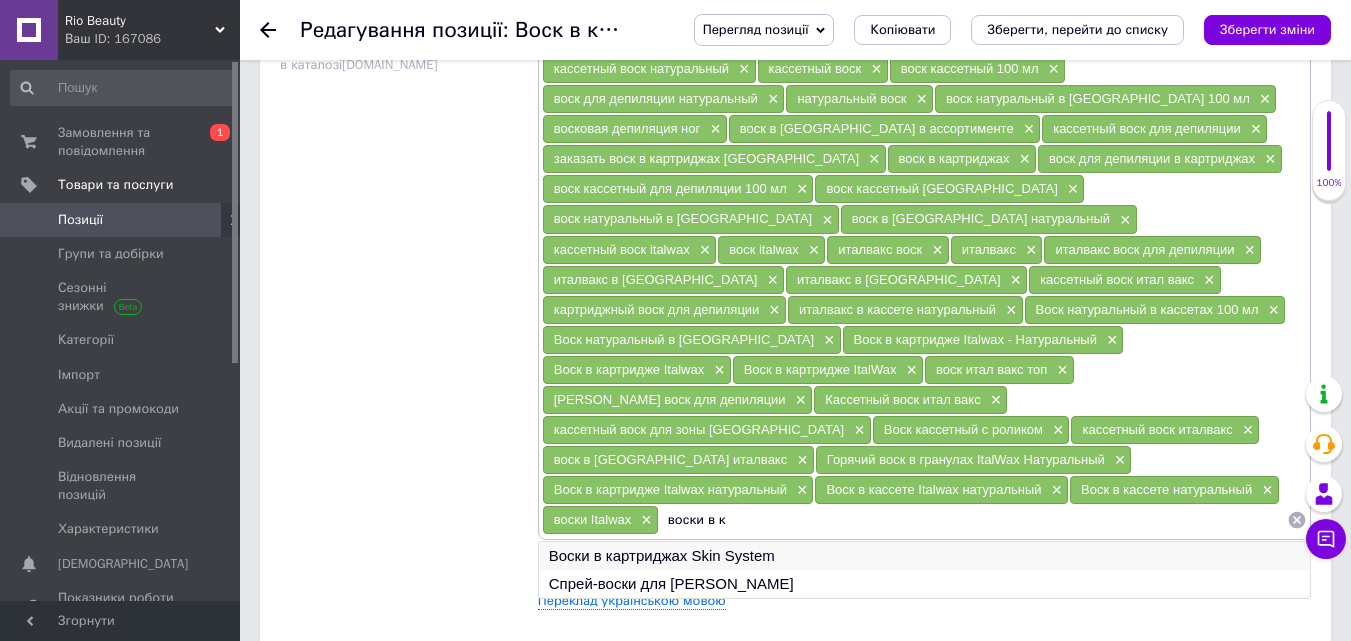 type on "воски в к" 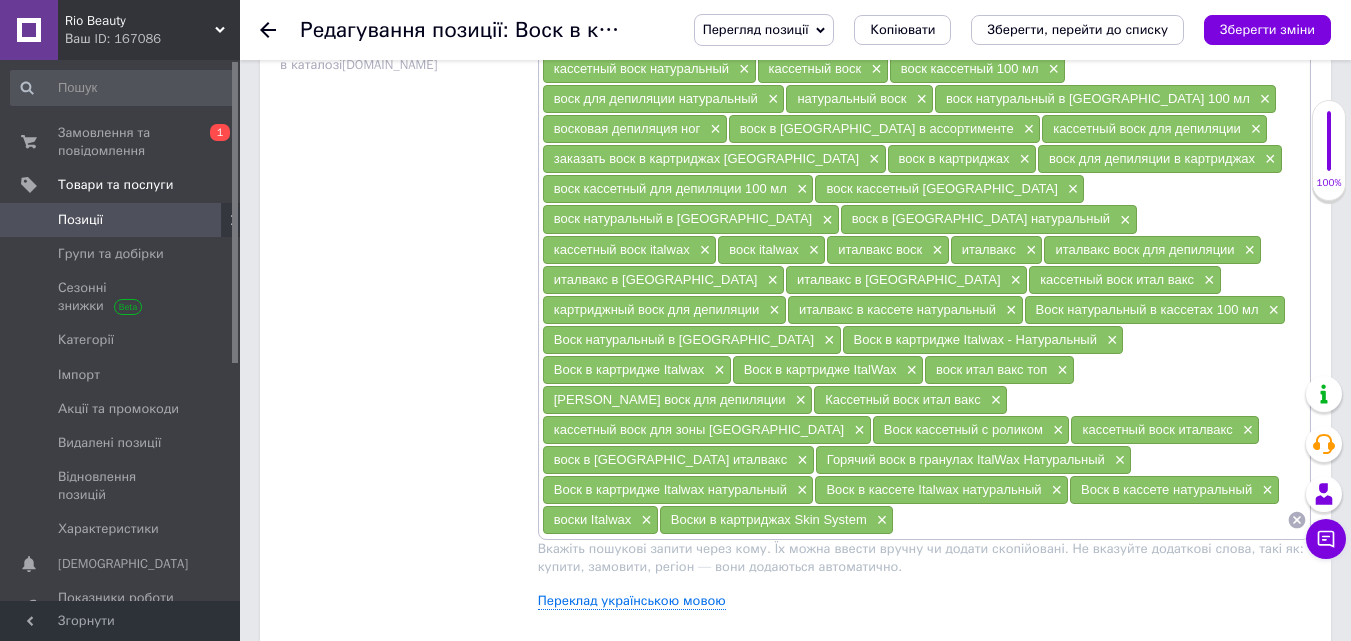 click at bounding box center [1090, 520] 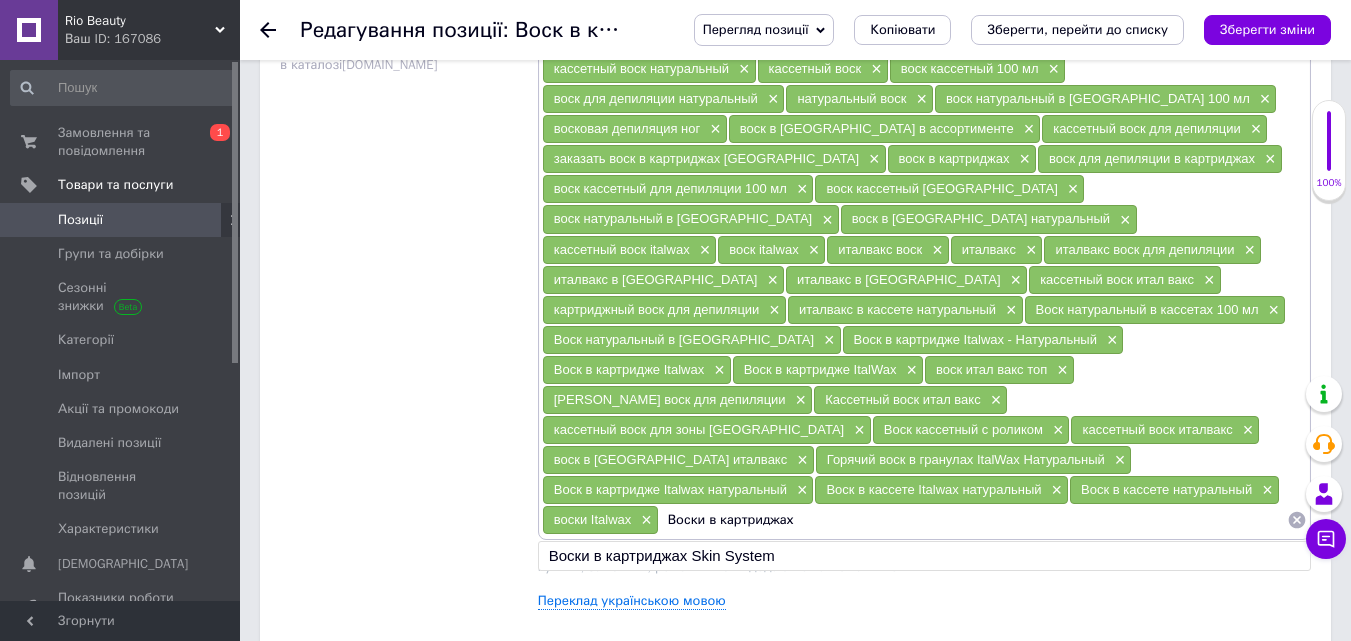 paste on "Italwax" 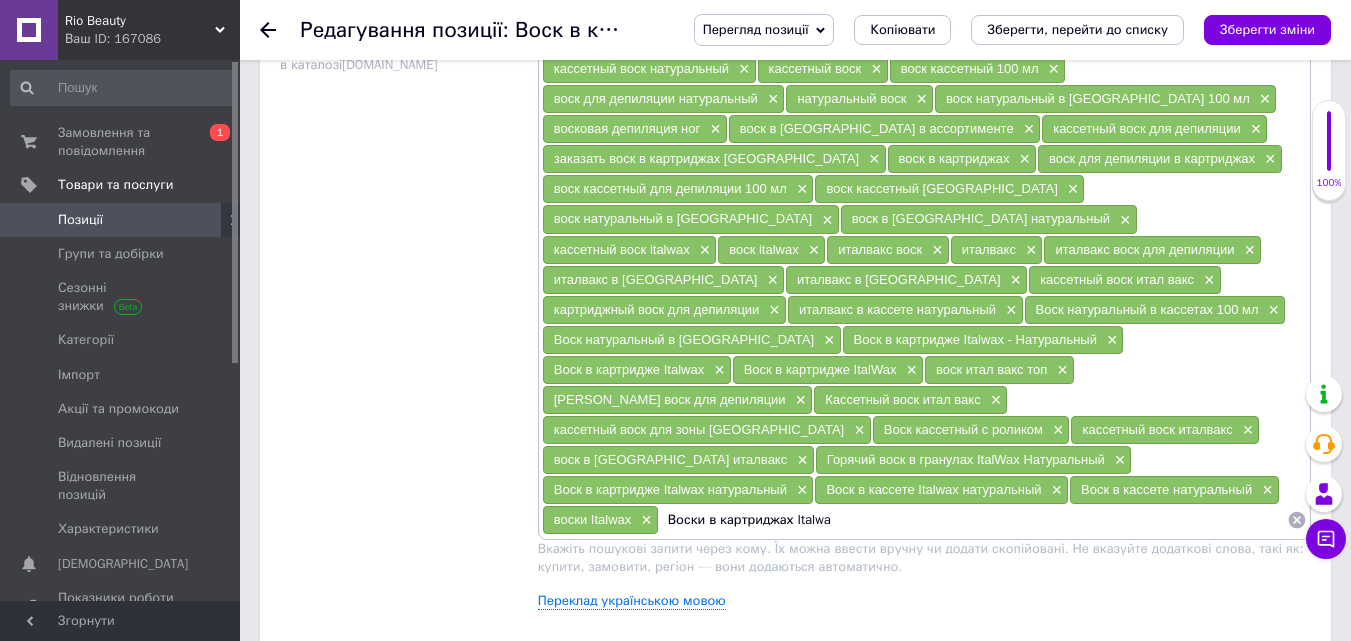 click on "Воски в картриджах Italwa" at bounding box center [973, 520] 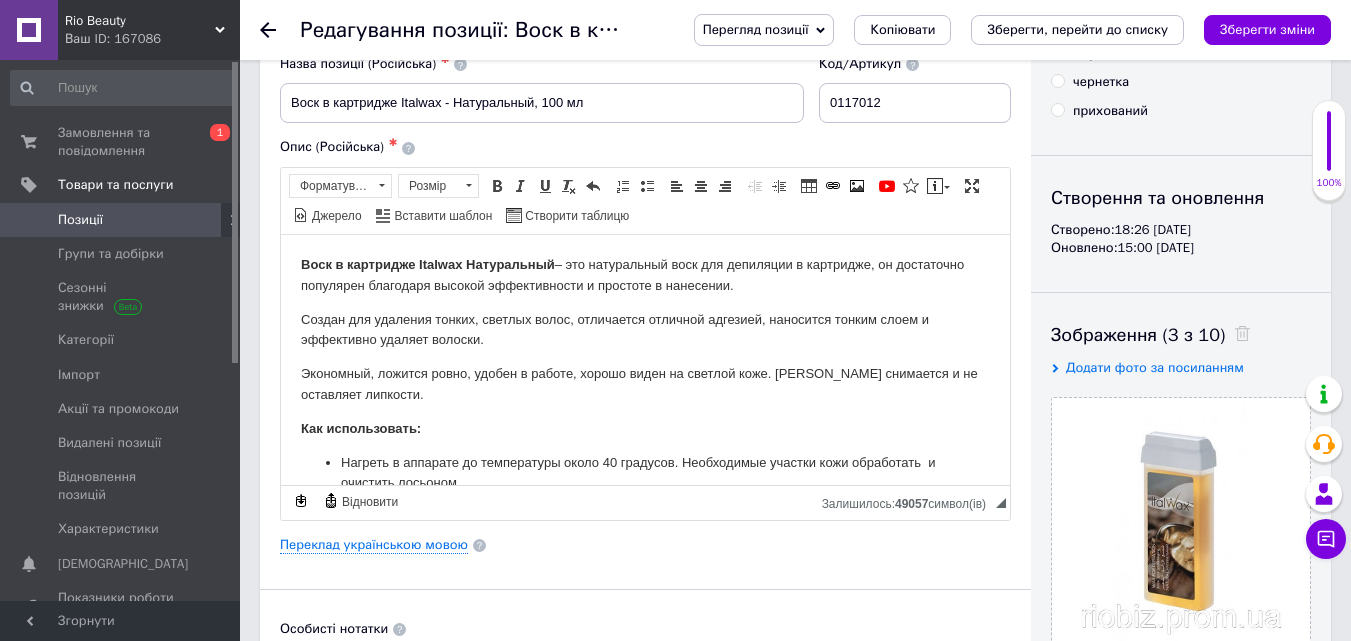 scroll, scrollTop: 0, scrollLeft: 0, axis: both 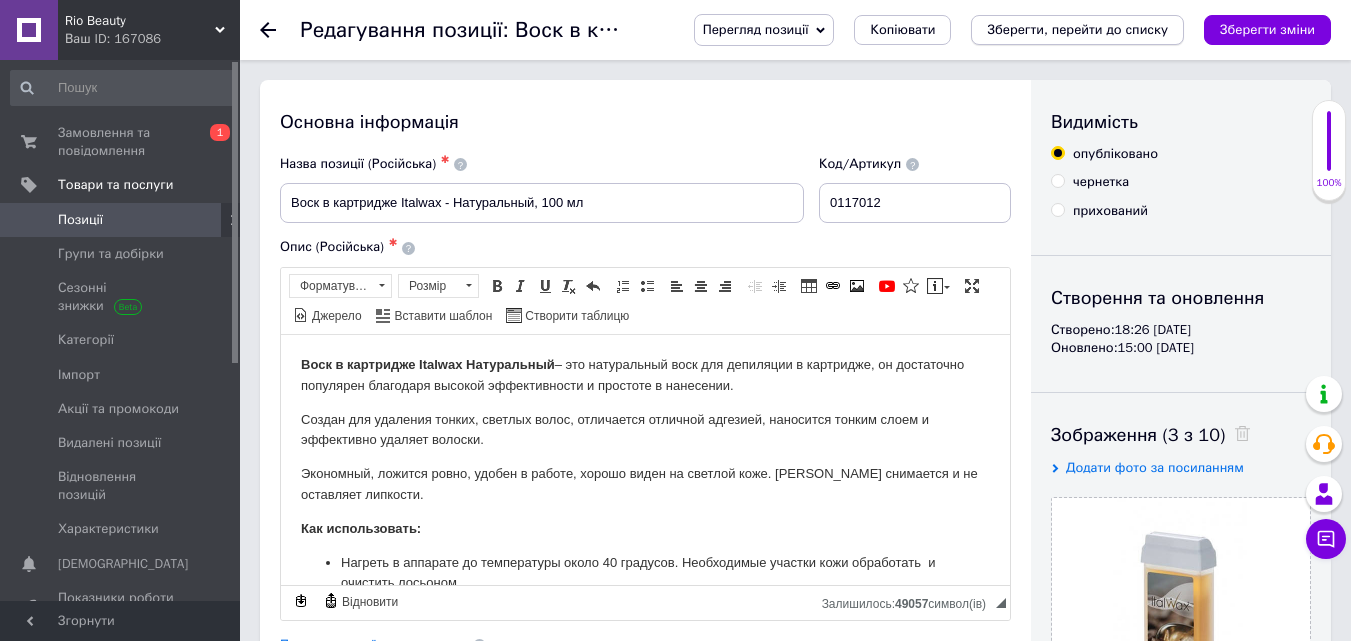 type 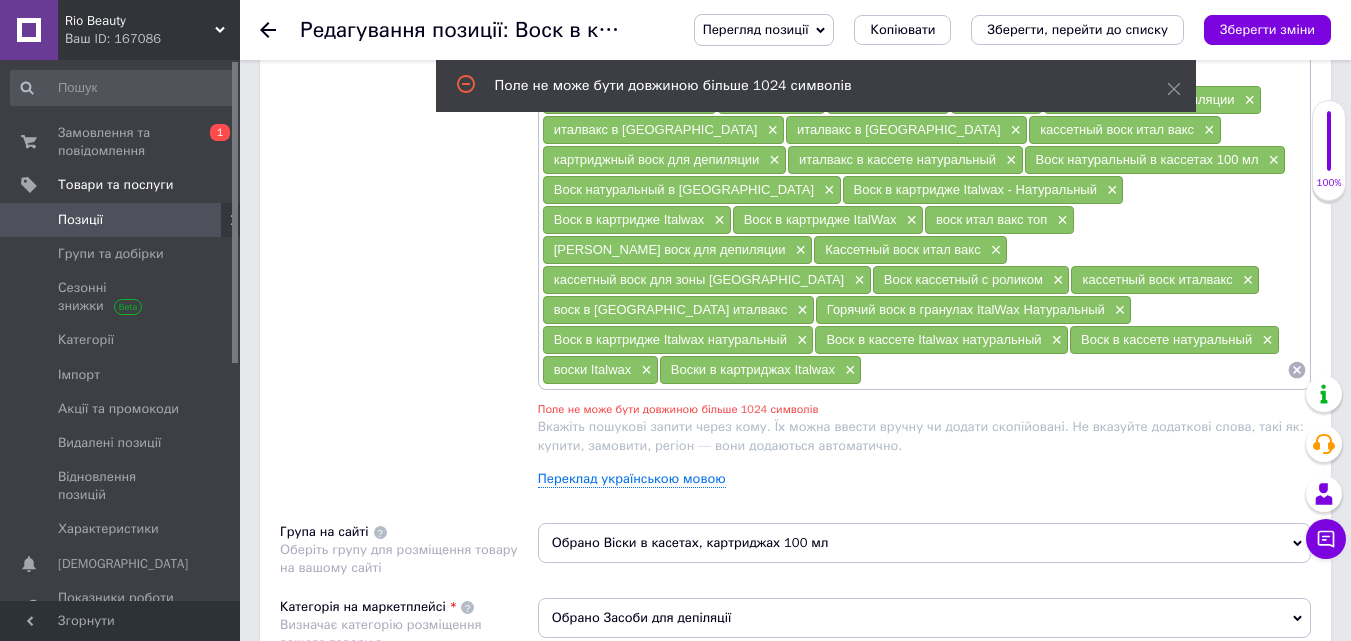 scroll, scrollTop: 1250, scrollLeft: 0, axis: vertical 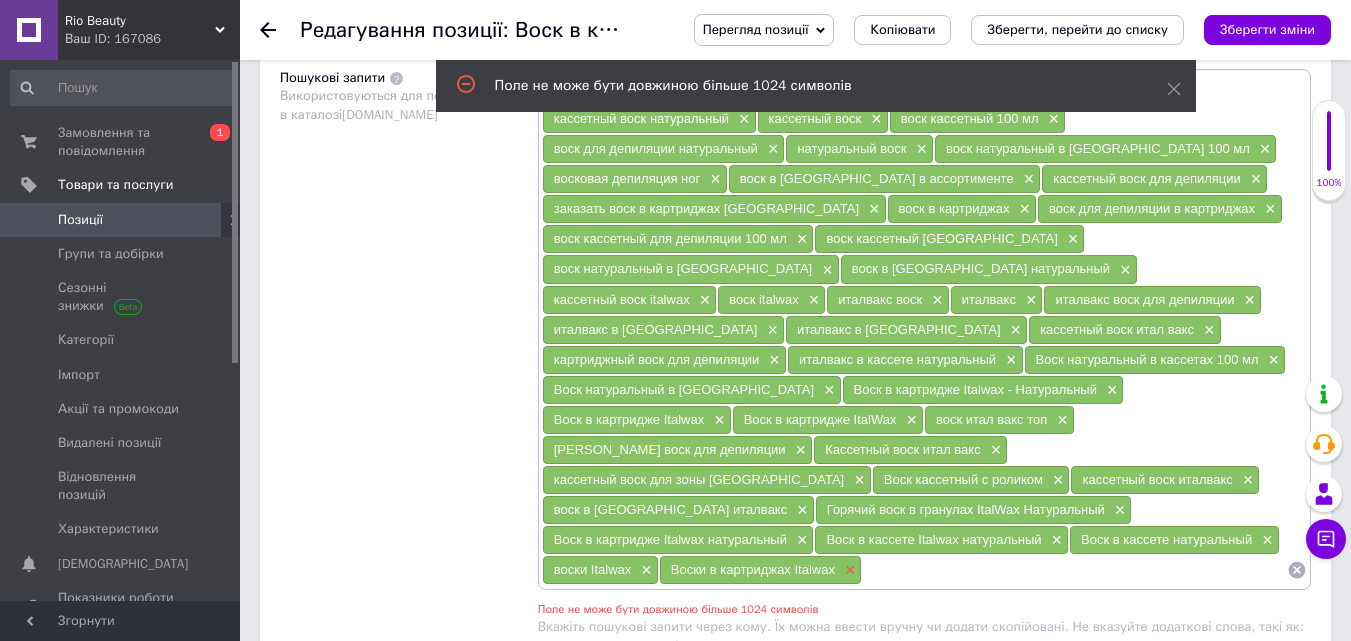 click on "×" at bounding box center [848, 570] 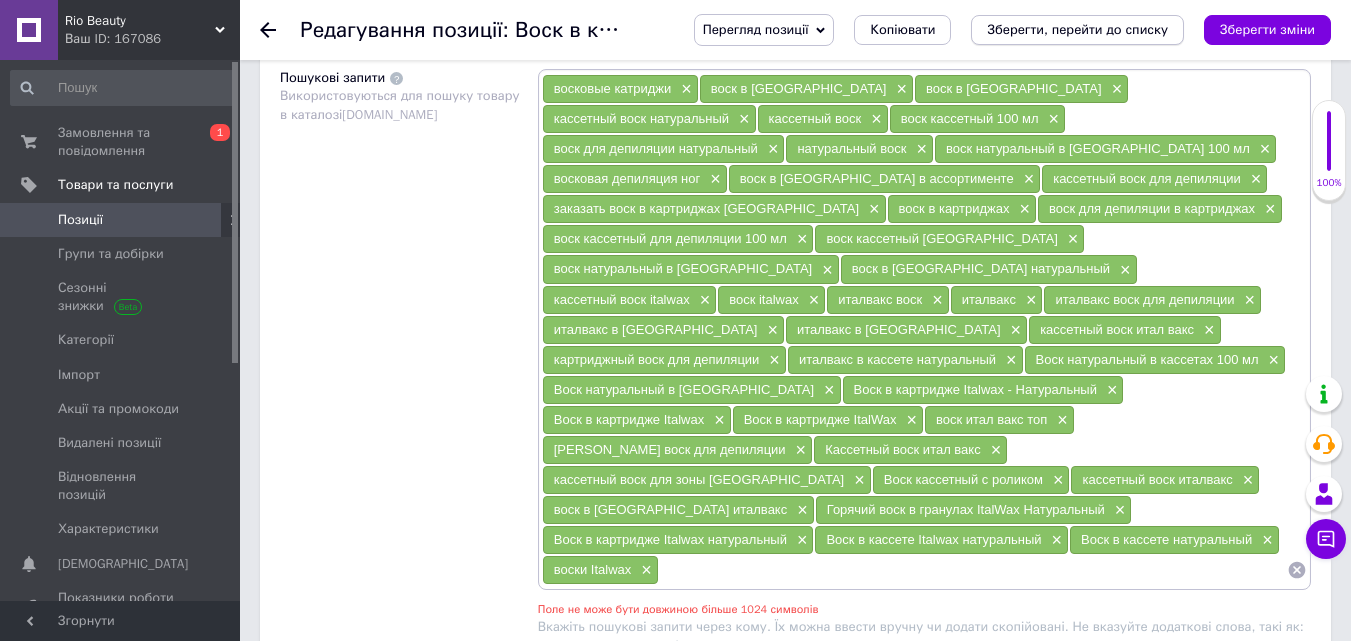 click on "Зберегти, перейти до списку" at bounding box center (1077, 30) 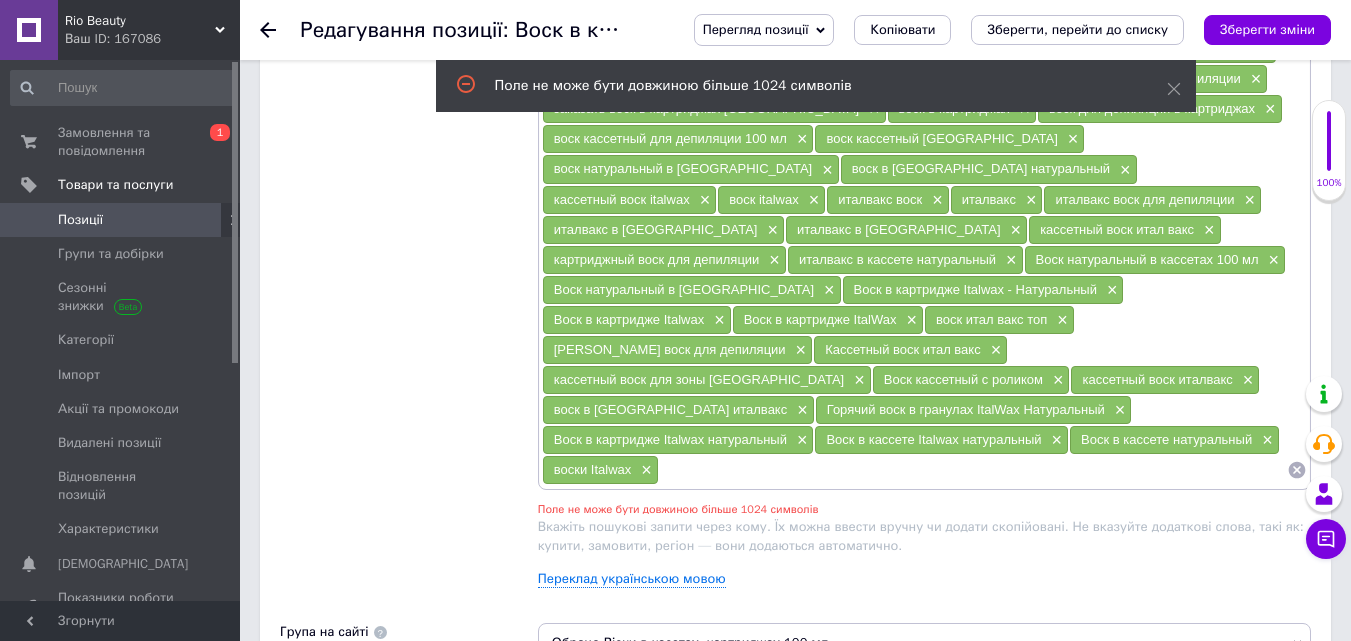 scroll, scrollTop: 1250, scrollLeft: 0, axis: vertical 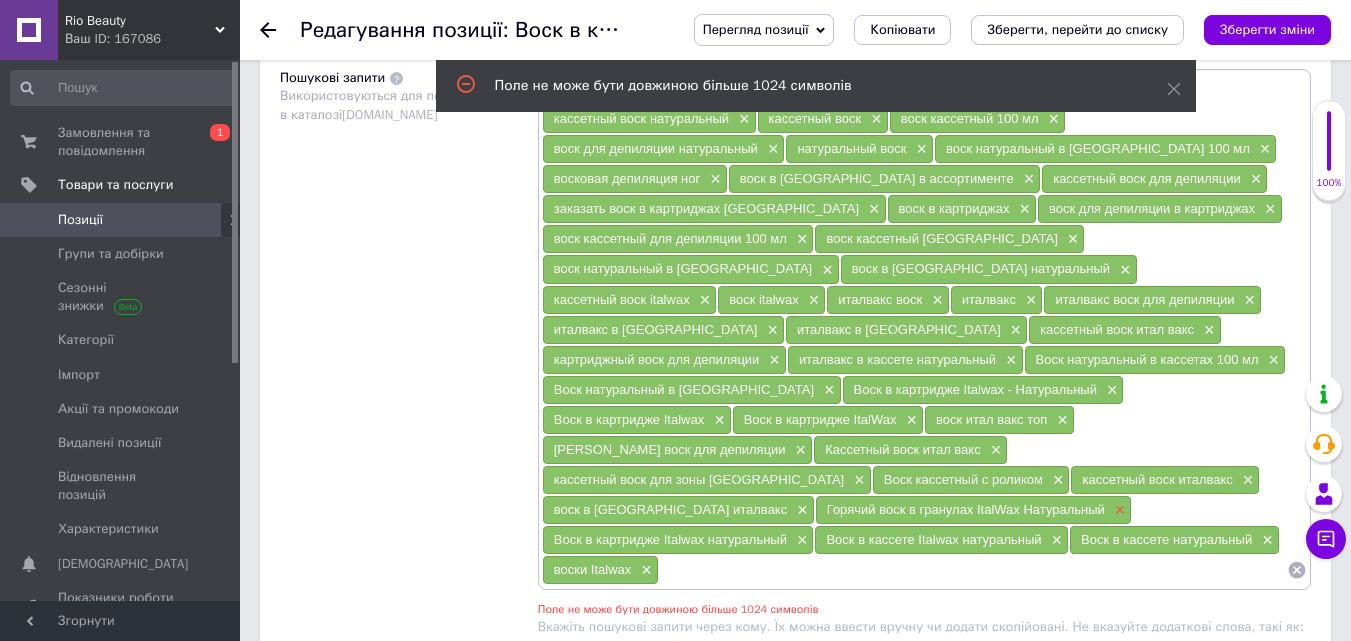 click on "×" at bounding box center [1118, 510] 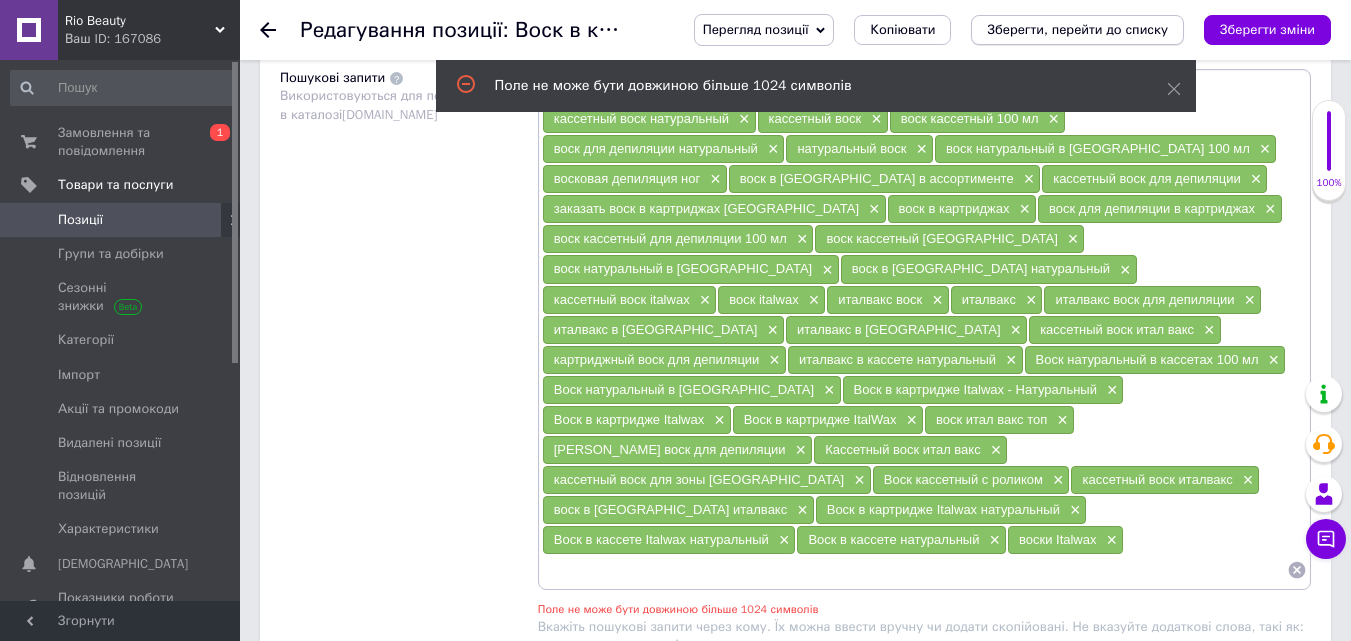 click on "Зберегти, перейти до списку" at bounding box center [1077, 29] 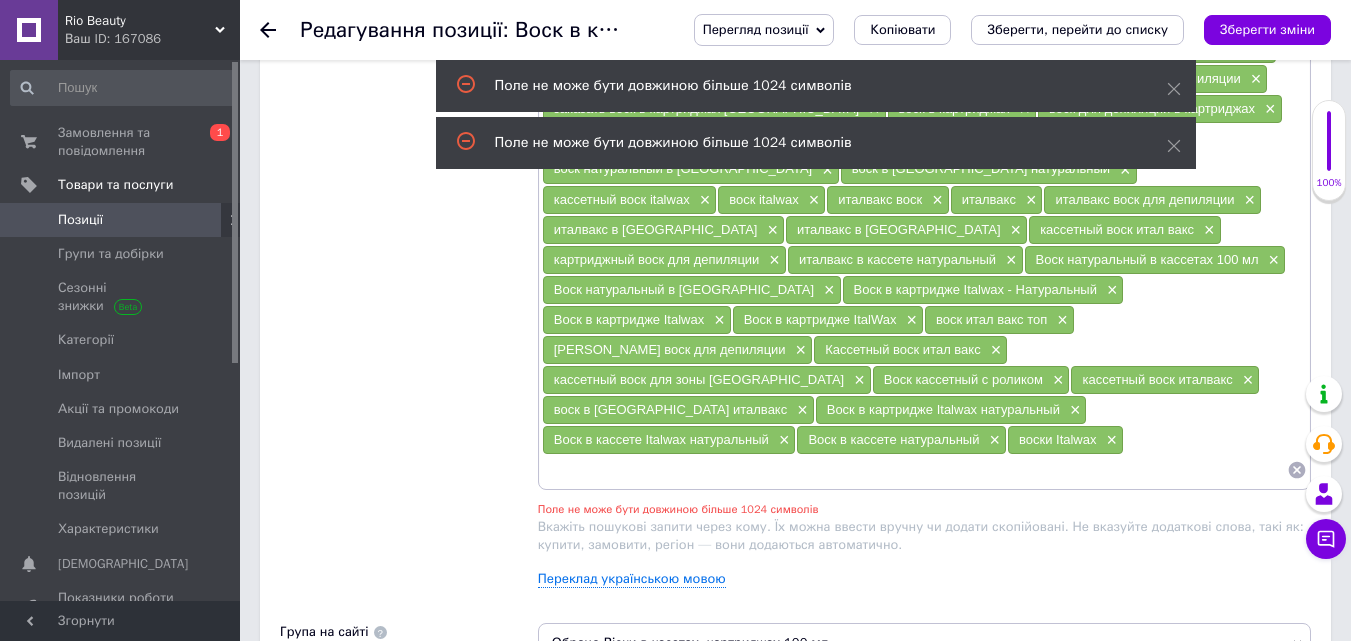 scroll, scrollTop: 1250, scrollLeft: 0, axis: vertical 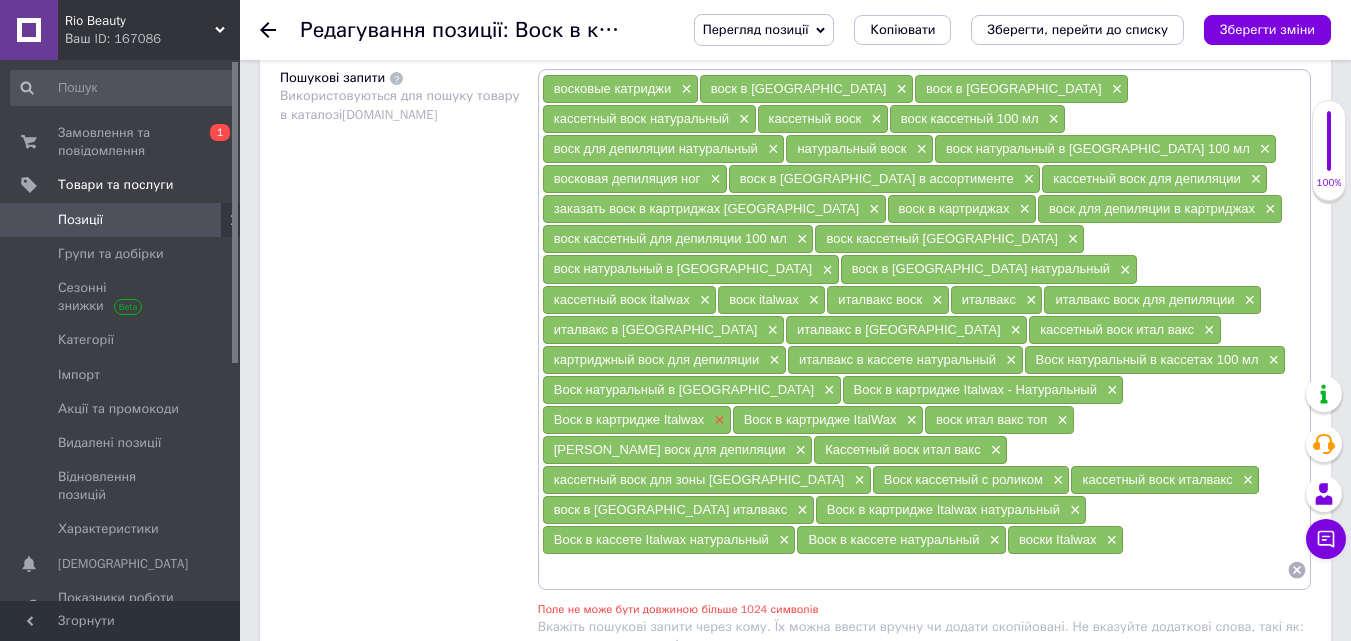 click on "×" at bounding box center [717, 420] 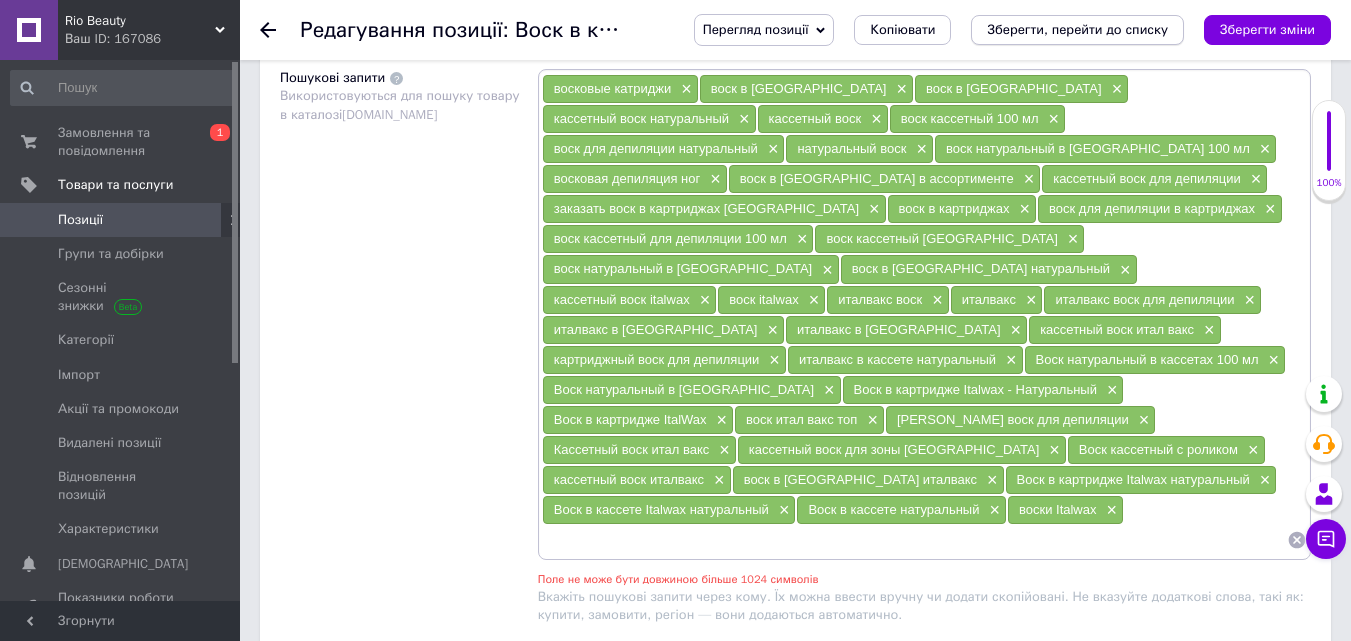 click on "Зберегти, перейти до списку" at bounding box center [1077, 29] 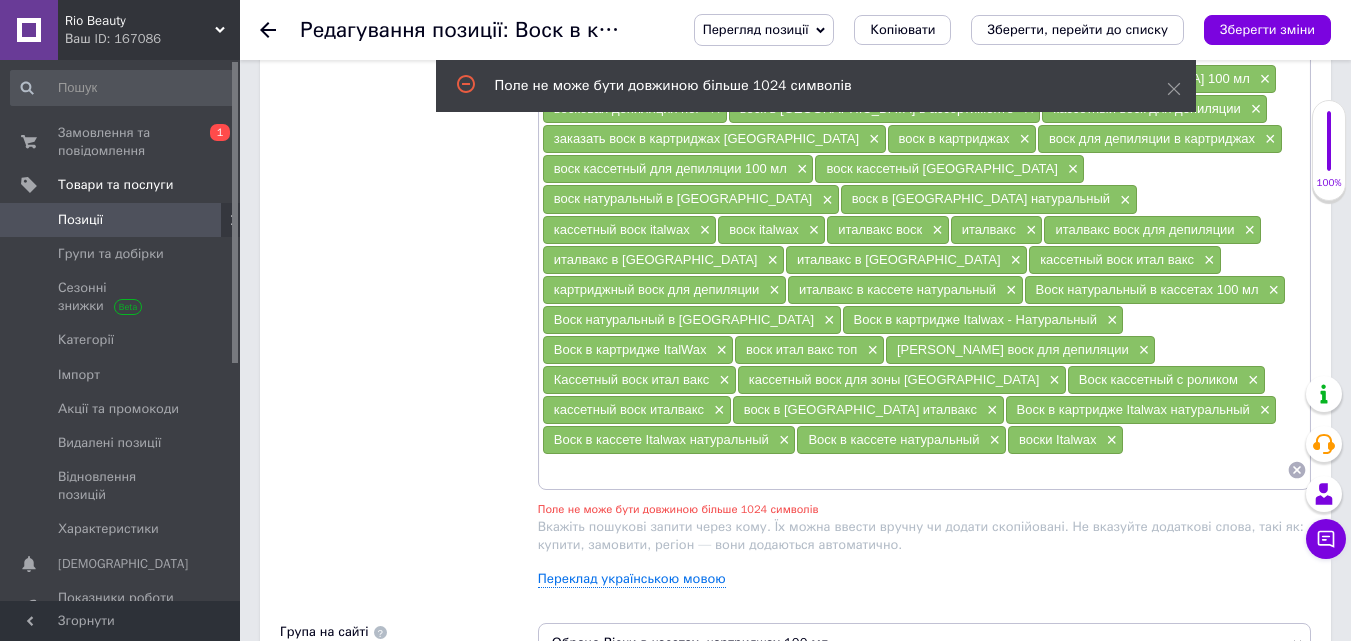 scroll, scrollTop: 1220, scrollLeft: 0, axis: vertical 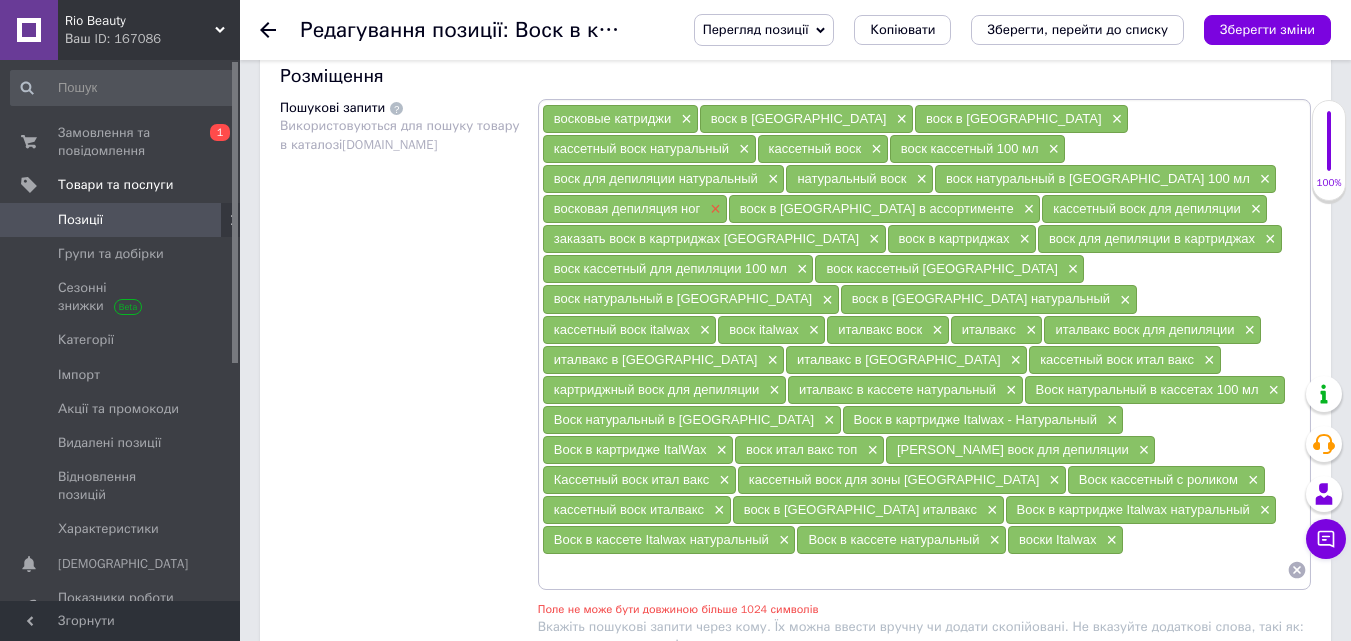 click on "×" at bounding box center (713, 209) 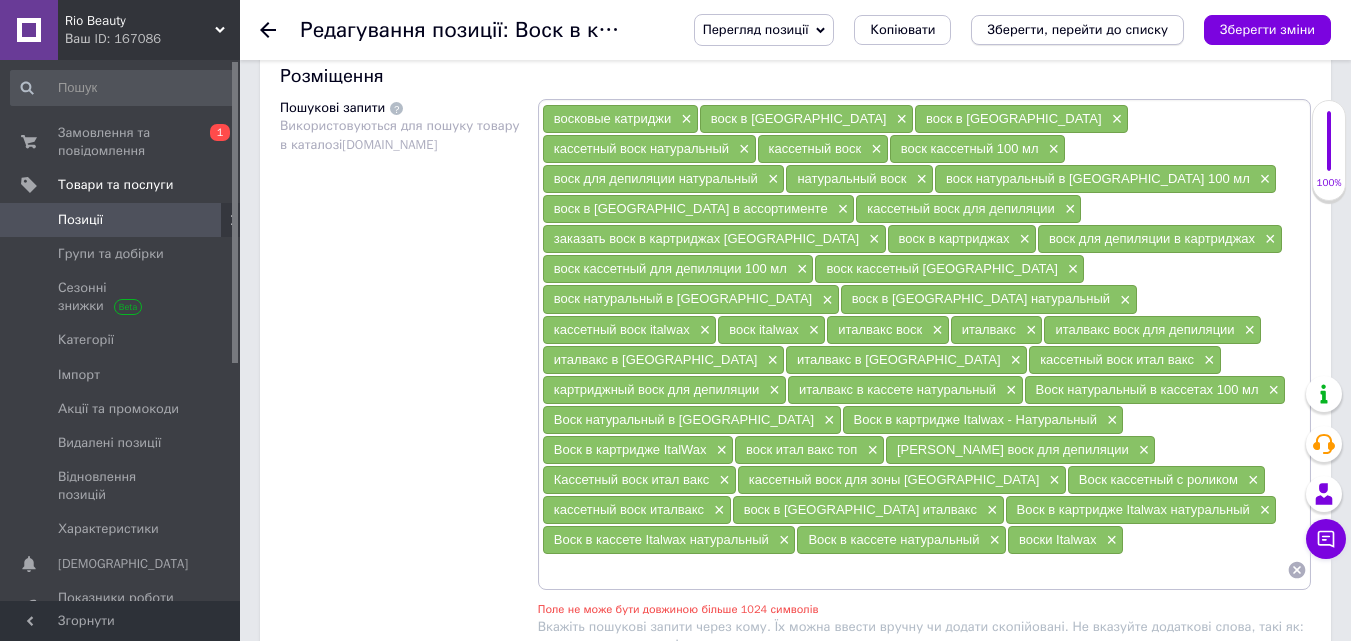 click on "Зберегти, перейти до списку" at bounding box center (1077, 29) 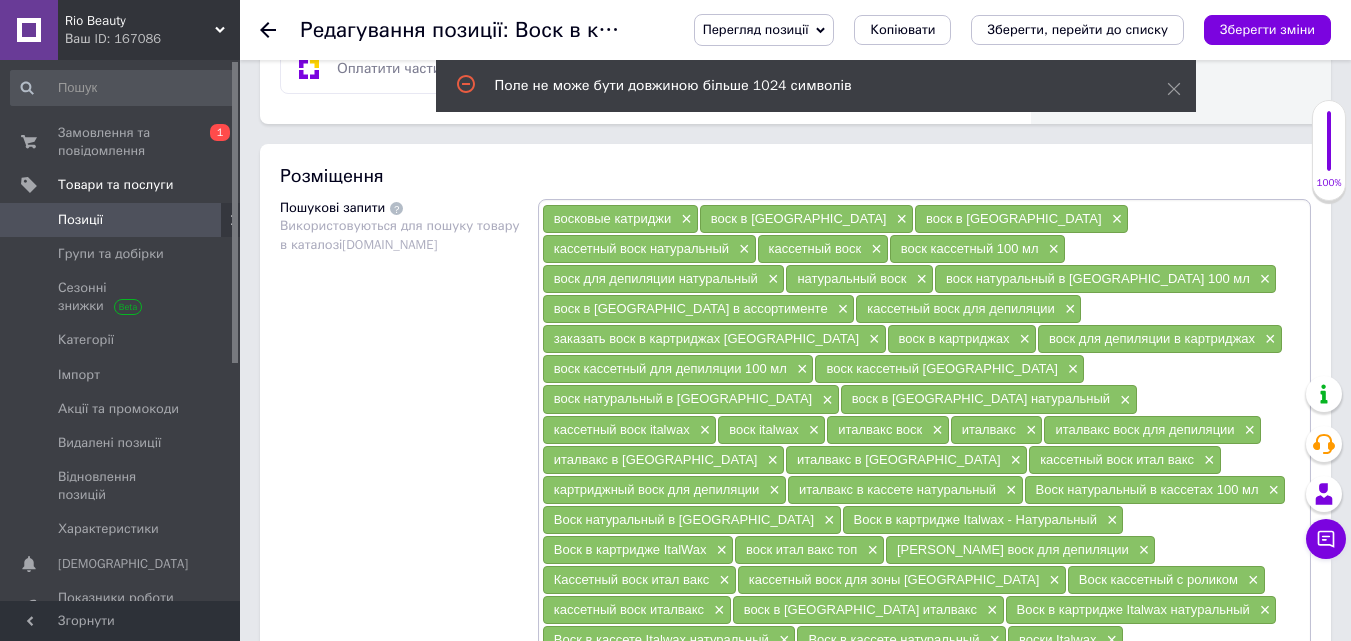 scroll, scrollTop: 1220, scrollLeft: 0, axis: vertical 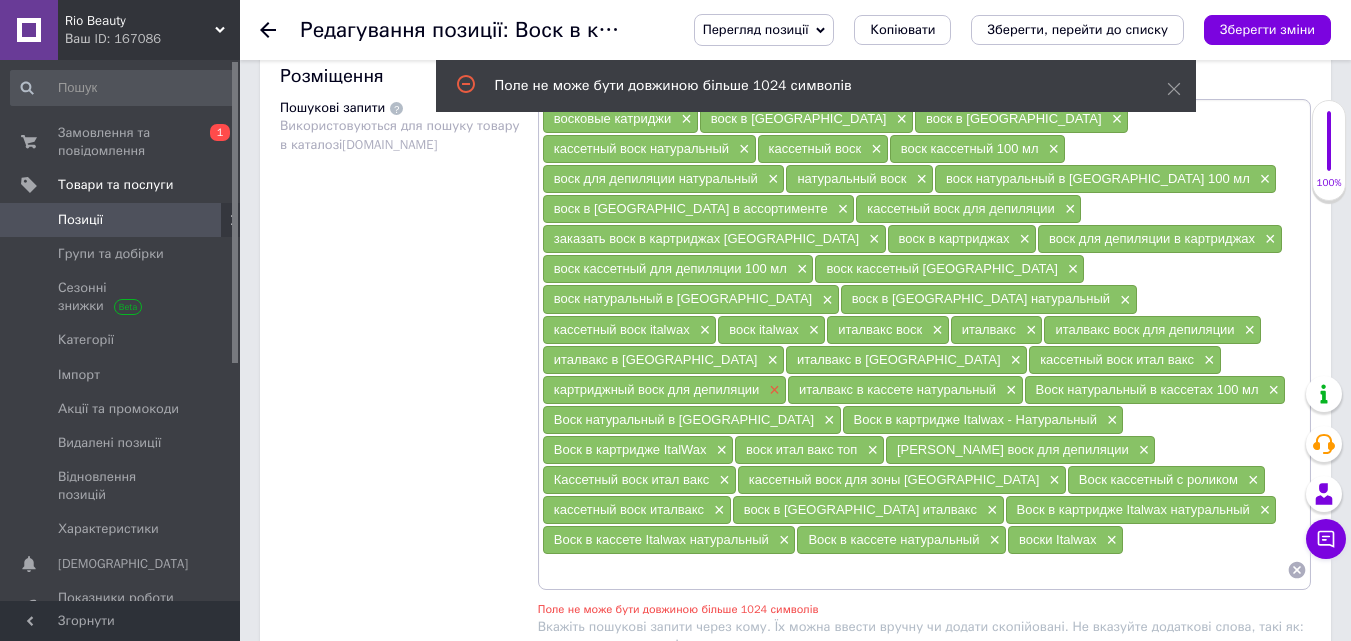 click on "×" at bounding box center (772, 390) 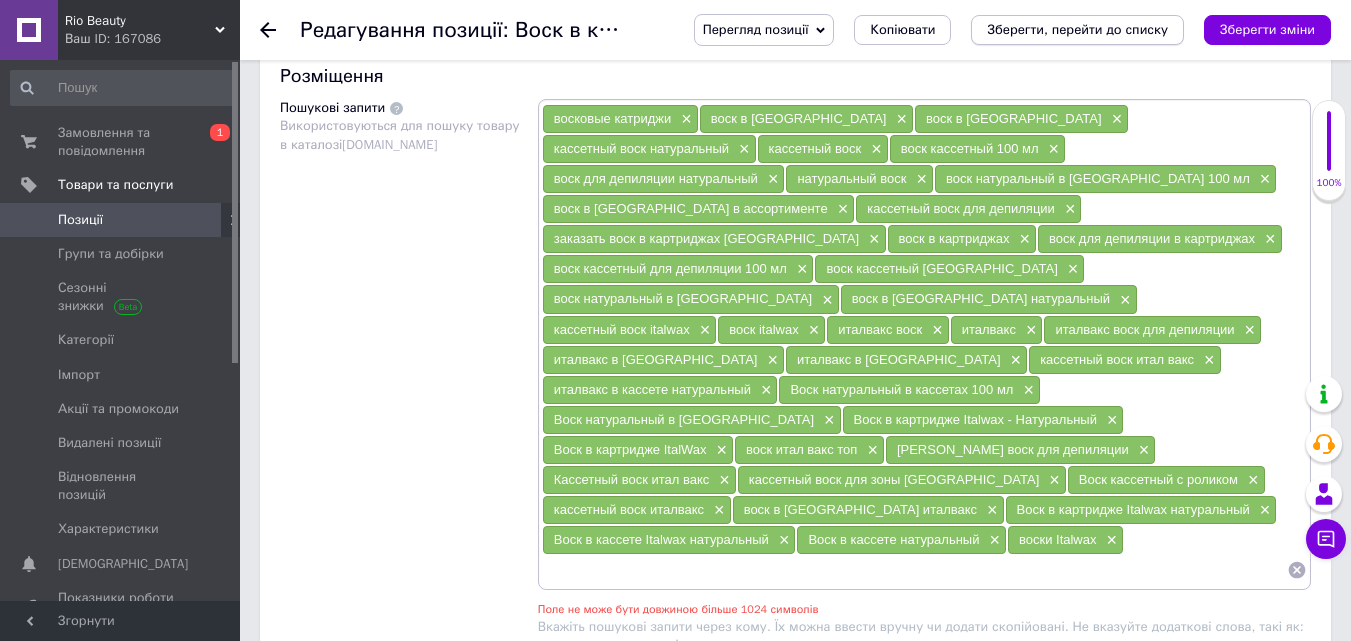 click on "Зберегти, перейти до списку" at bounding box center (1077, 29) 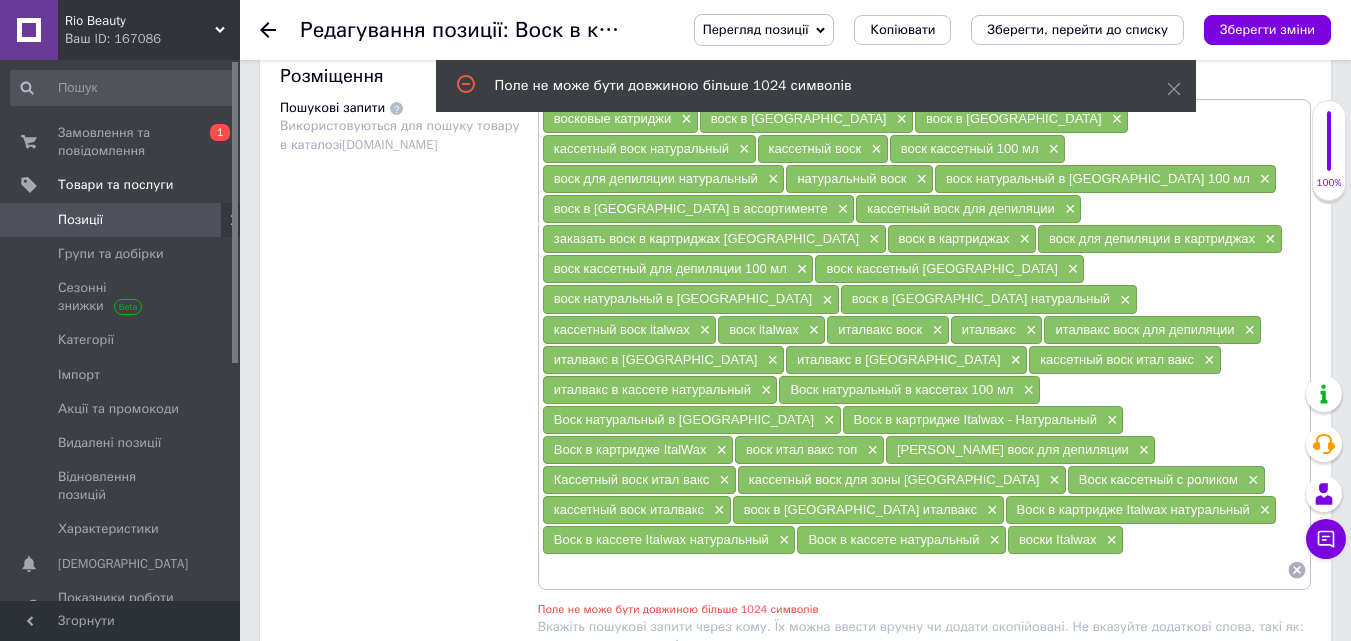 scroll, scrollTop: 1120, scrollLeft: 0, axis: vertical 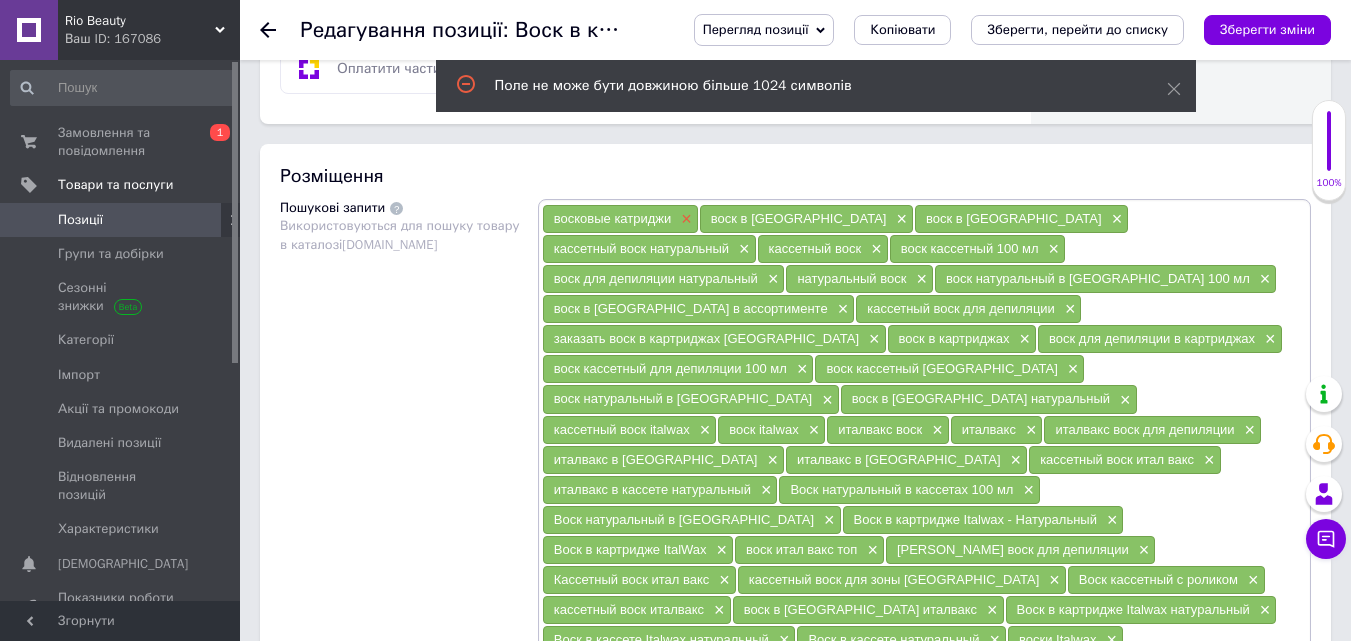 click on "×" at bounding box center (684, 219) 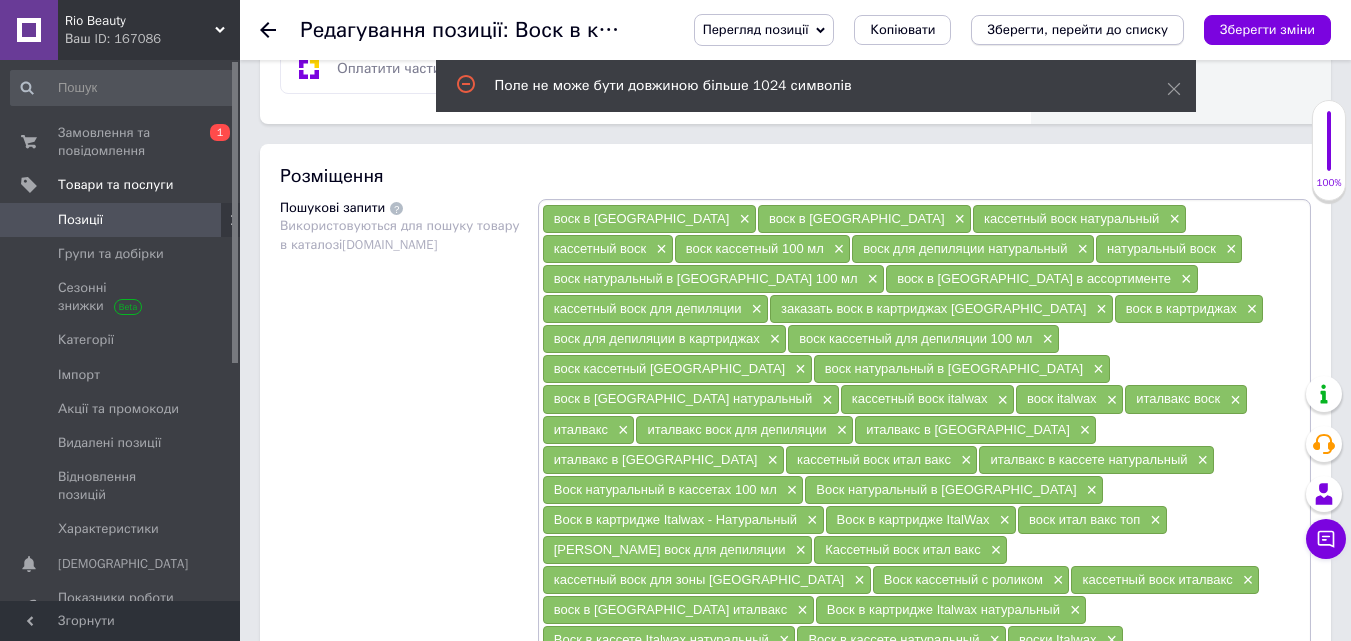 click on "Зберегти, перейти до списку" at bounding box center (1077, 29) 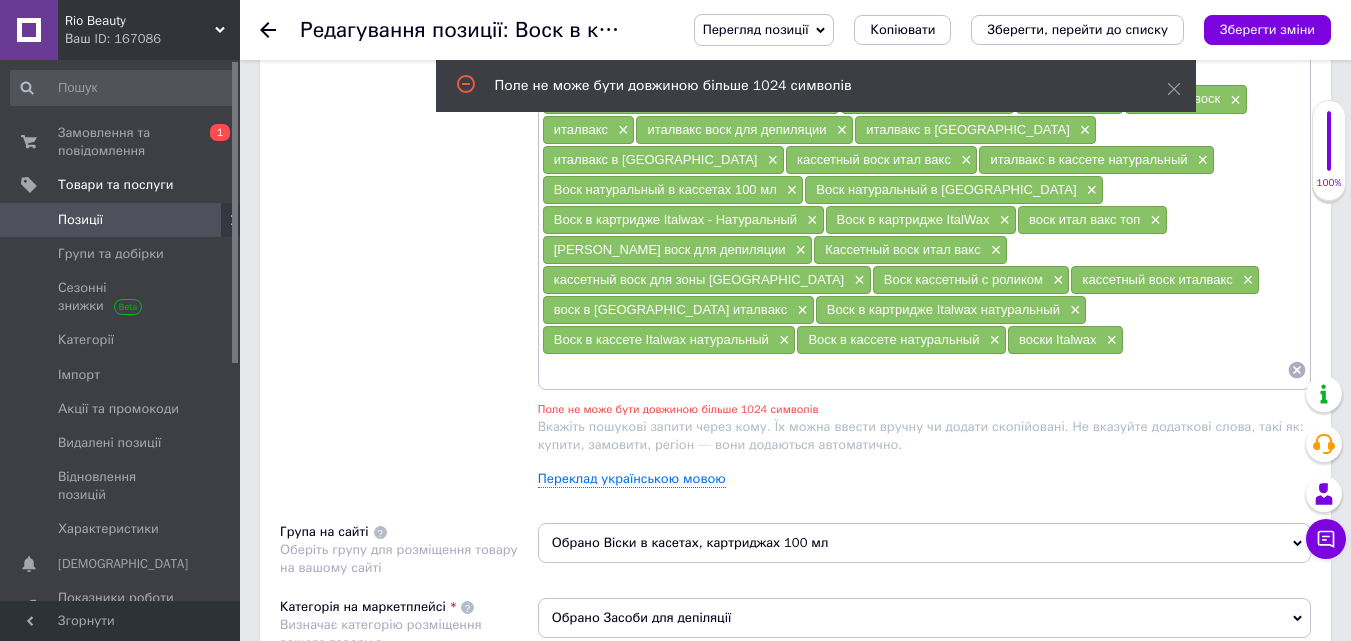 scroll, scrollTop: 1120, scrollLeft: 0, axis: vertical 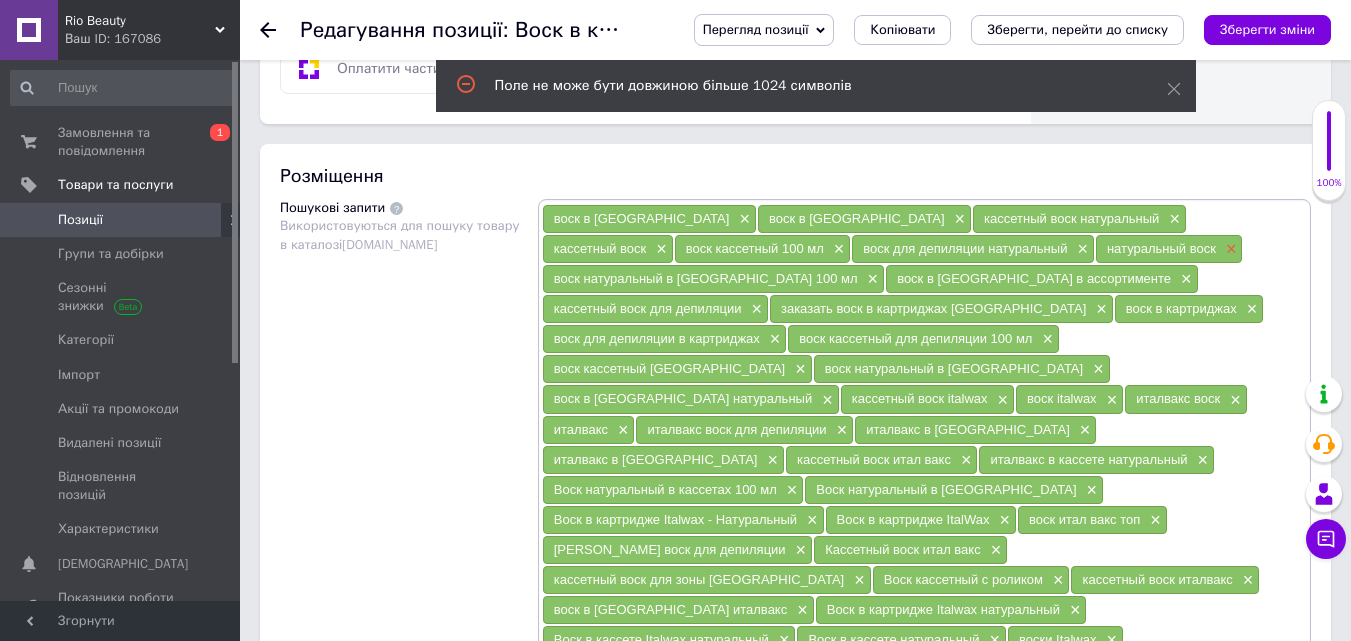 click on "×" at bounding box center (1229, 249) 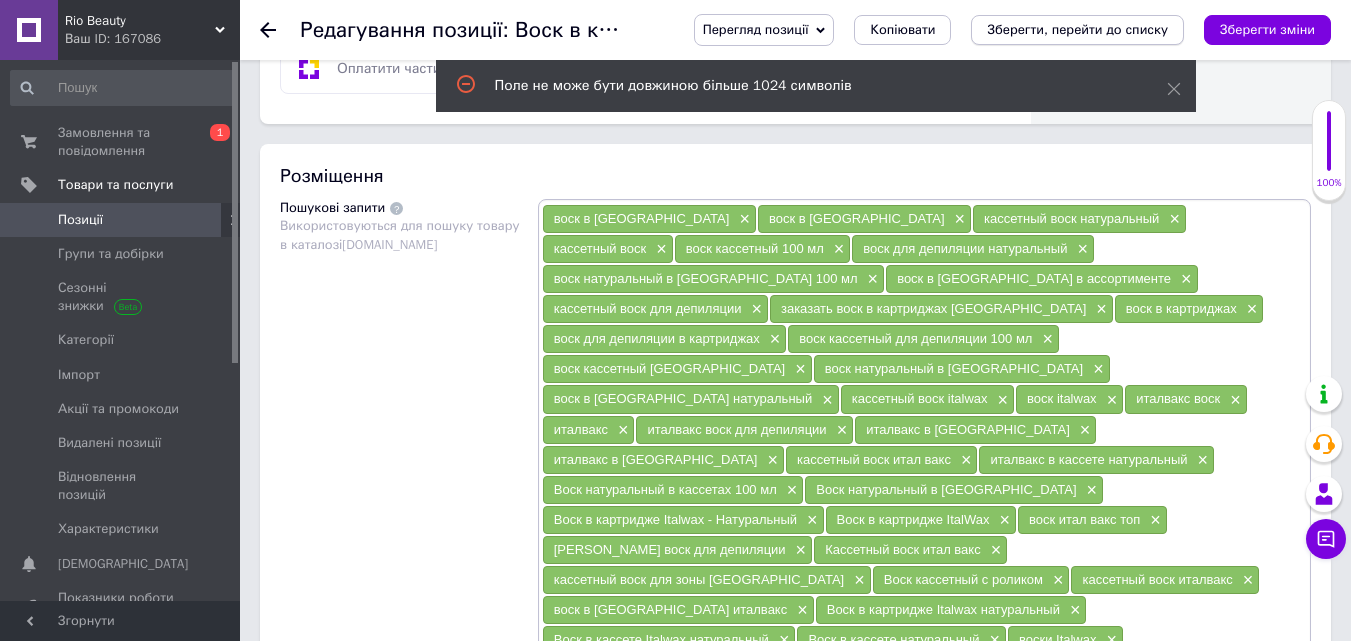 click on "Зберегти, перейти до списку" at bounding box center [1077, 29] 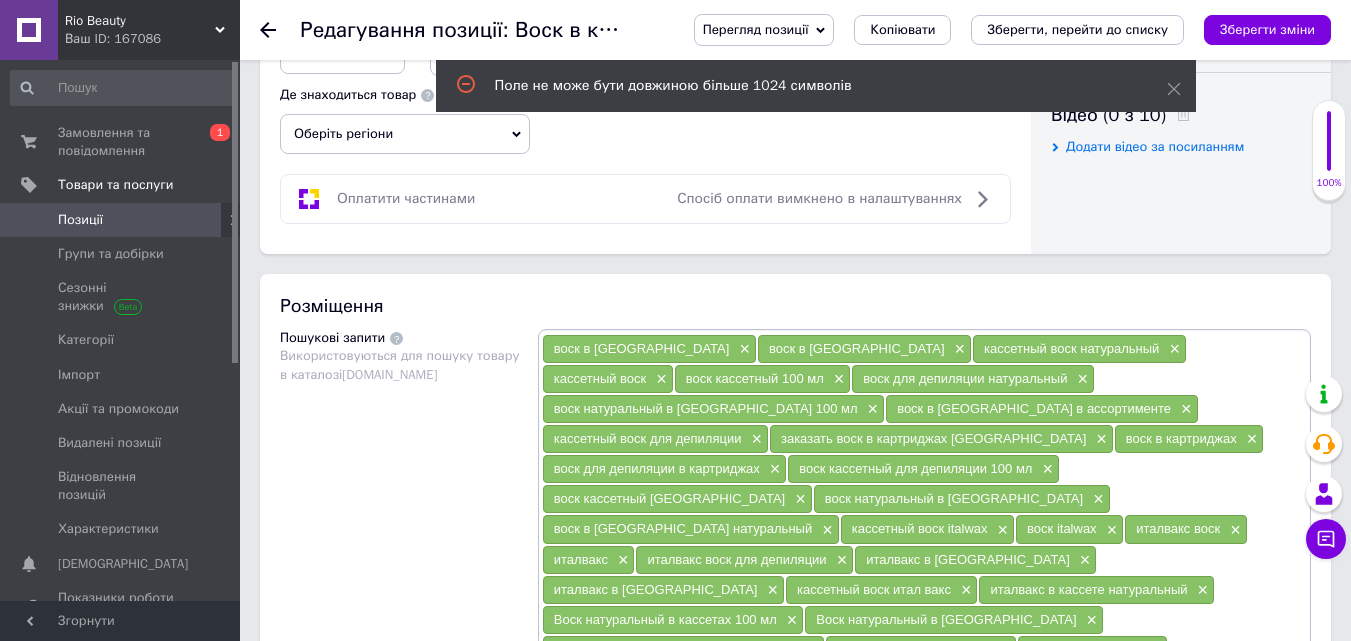 scroll, scrollTop: 1190, scrollLeft: 0, axis: vertical 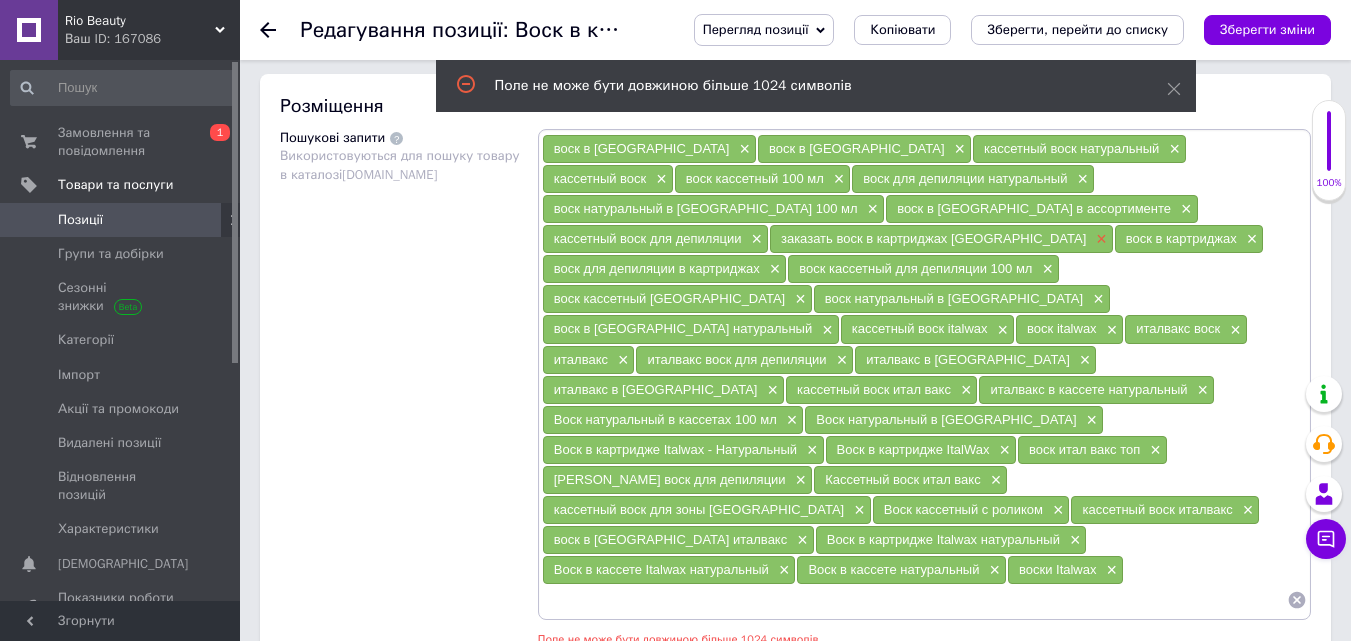 click on "×" at bounding box center [1099, 239] 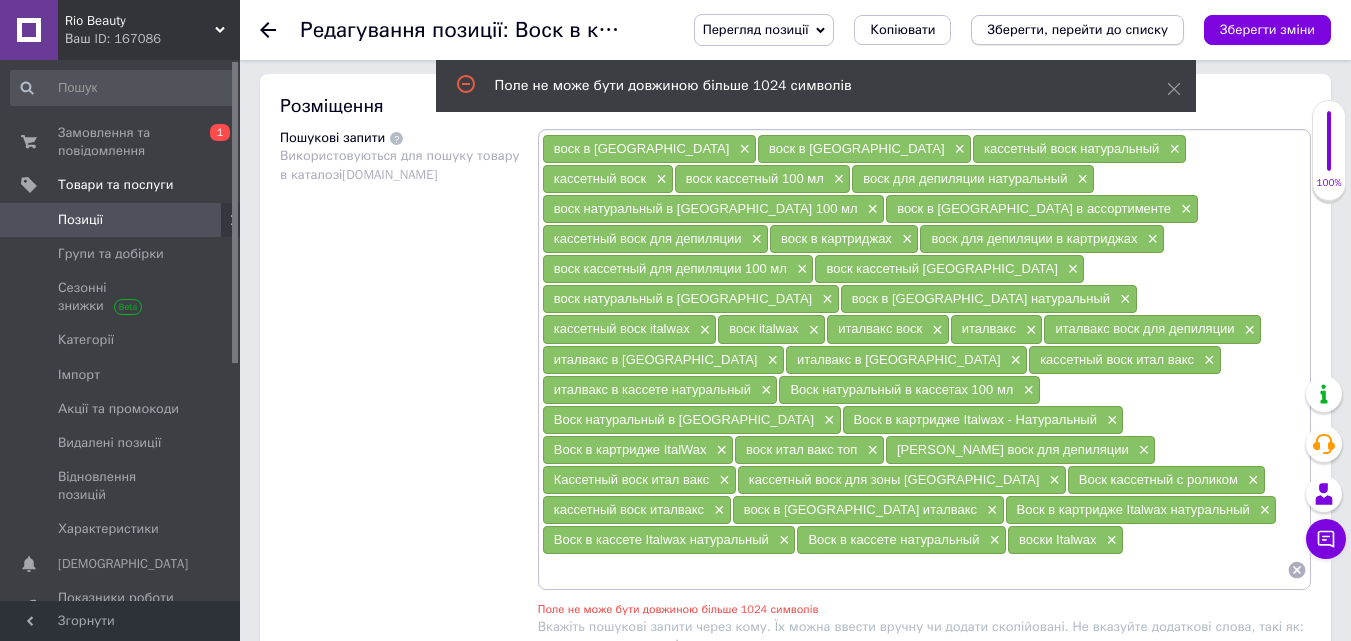 click on "Зберегти, перейти до списку" at bounding box center (1077, 29) 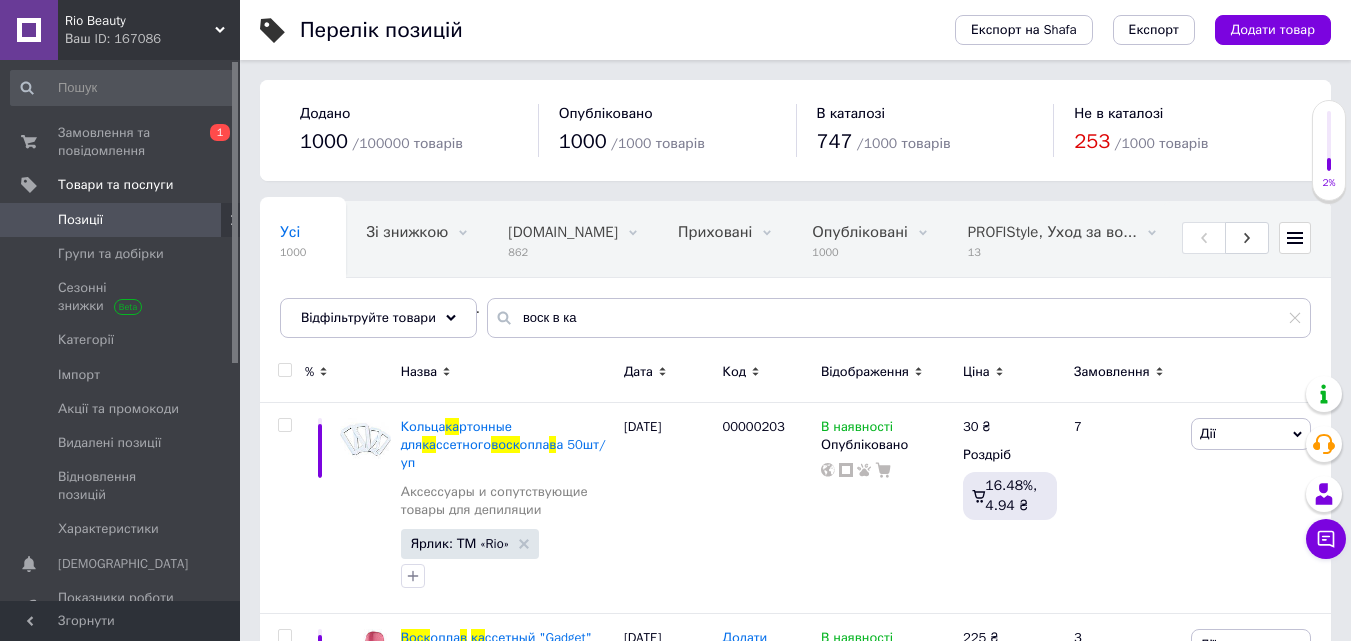 scroll, scrollTop: 100, scrollLeft: 0, axis: vertical 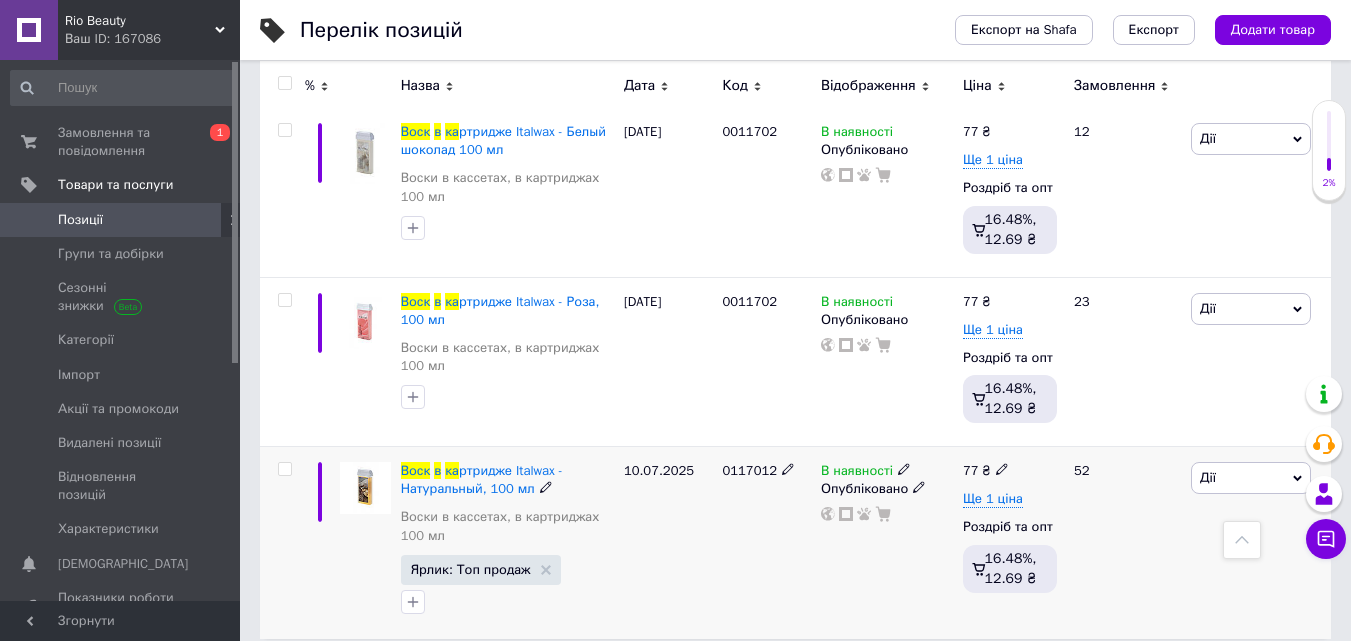 click at bounding box center (284, 469) 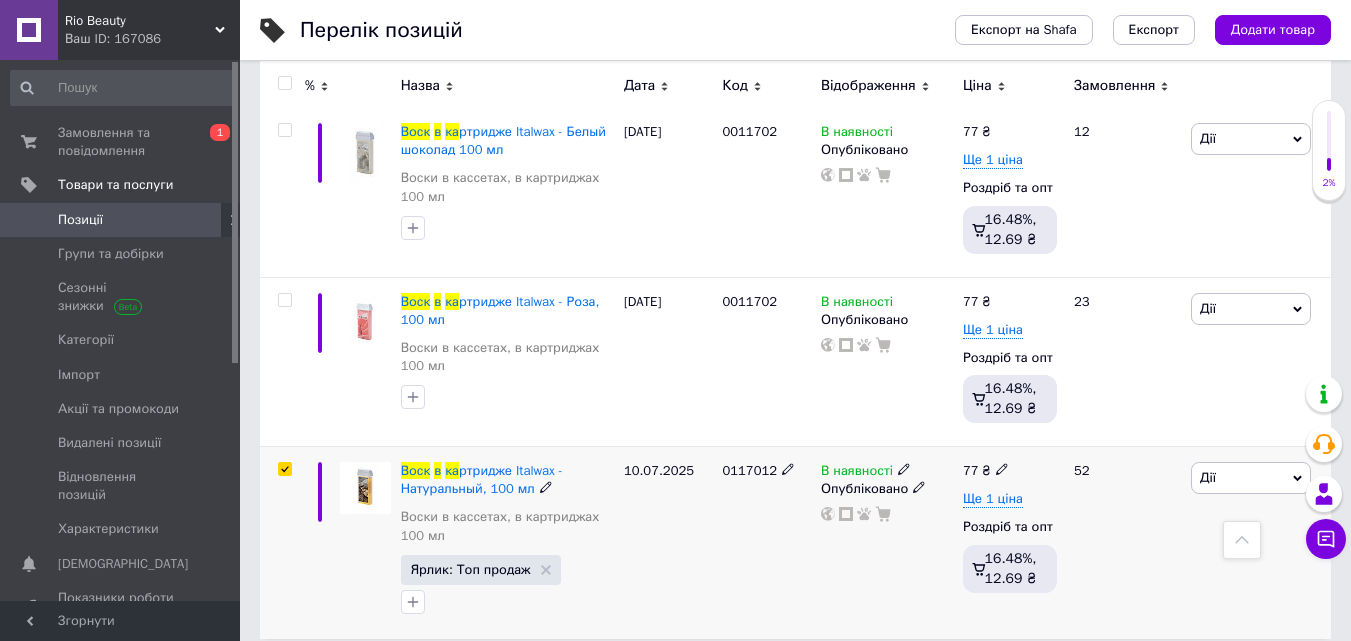 checkbox on "true" 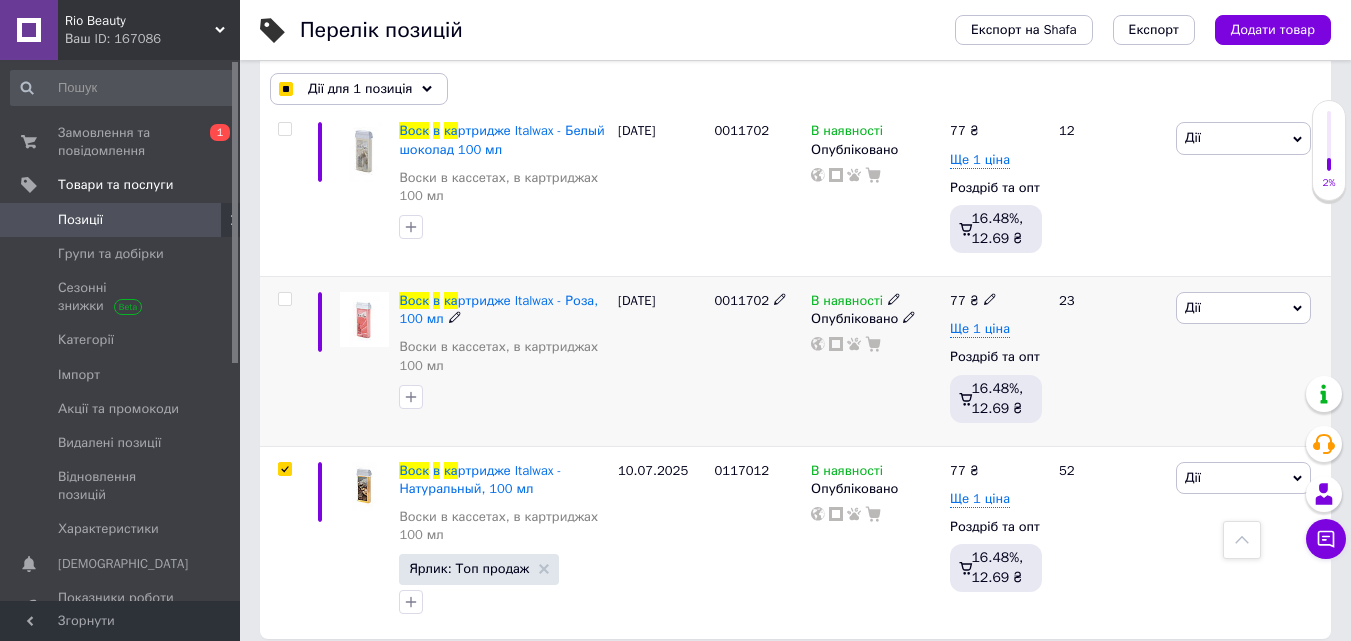 scroll, scrollTop: 1476, scrollLeft: 0, axis: vertical 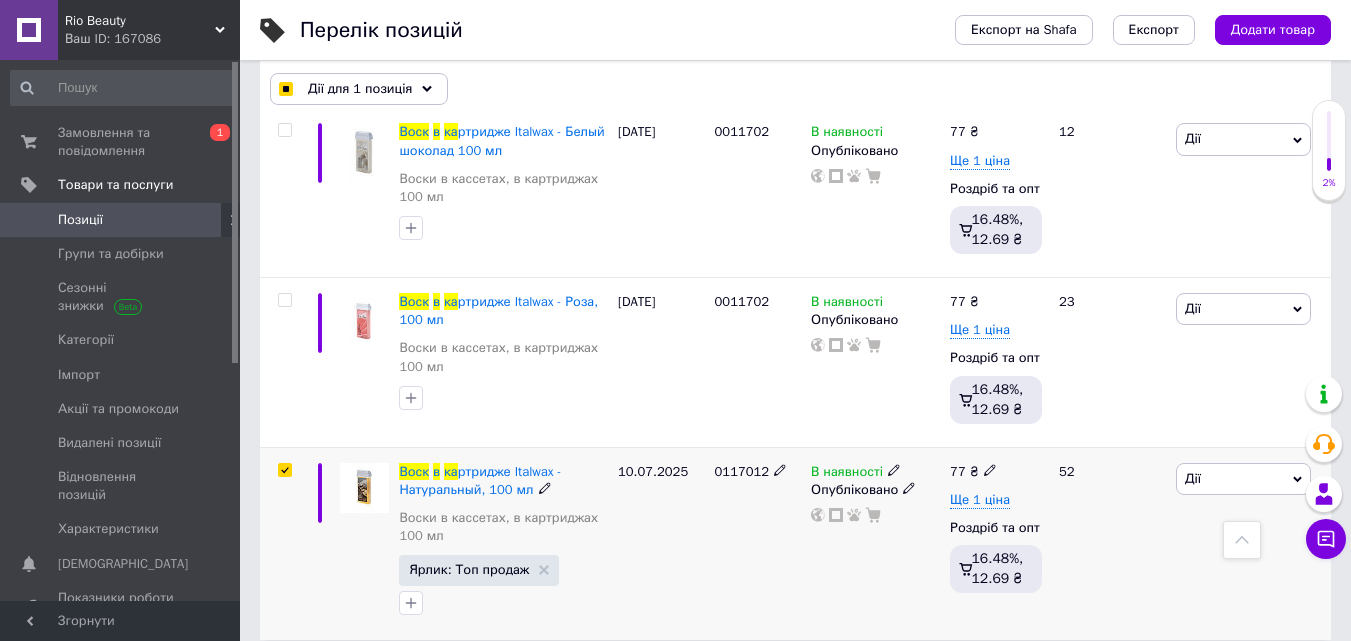 click on "Дії" at bounding box center (1243, 479) 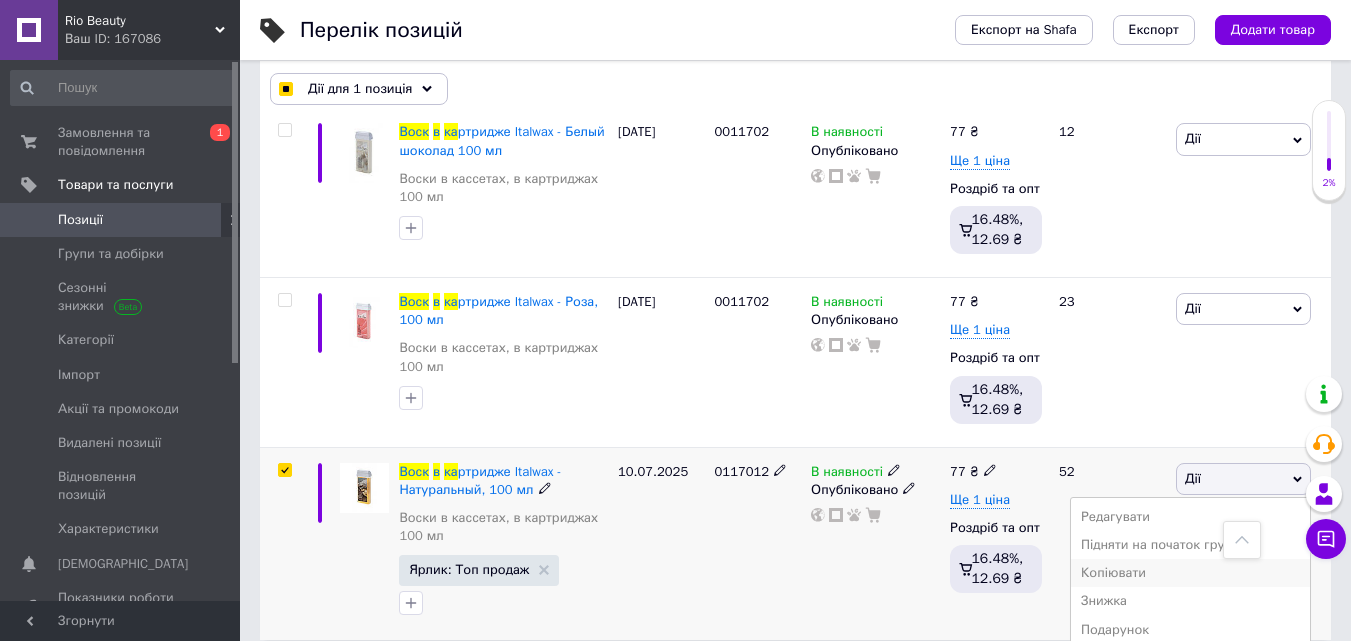 click on "Копіювати" at bounding box center (1190, 573) 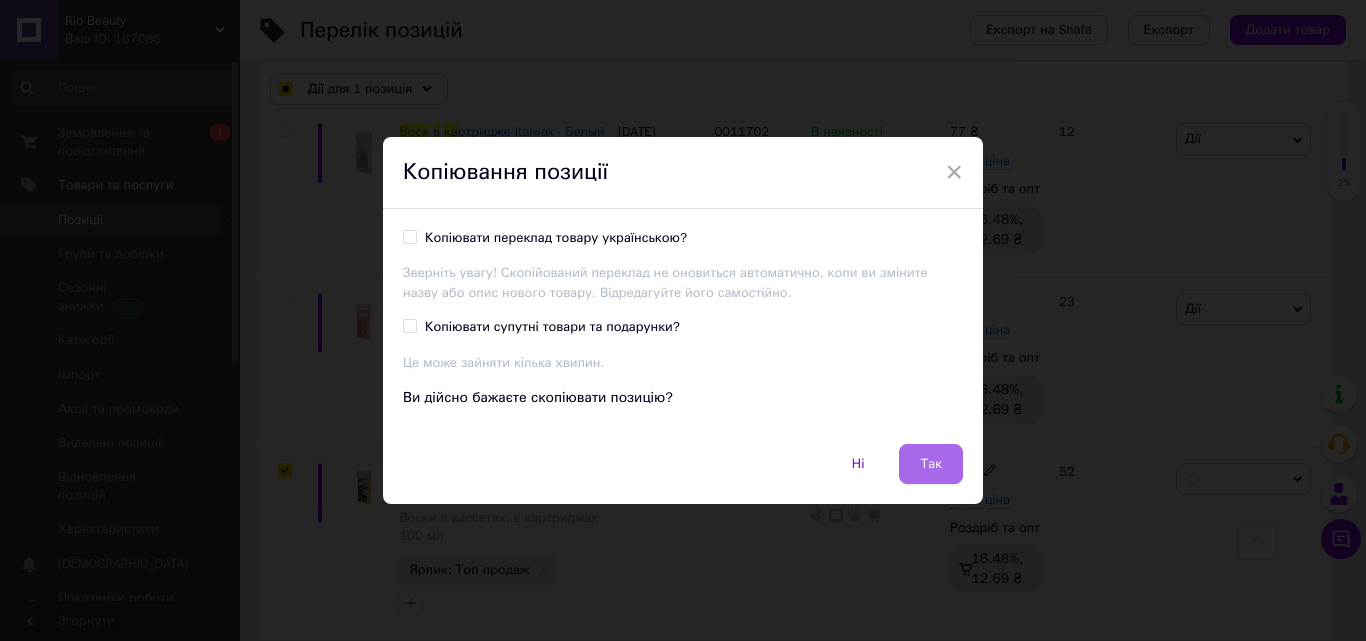 click on "Так" at bounding box center [931, 464] 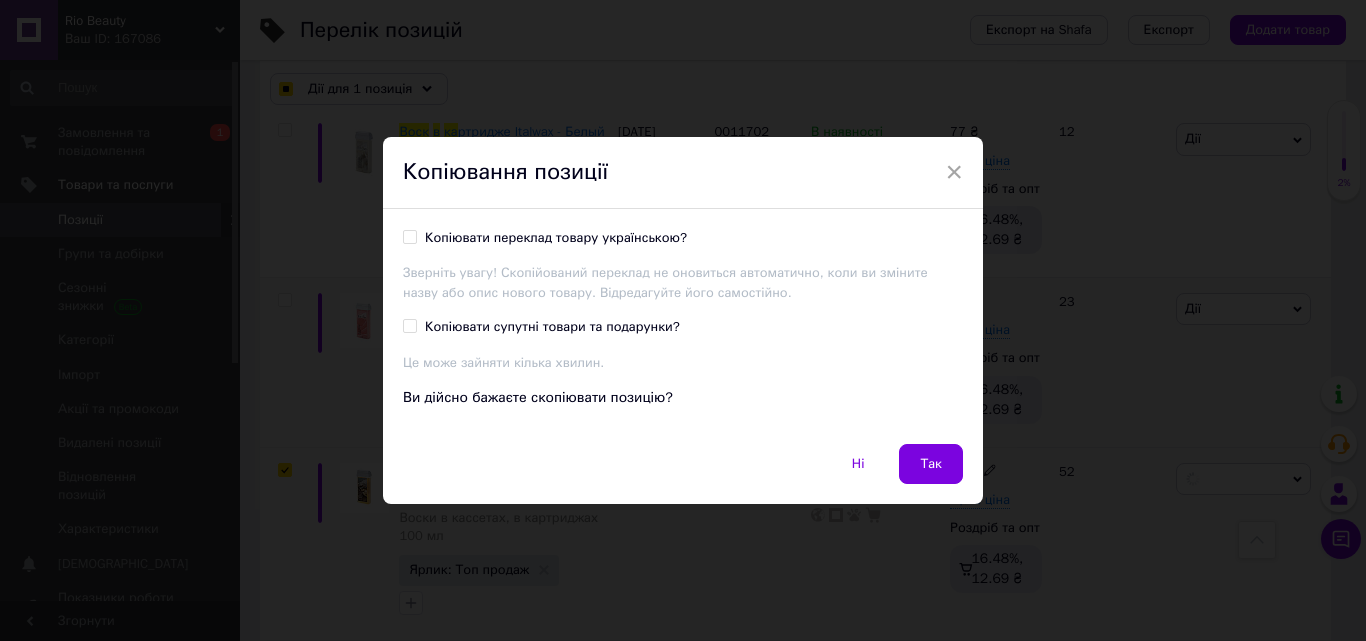 checkbox on "true" 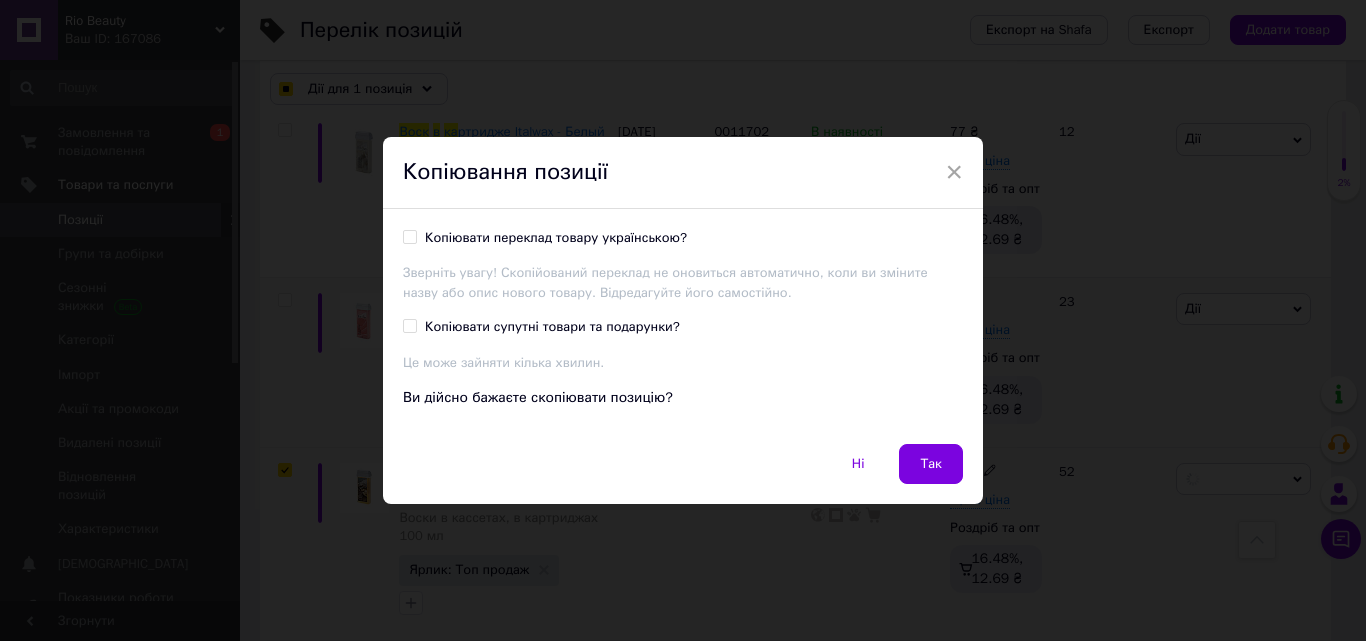 checkbox on "true" 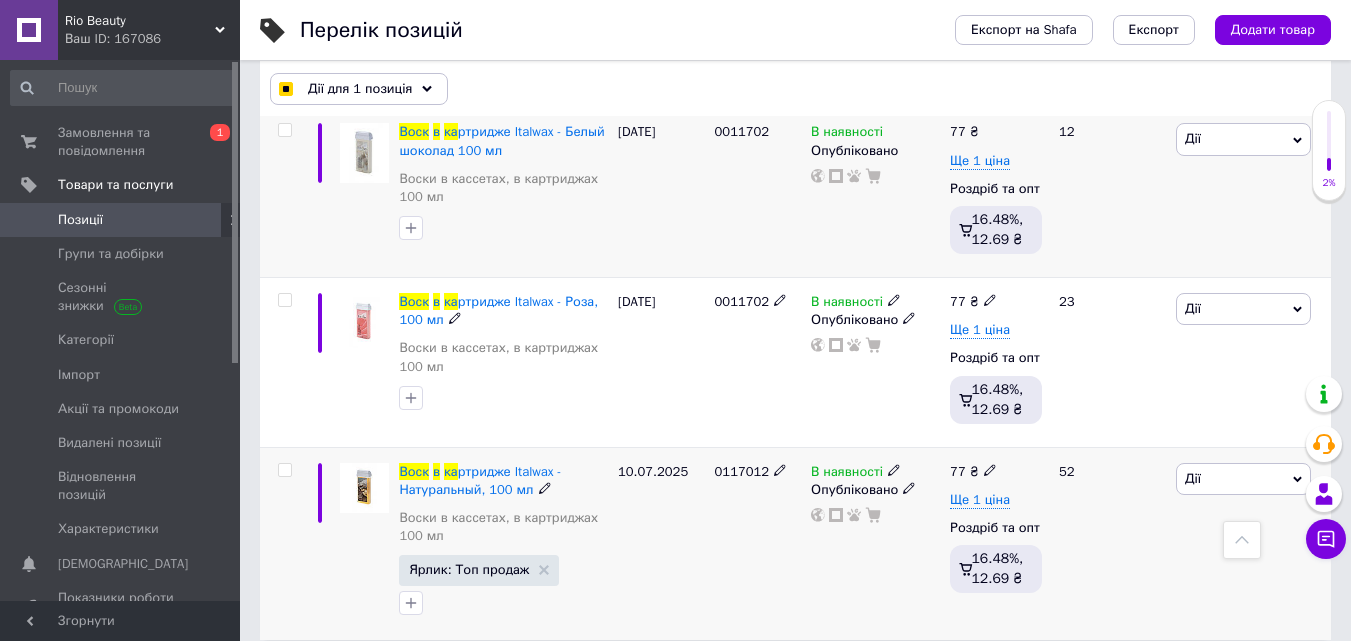 checkbox on "false" 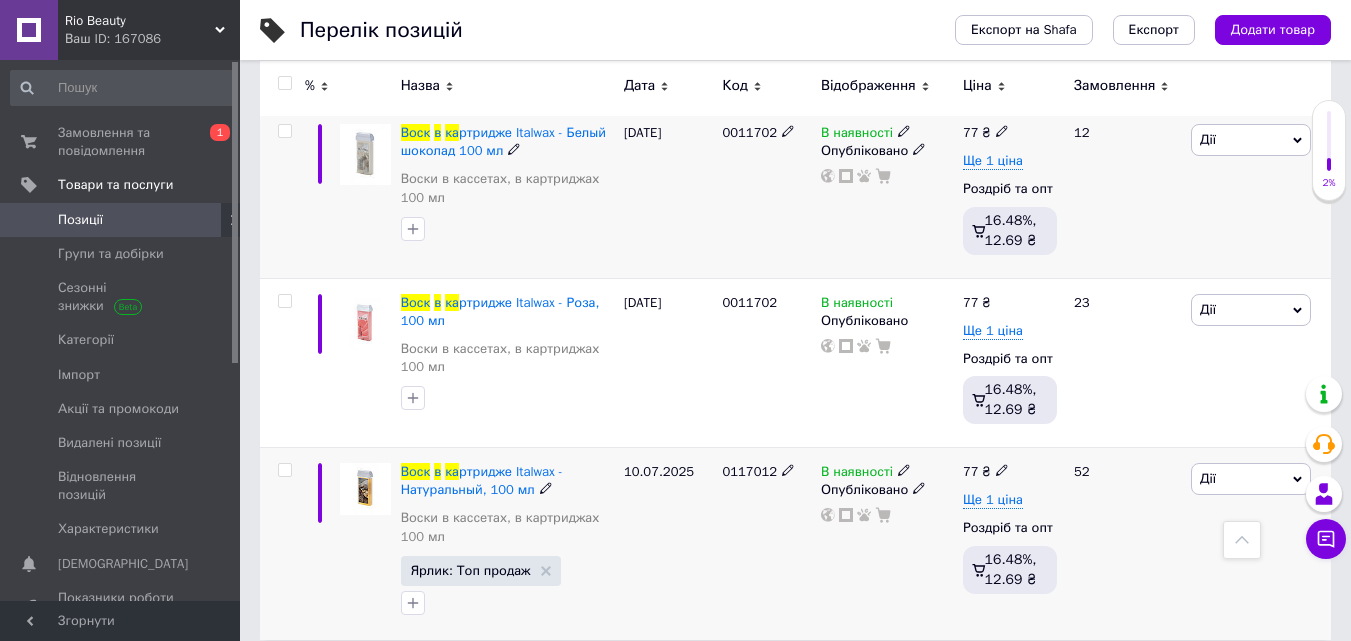 scroll, scrollTop: 1477, scrollLeft: 0, axis: vertical 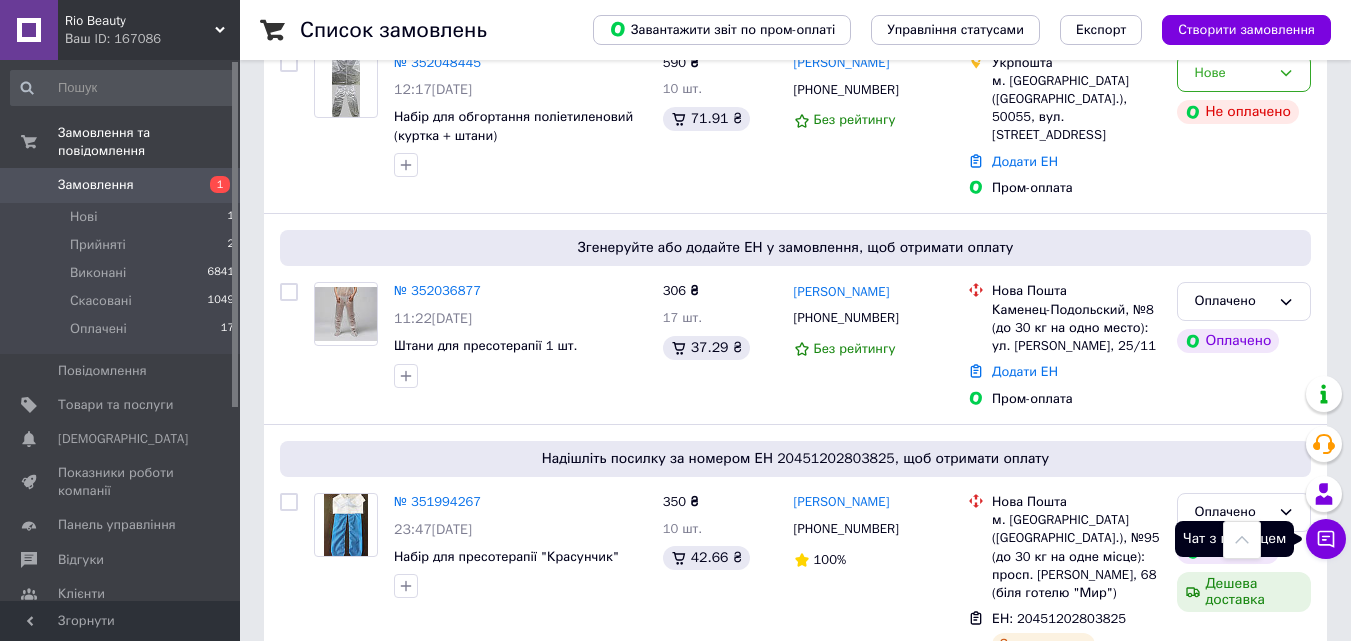 click 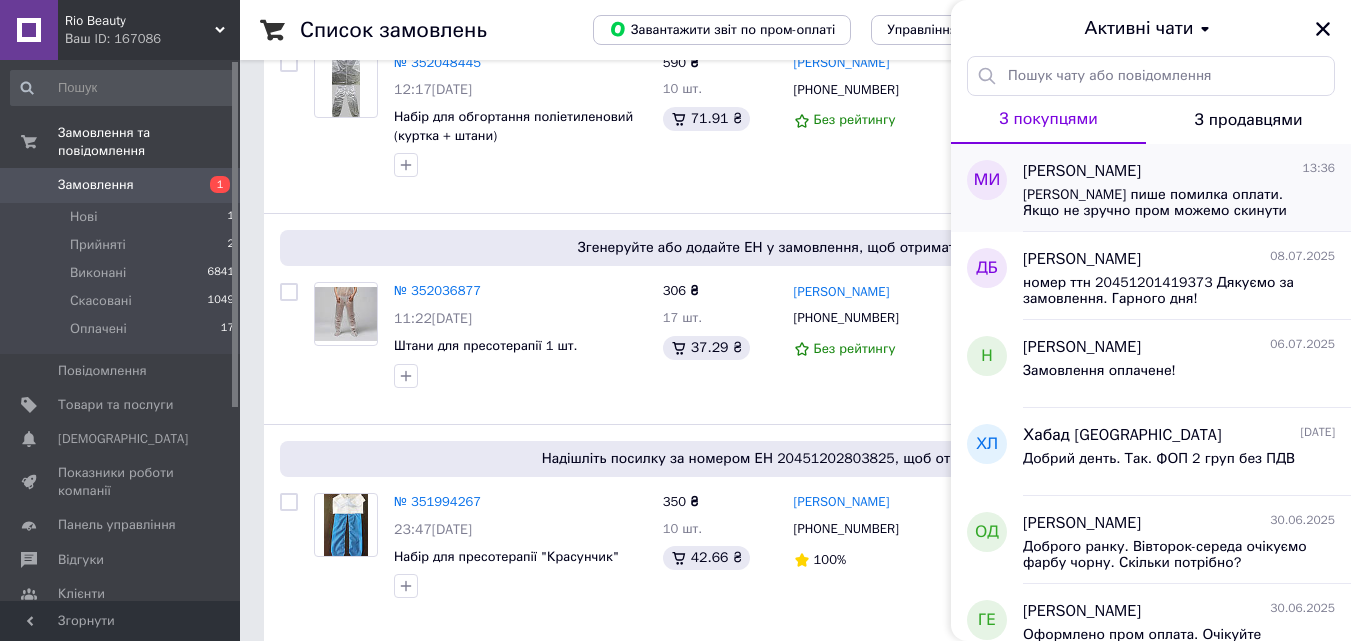 click on "Зараз пише помилка оплати. Якщо не зручно пром можемо скинути реквізити на оплату. Сплатити можна частково або повінстю" at bounding box center [1165, 203] 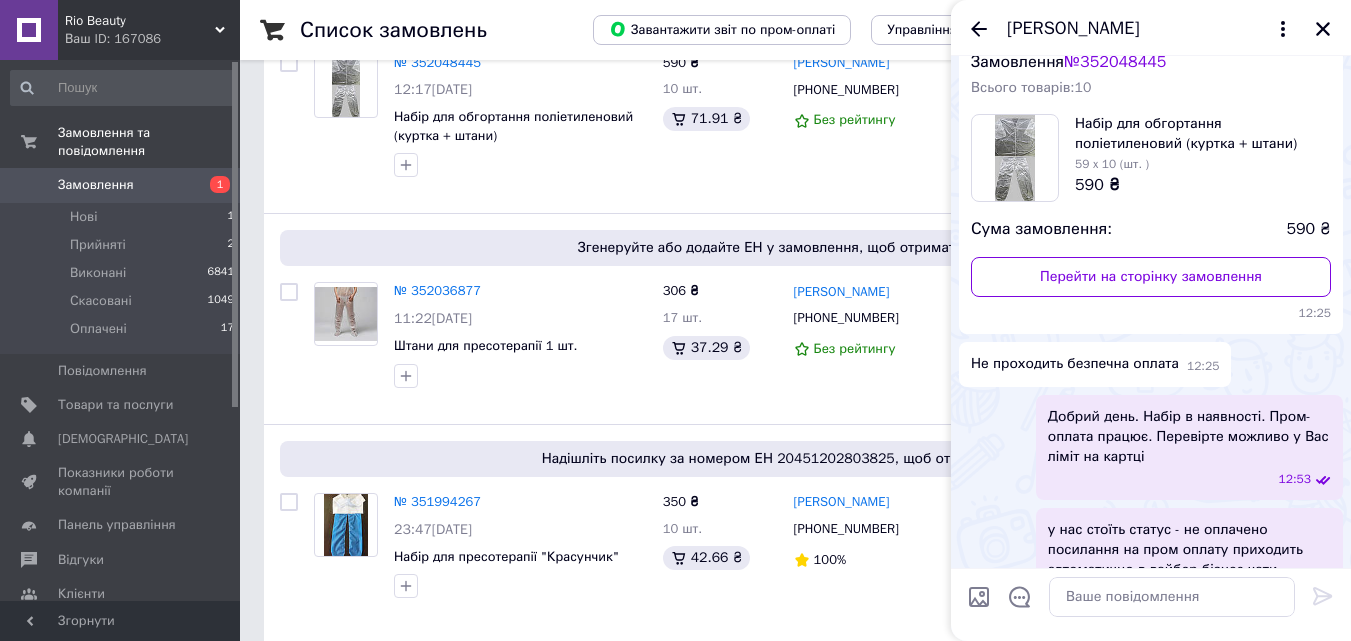 scroll, scrollTop: 369, scrollLeft: 0, axis: vertical 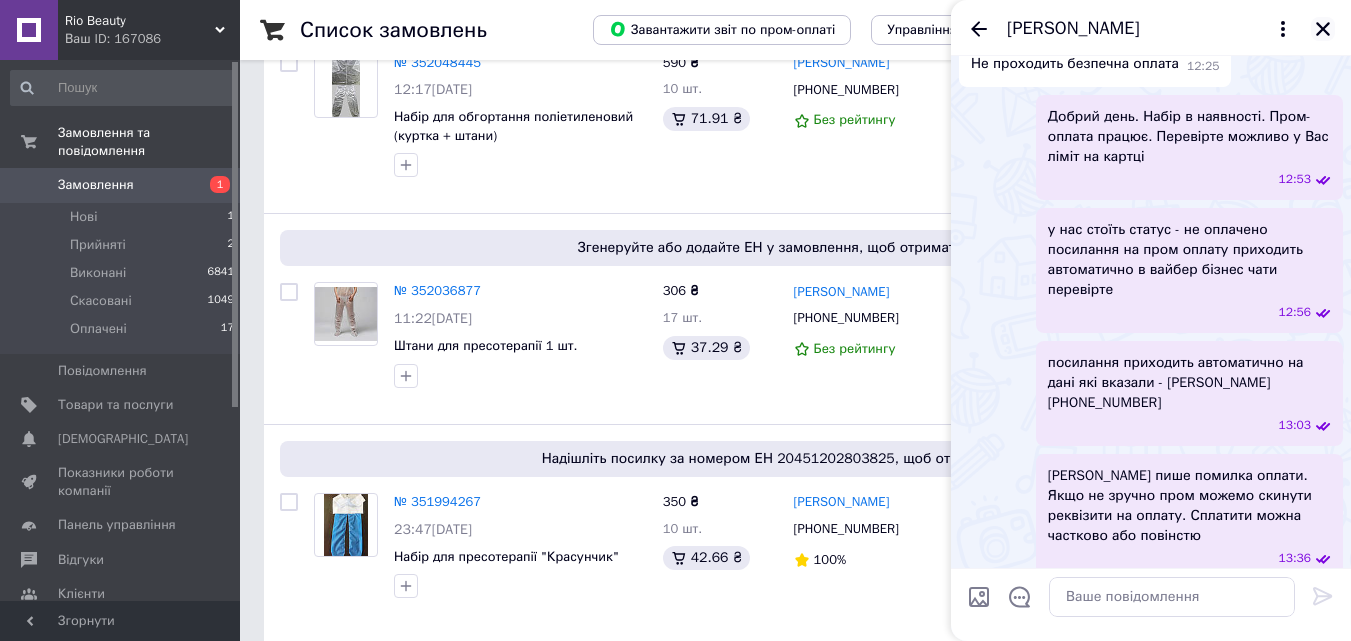 click 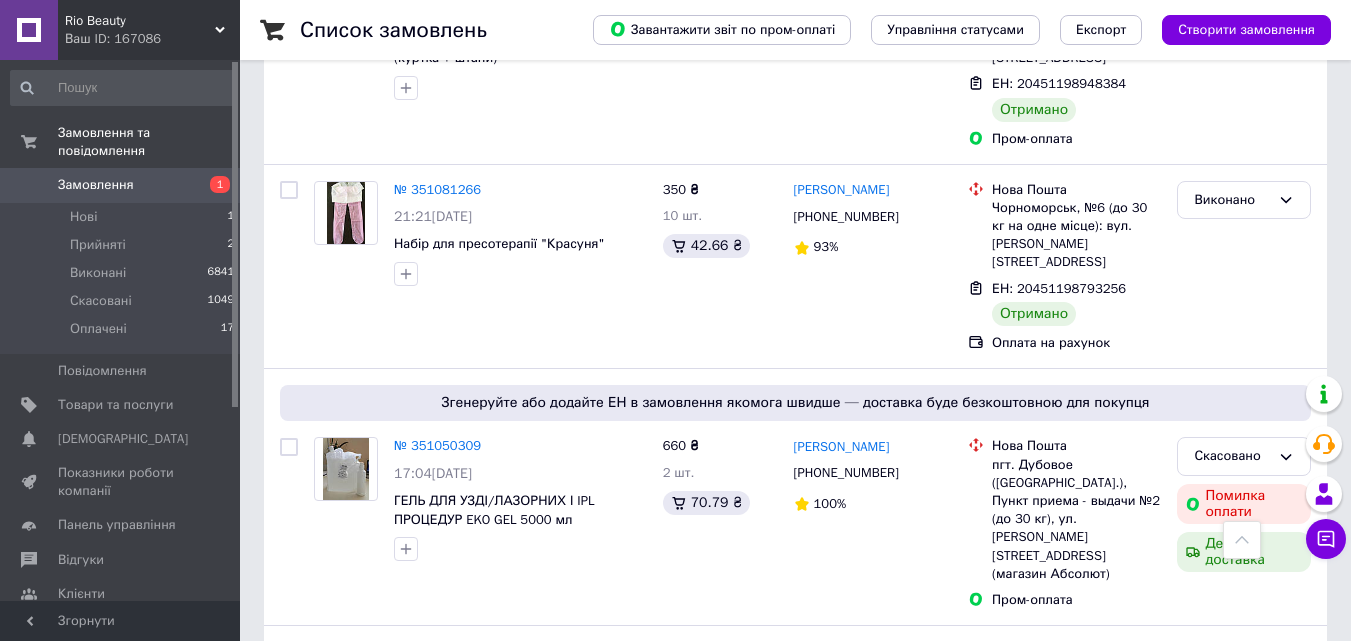 scroll, scrollTop: 3000, scrollLeft: 0, axis: vertical 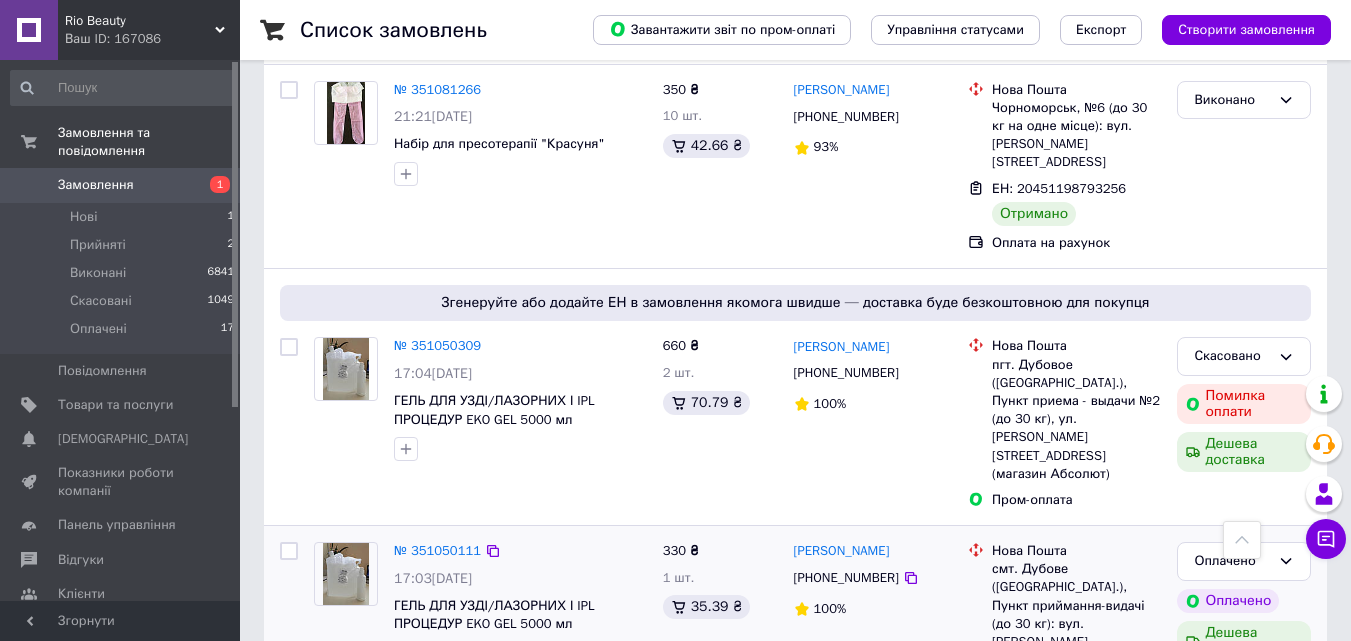 click 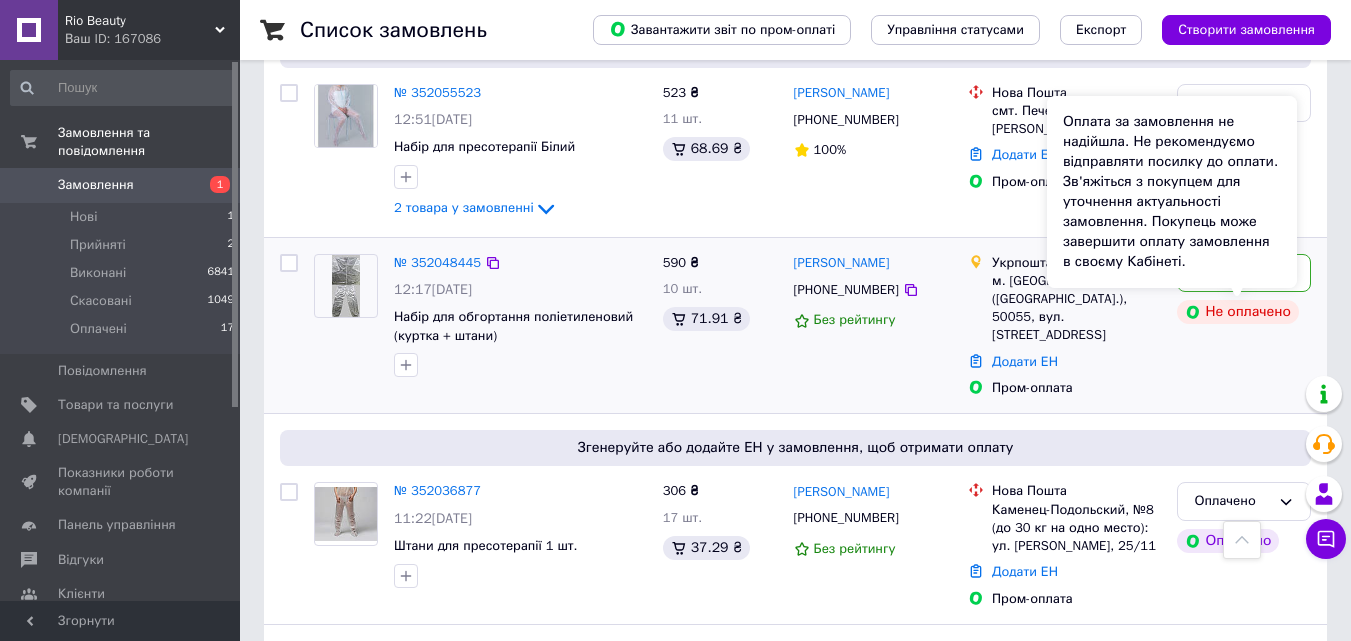 scroll, scrollTop: 0, scrollLeft: 0, axis: both 